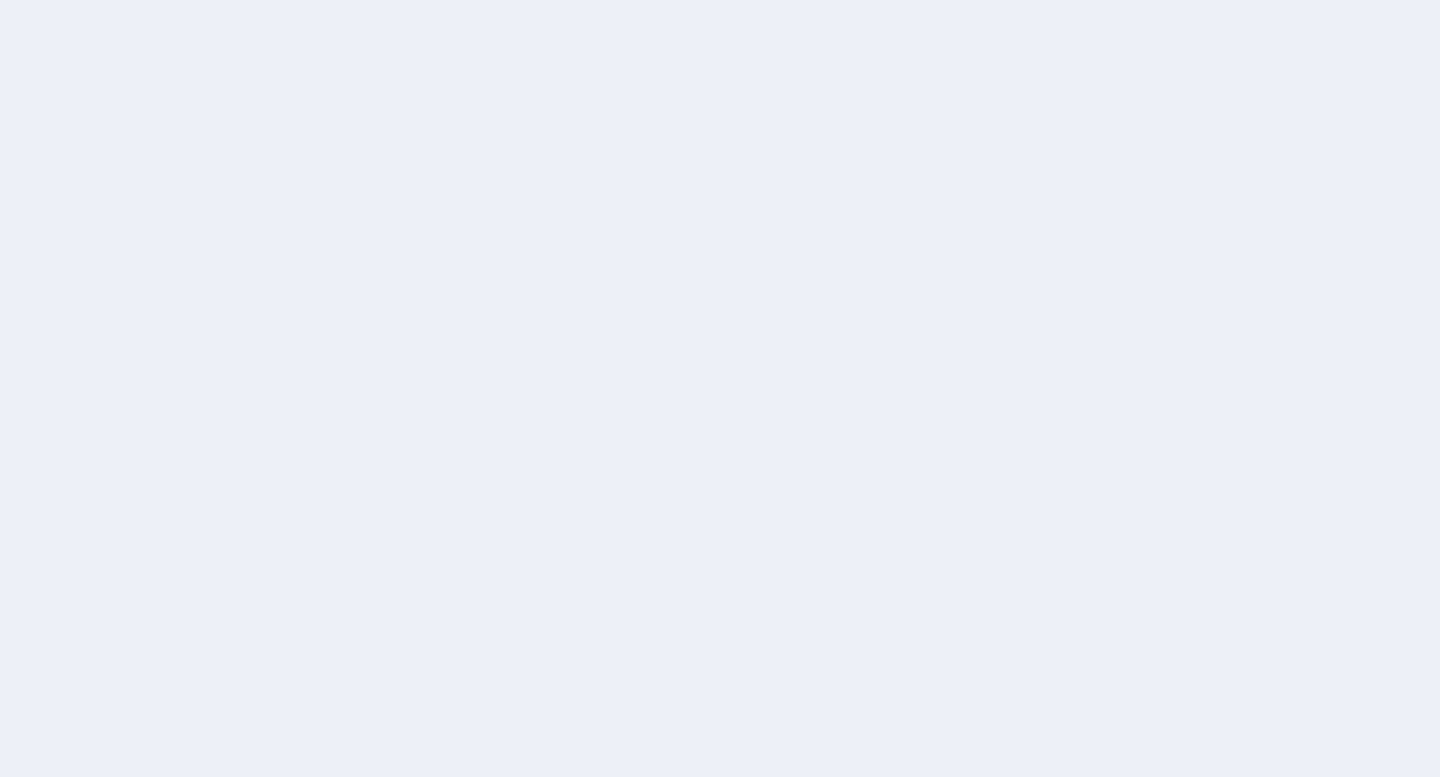 scroll, scrollTop: 0, scrollLeft: 0, axis: both 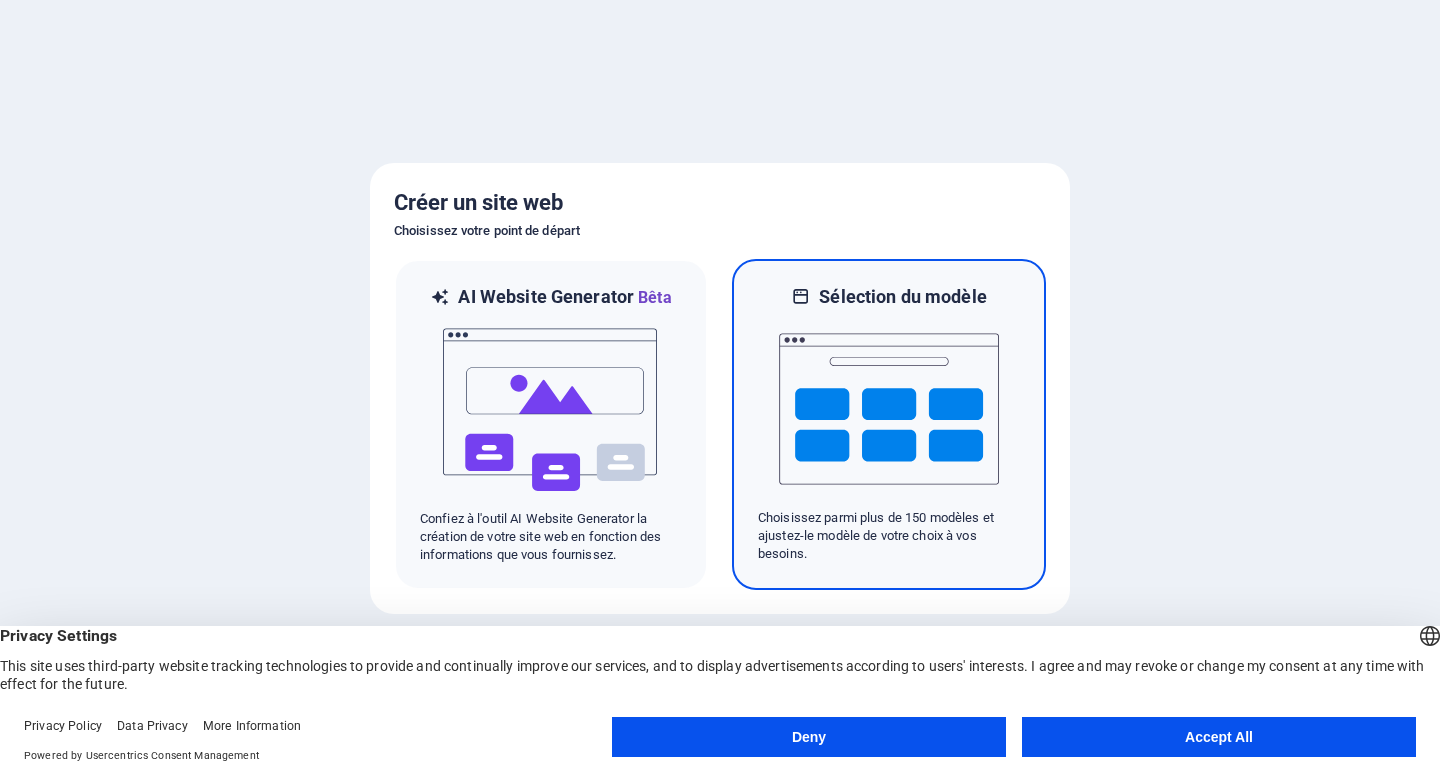 click at bounding box center [889, 409] 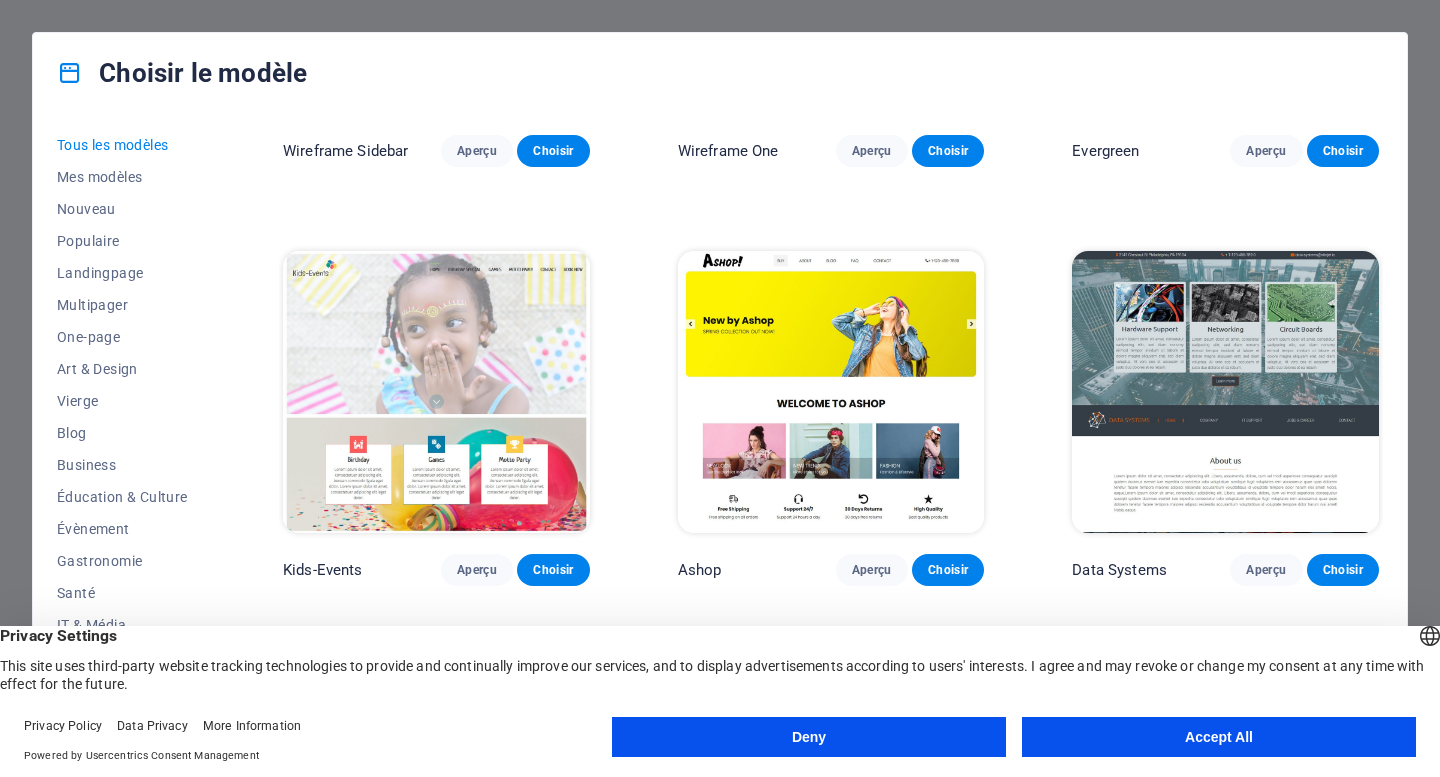 scroll, scrollTop: 8272, scrollLeft: 0, axis: vertical 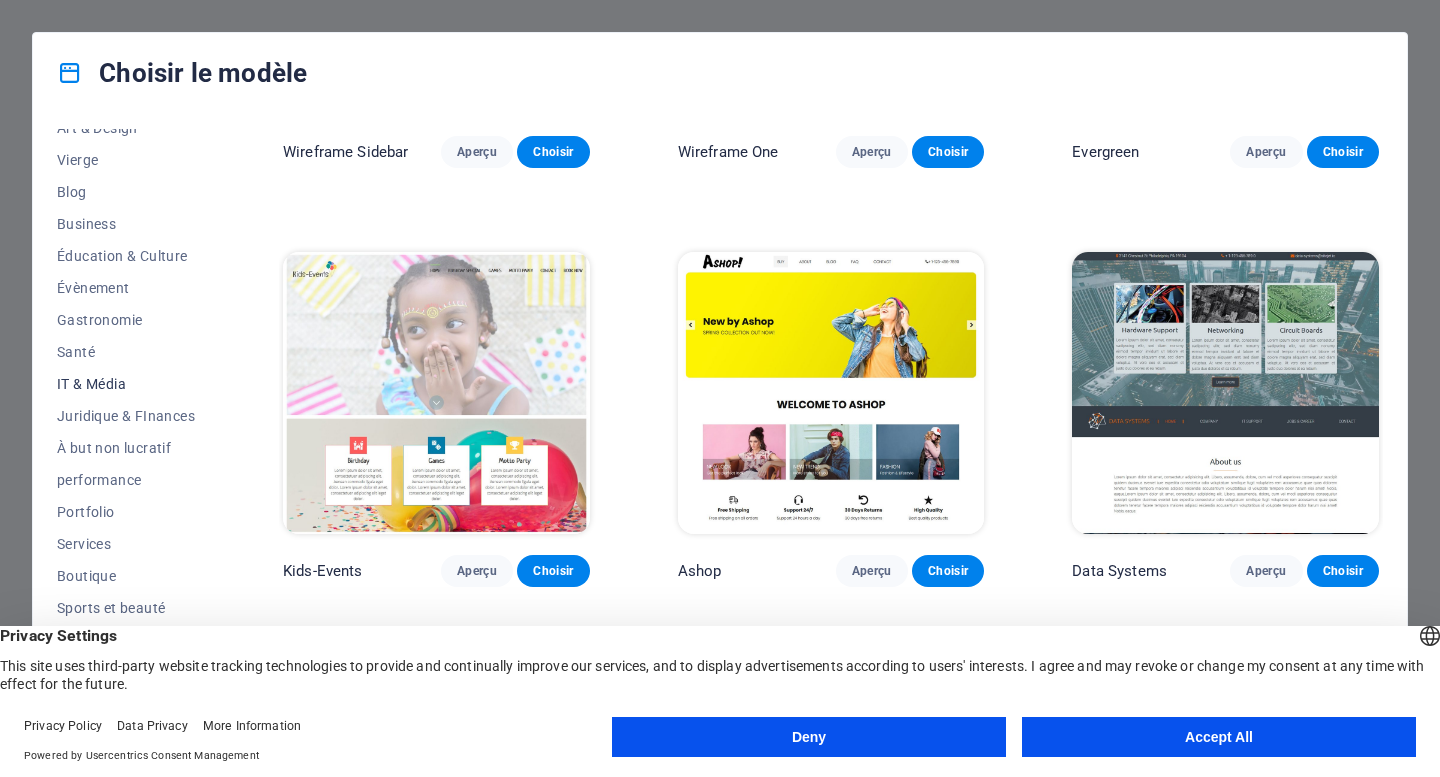 click on "IT & Média" at bounding box center [126, 384] 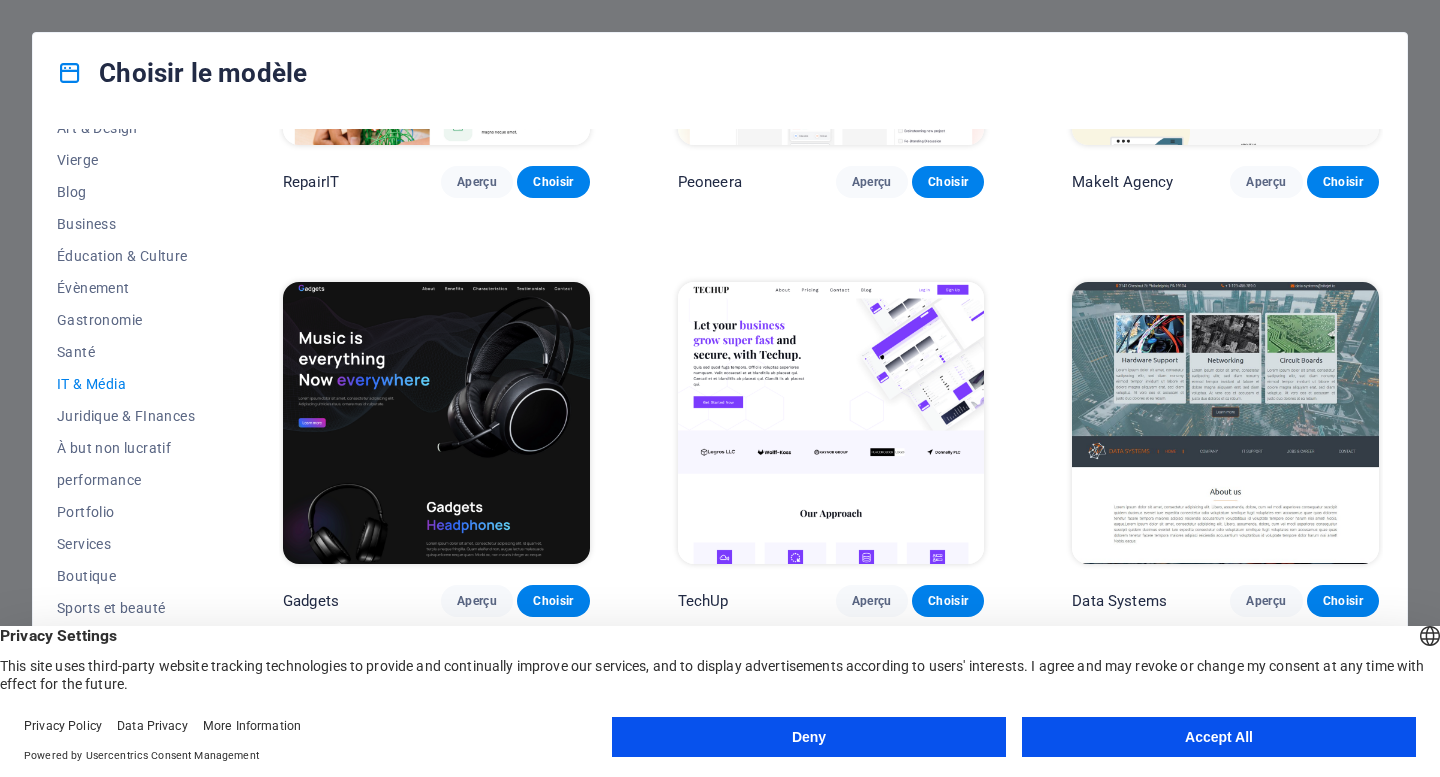 scroll, scrollTop: 269, scrollLeft: 0, axis: vertical 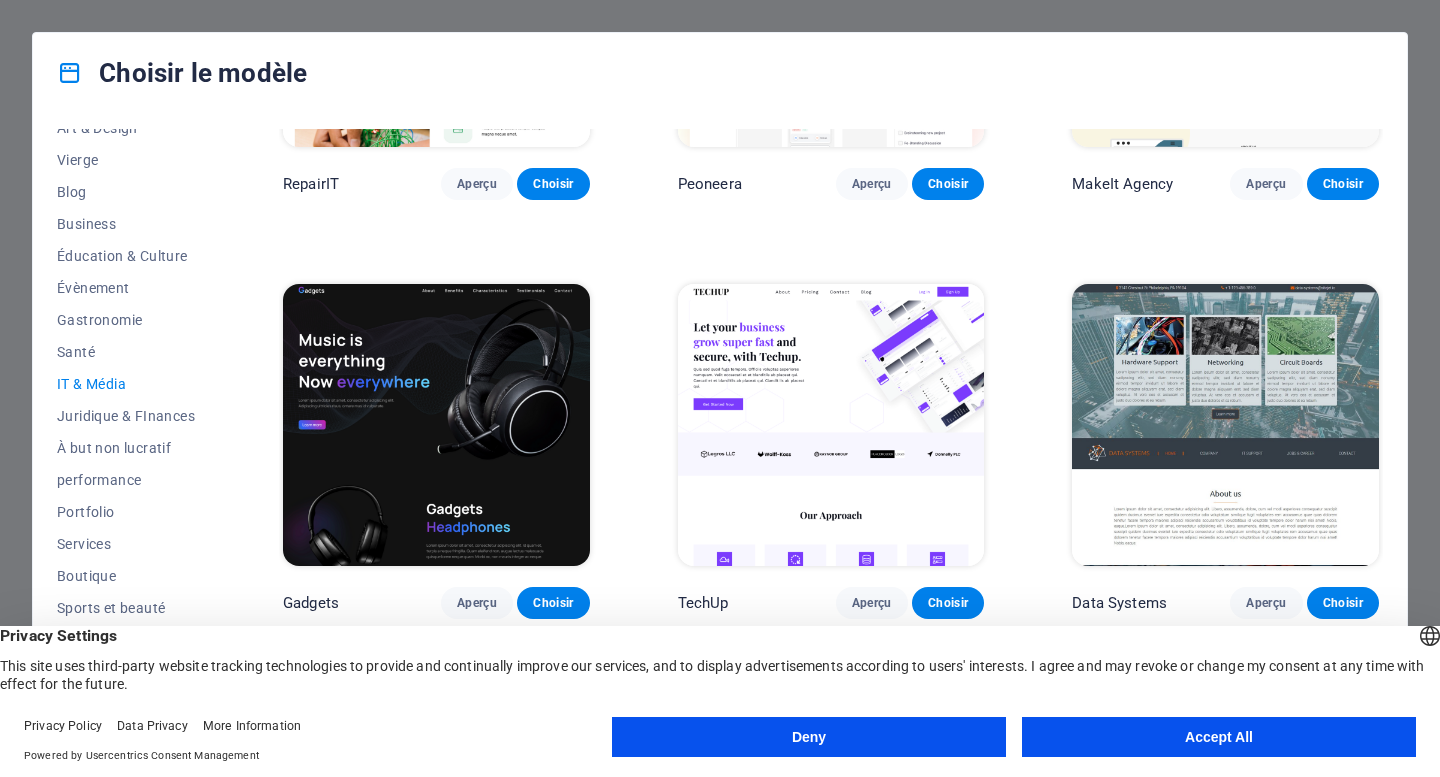 click at bounding box center (1225, 425) 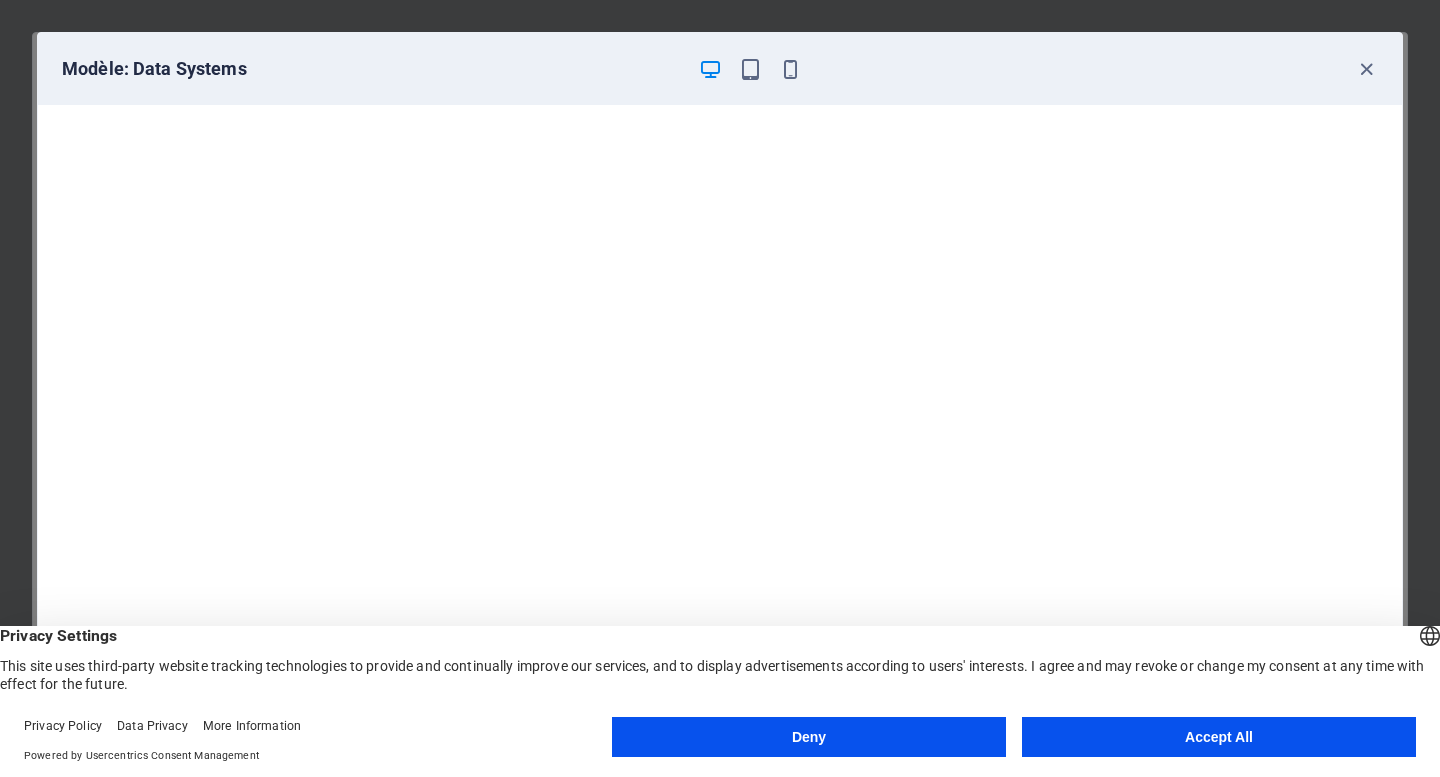 scroll, scrollTop: 4, scrollLeft: 0, axis: vertical 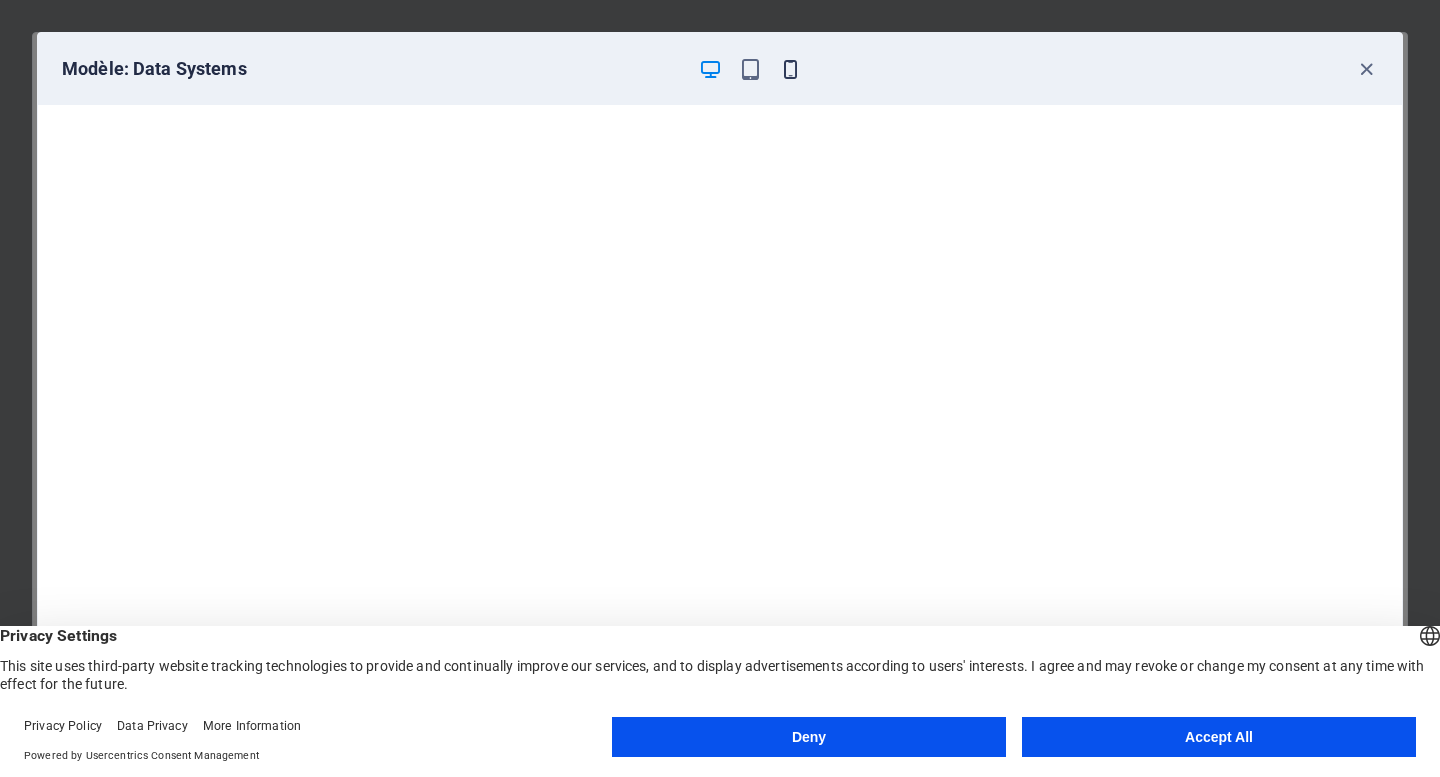 click at bounding box center (790, 69) 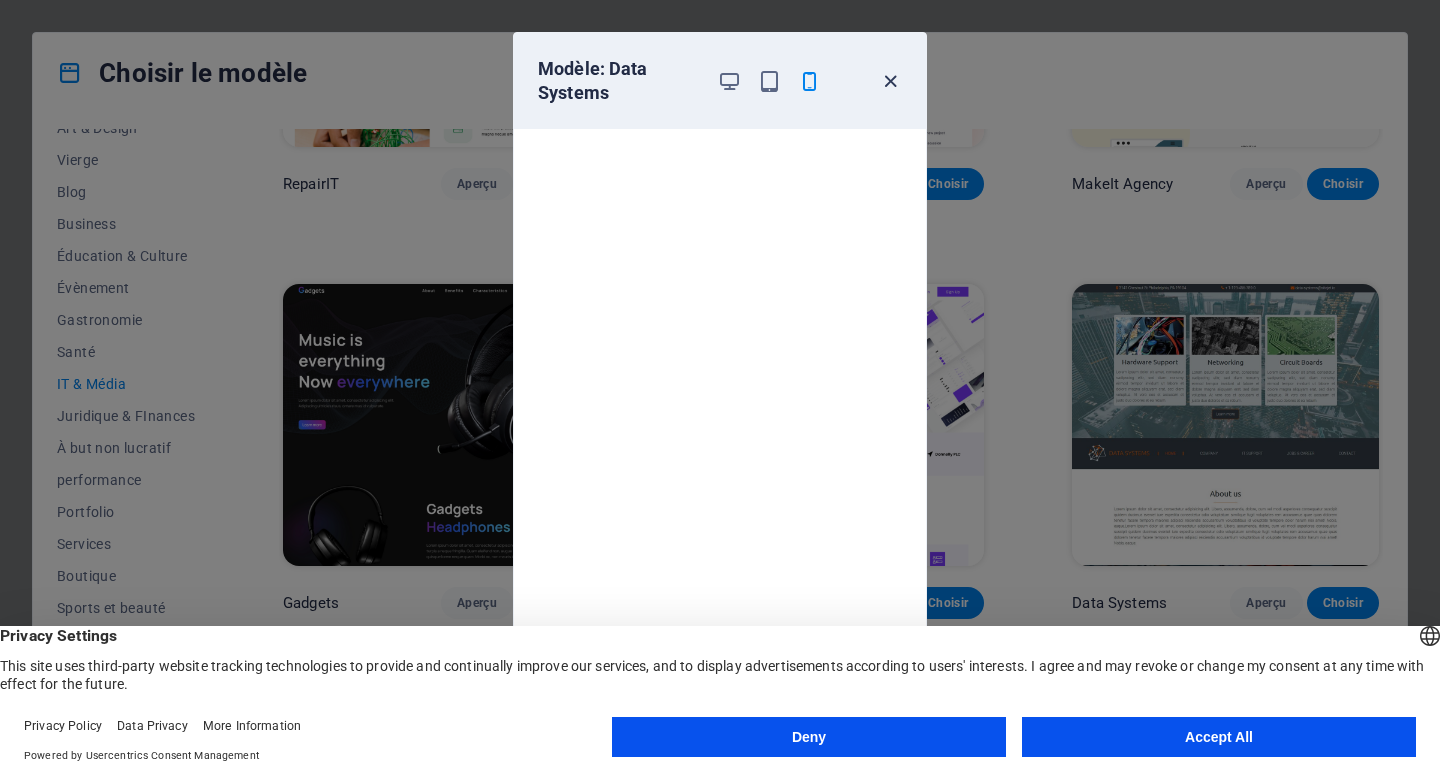 click at bounding box center (890, 81) 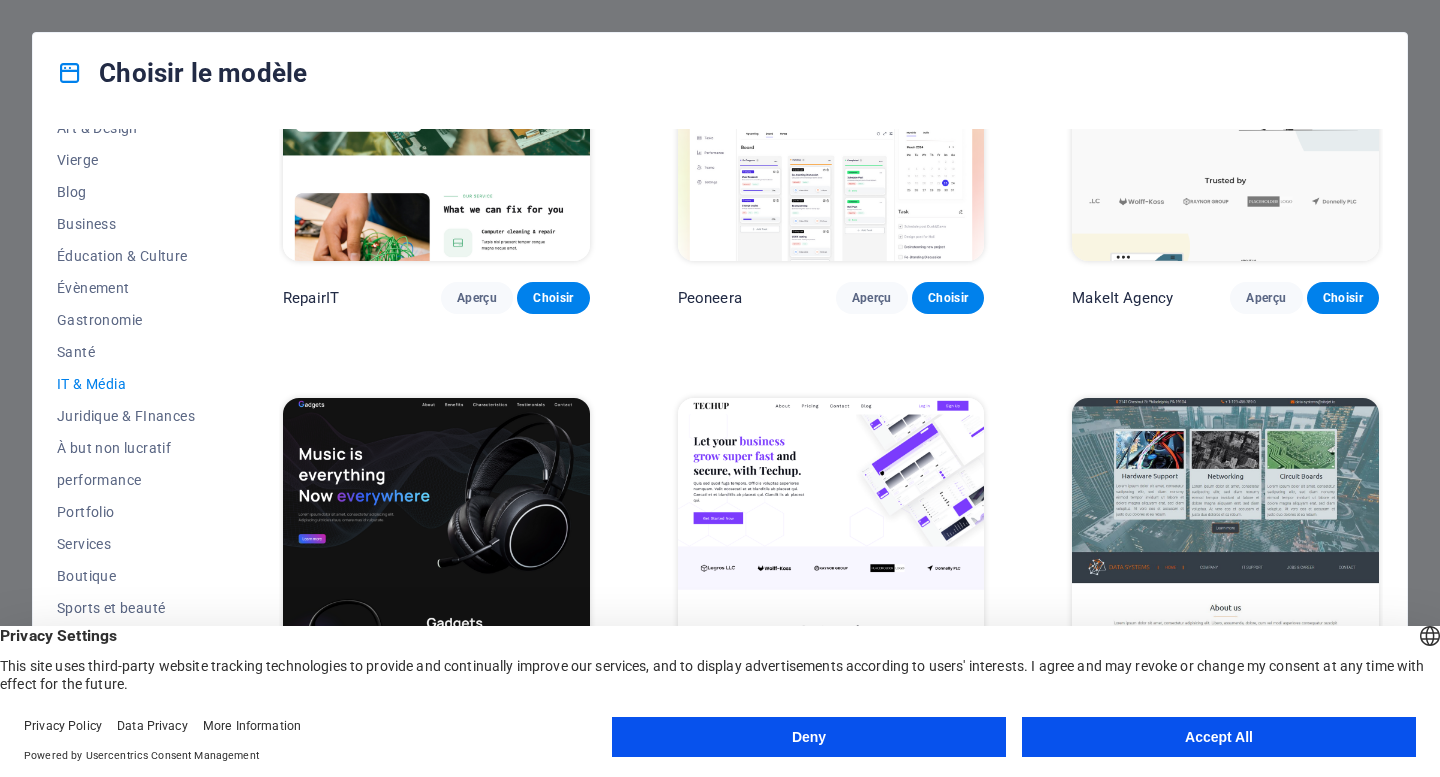 scroll, scrollTop: 0, scrollLeft: 0, axis: both 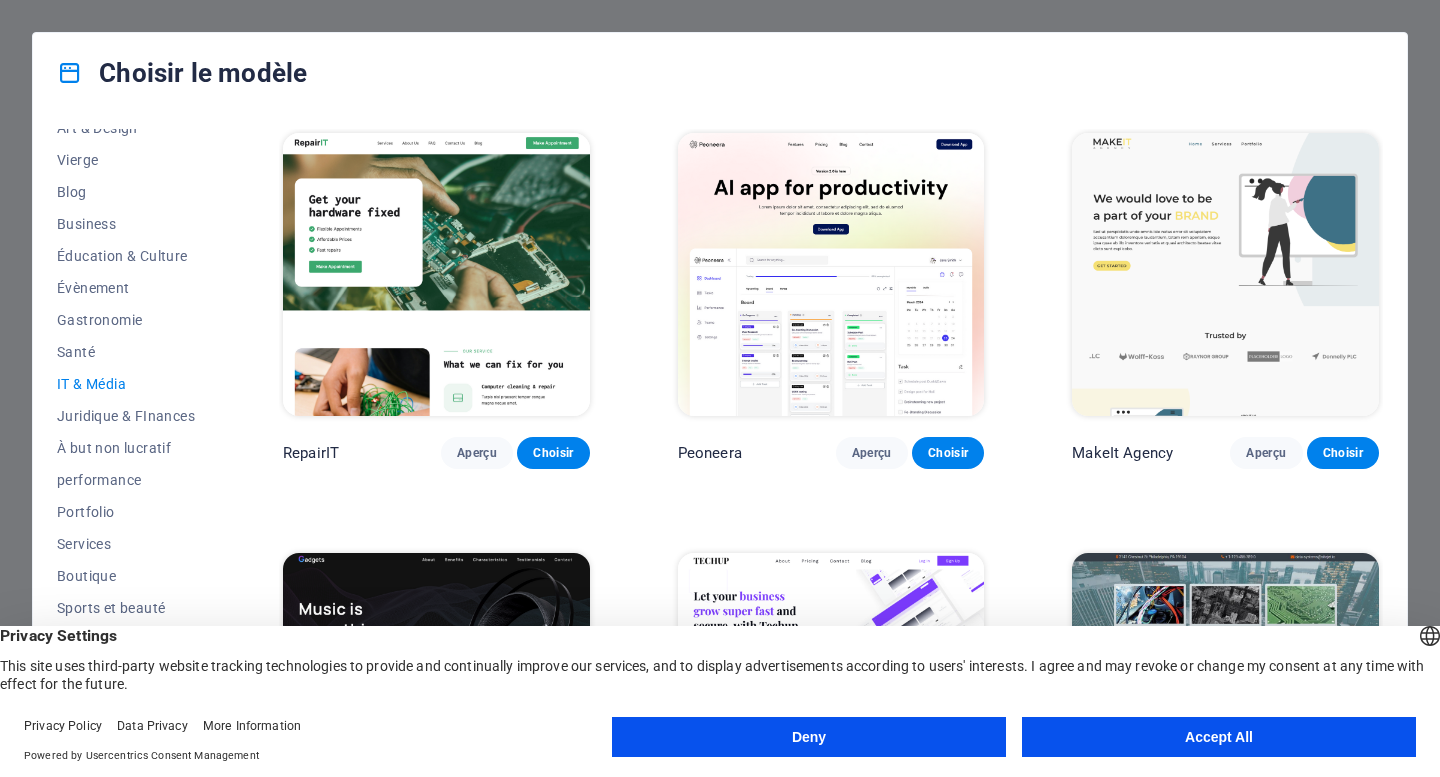 click at bounding box center [436, 274] 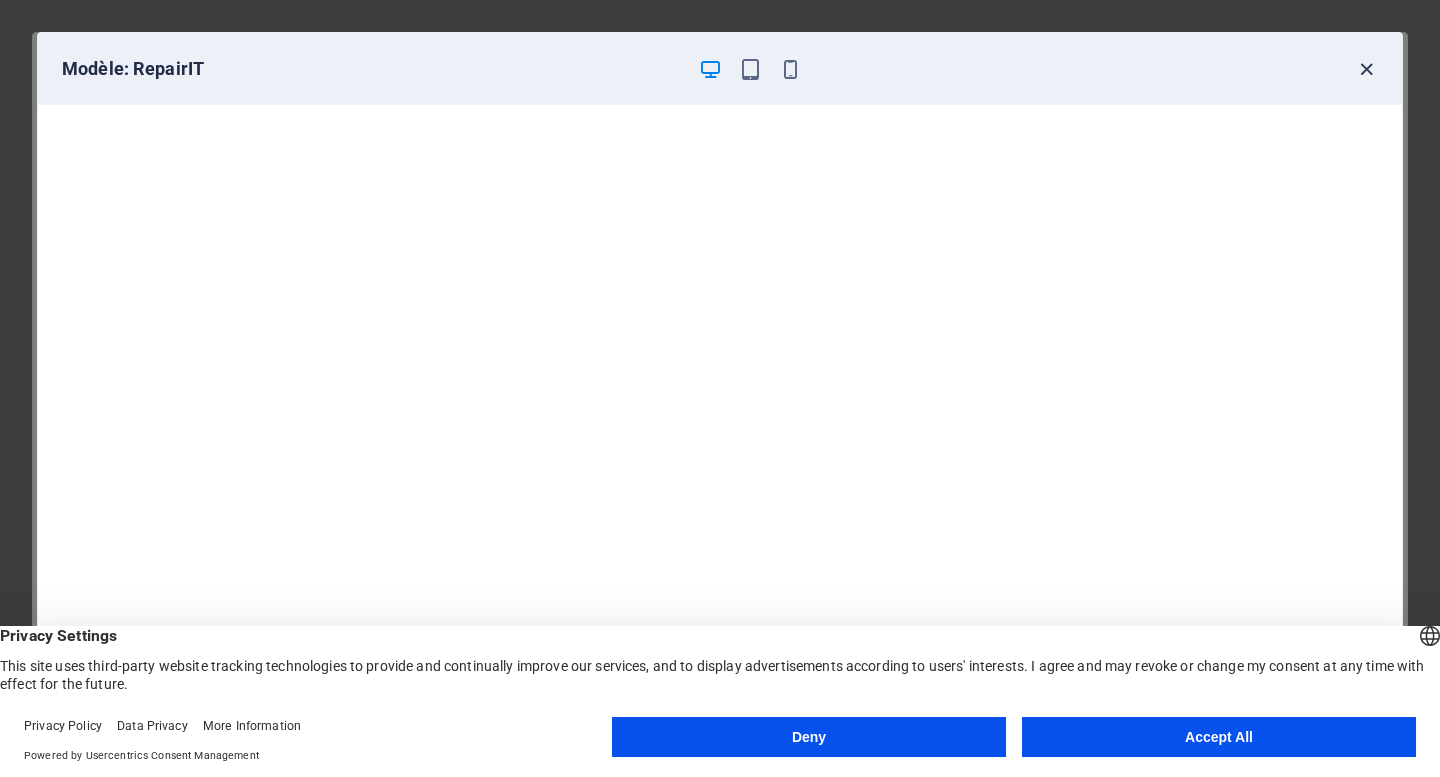 click at bounding box center [1366, 69] 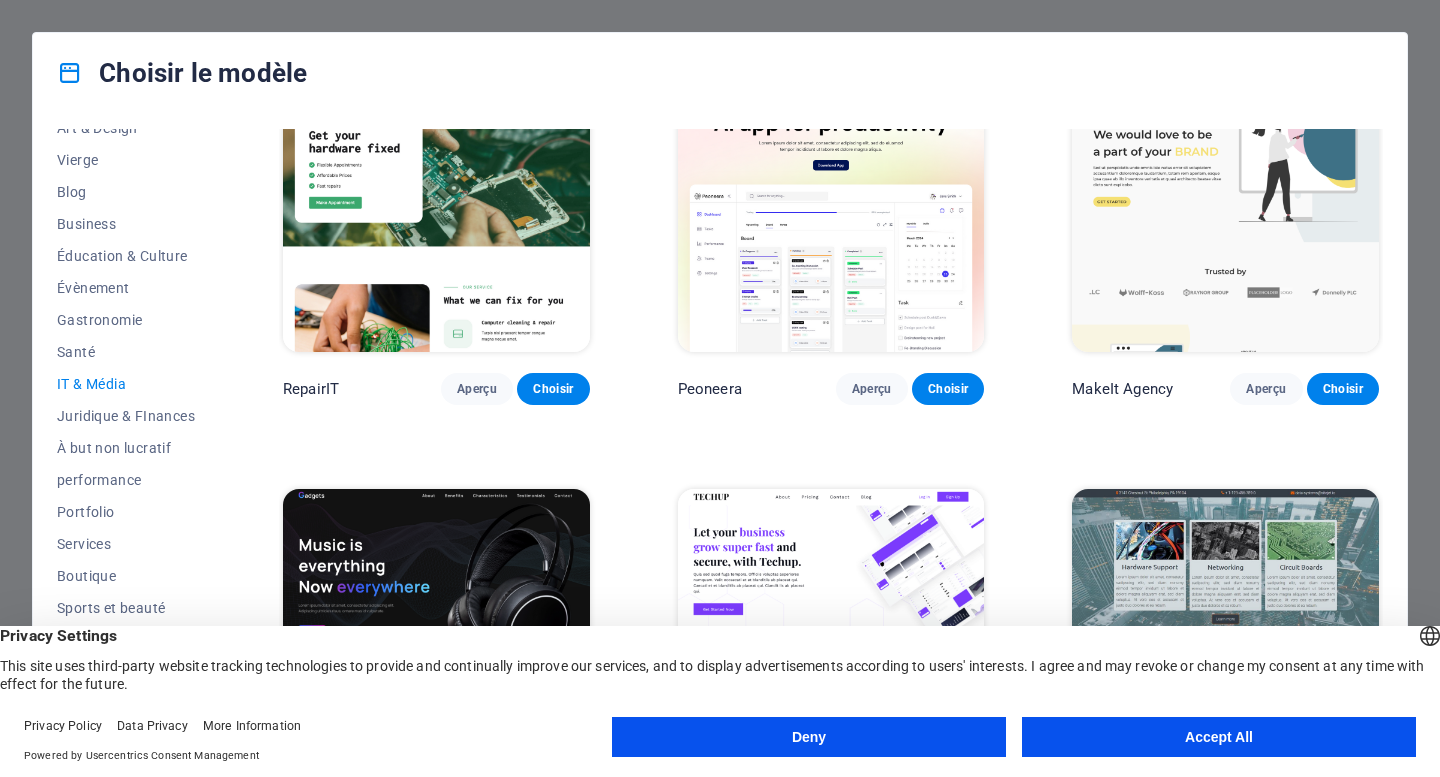 scroll, scrollTop: 0, scrollLeft: 0, axis: both 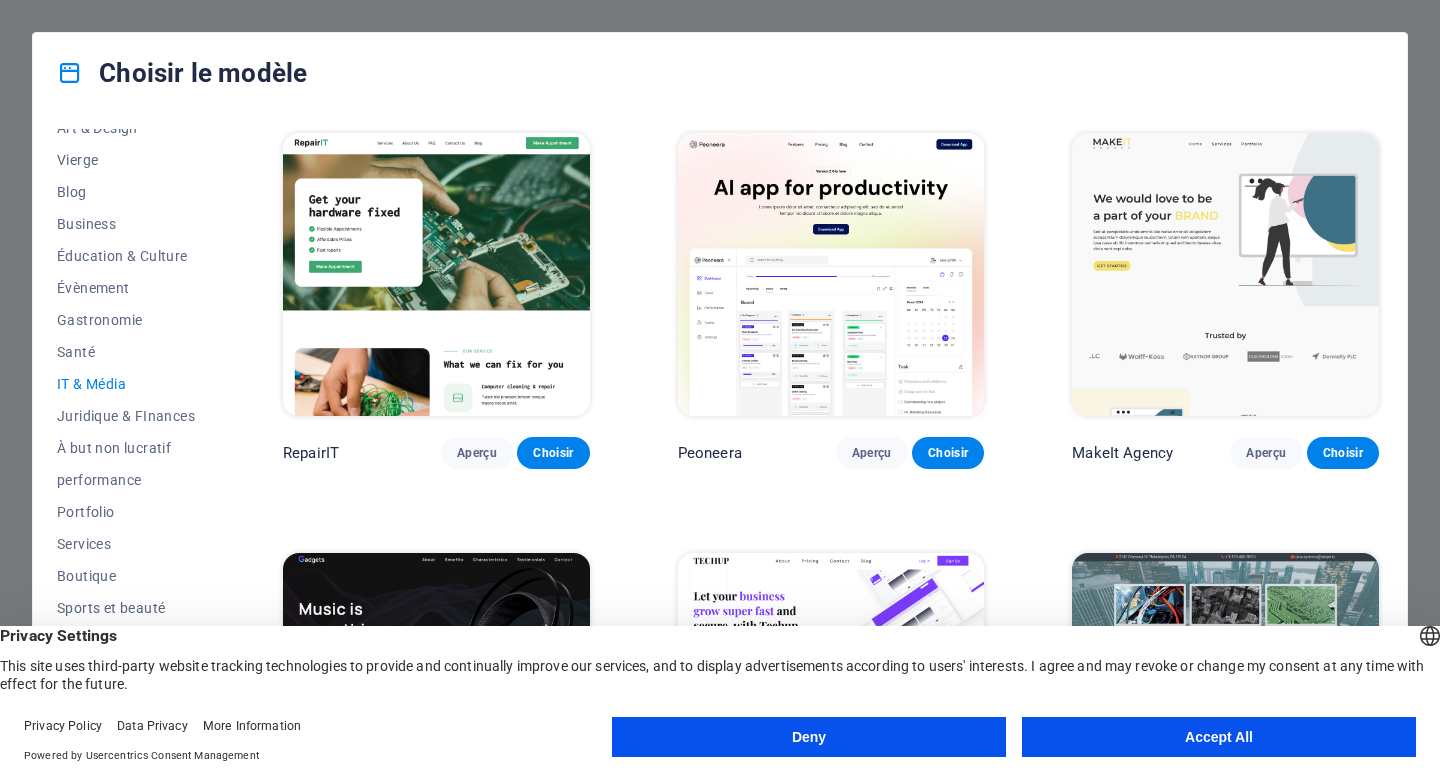 click on "Deny
Accept All" at bounding box center (1014, 737) 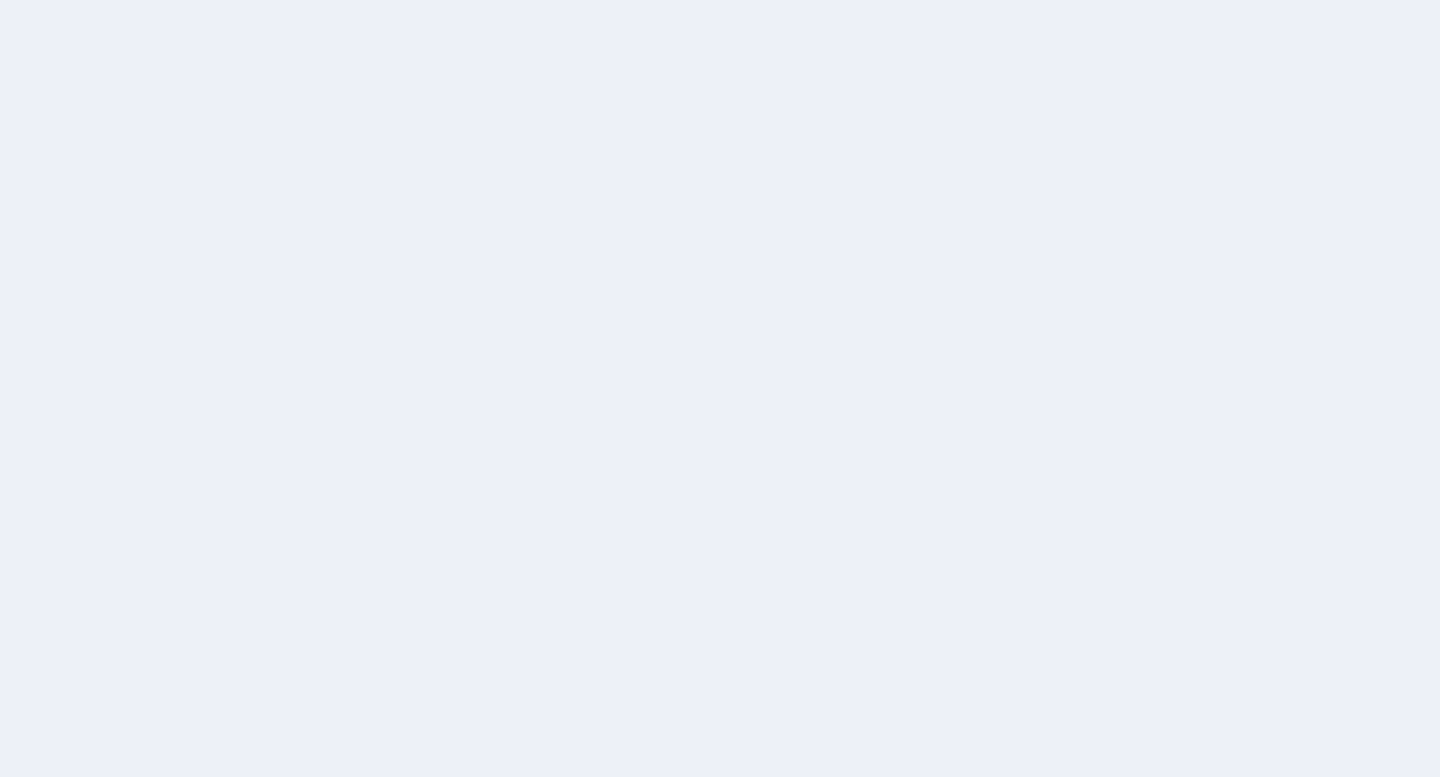 scroll, scrollTop: 0, scrollLeft: 0, axis: both 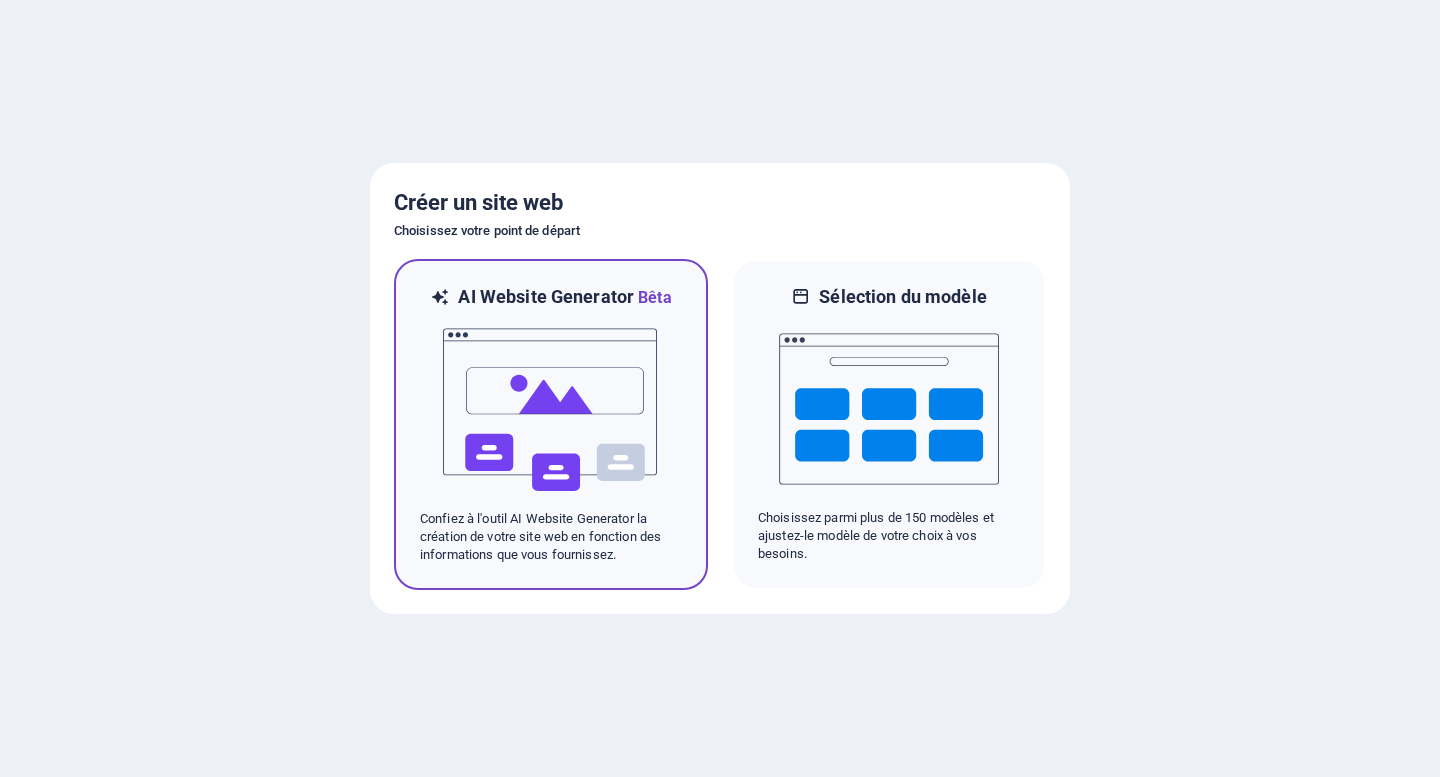 click at bounding box center [551, 410] 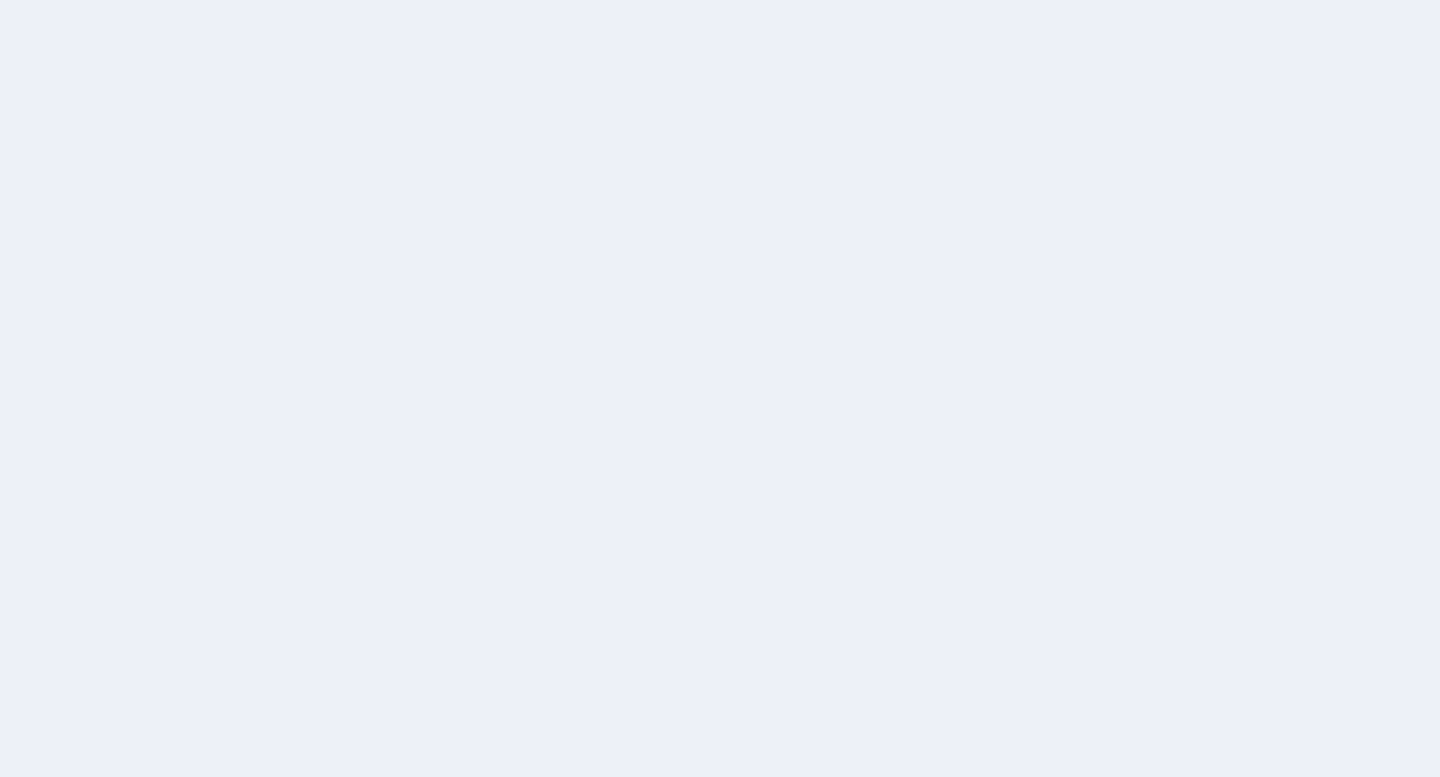 scroll, scrollTop: 0, scrollLeft: 0, axis: both 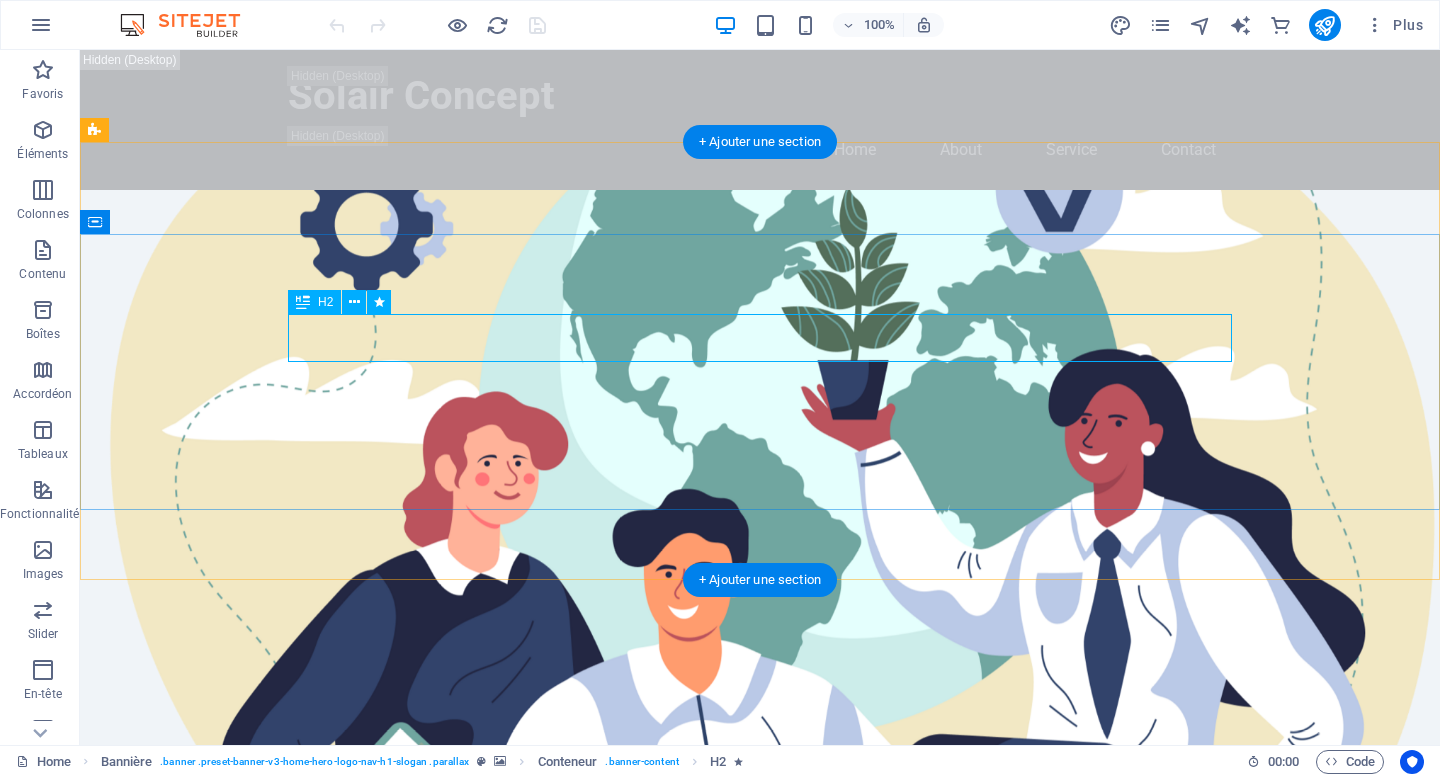 click on "Bienvenue chez Solair Concept" at bounding box center (760, 1097) 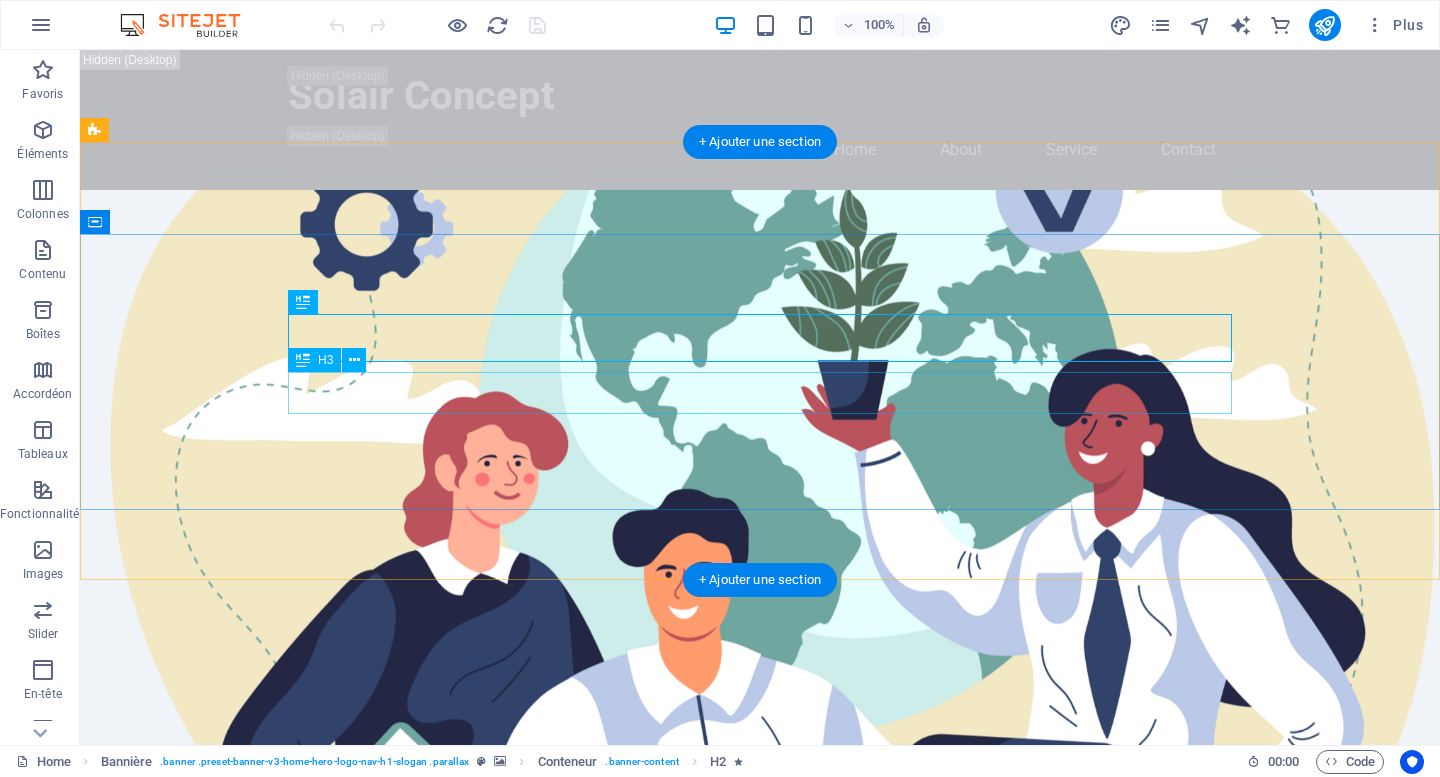 click on "Votre expert en installation solaire clé en main." at bounding box center [760, 1152] 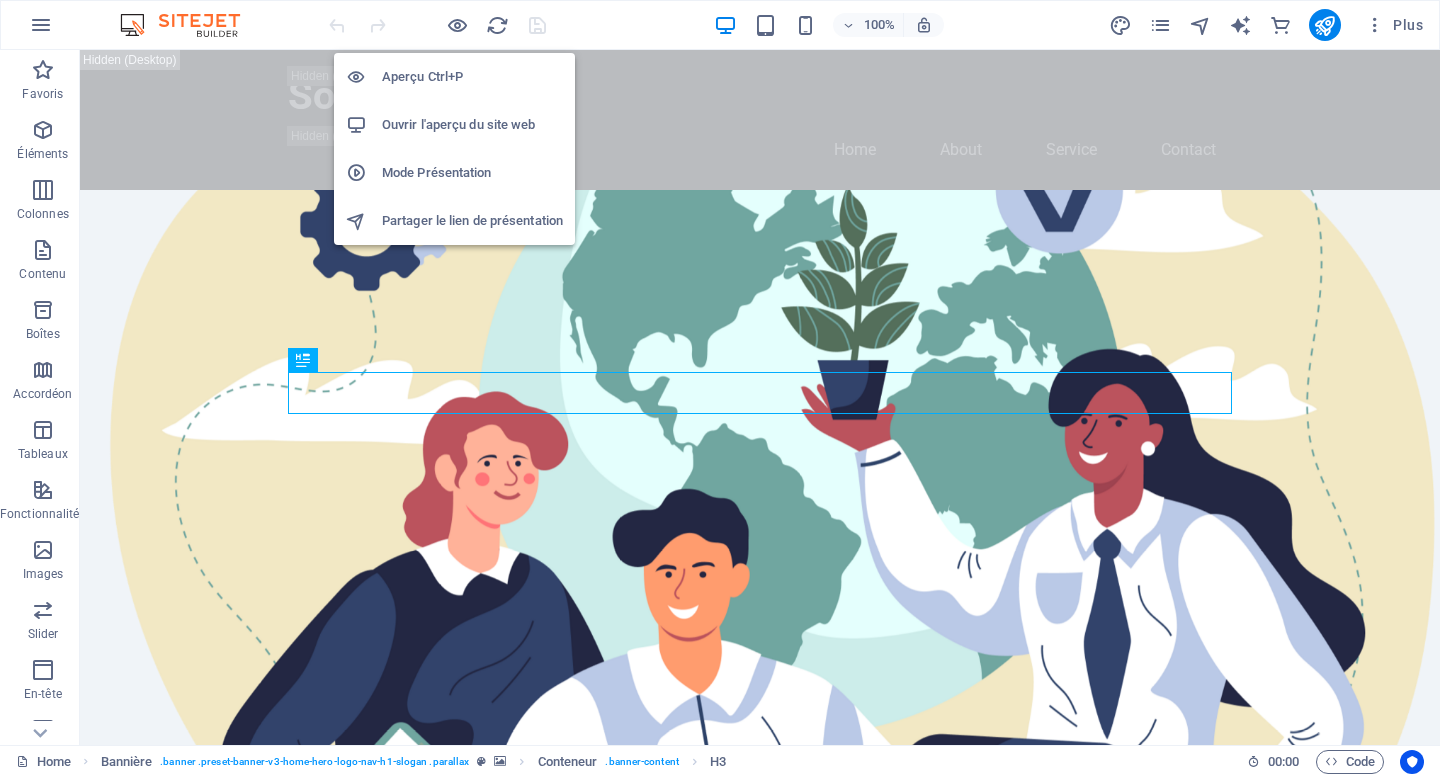 click on "Ouvrir l'aperçu du site web" at bounding box center [472, 125] 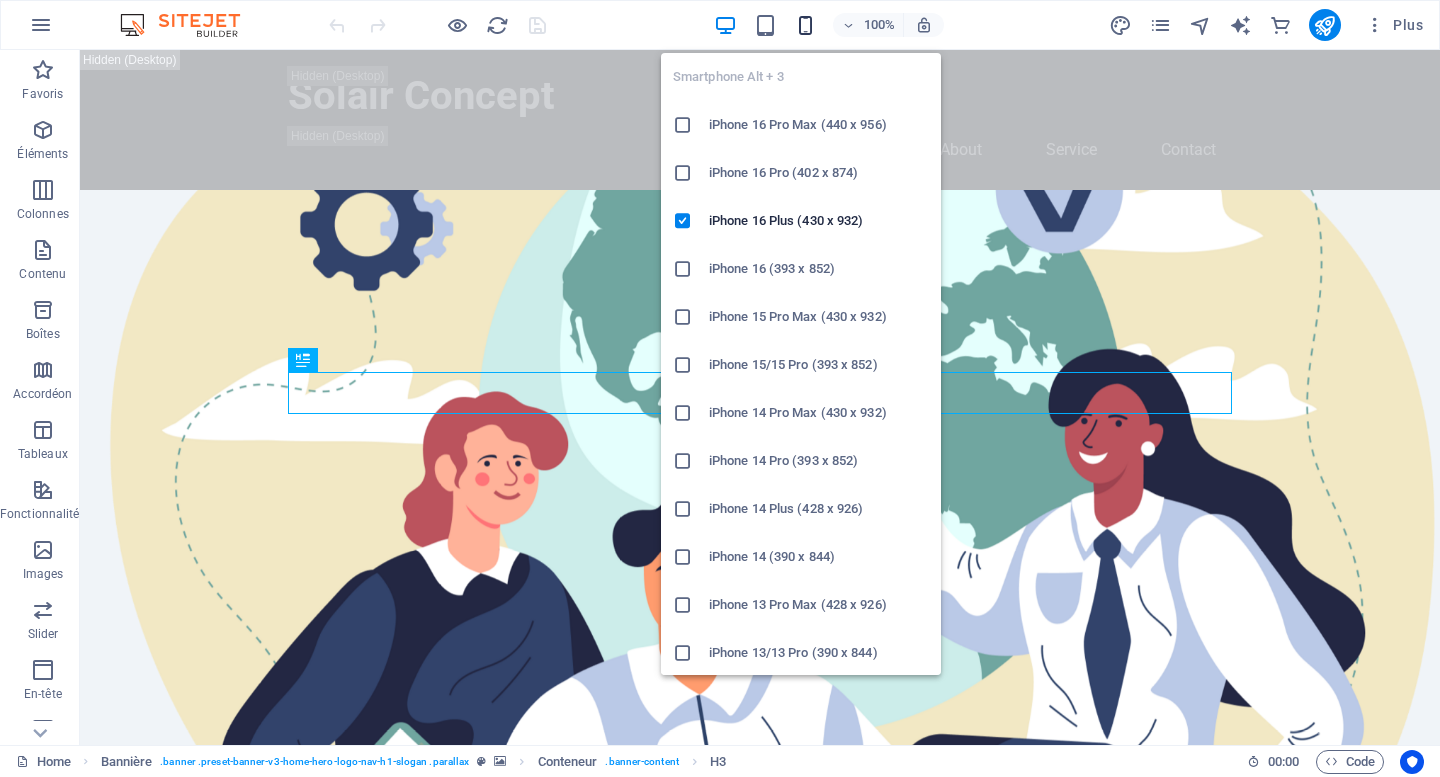click at bounding box center (805, 25) 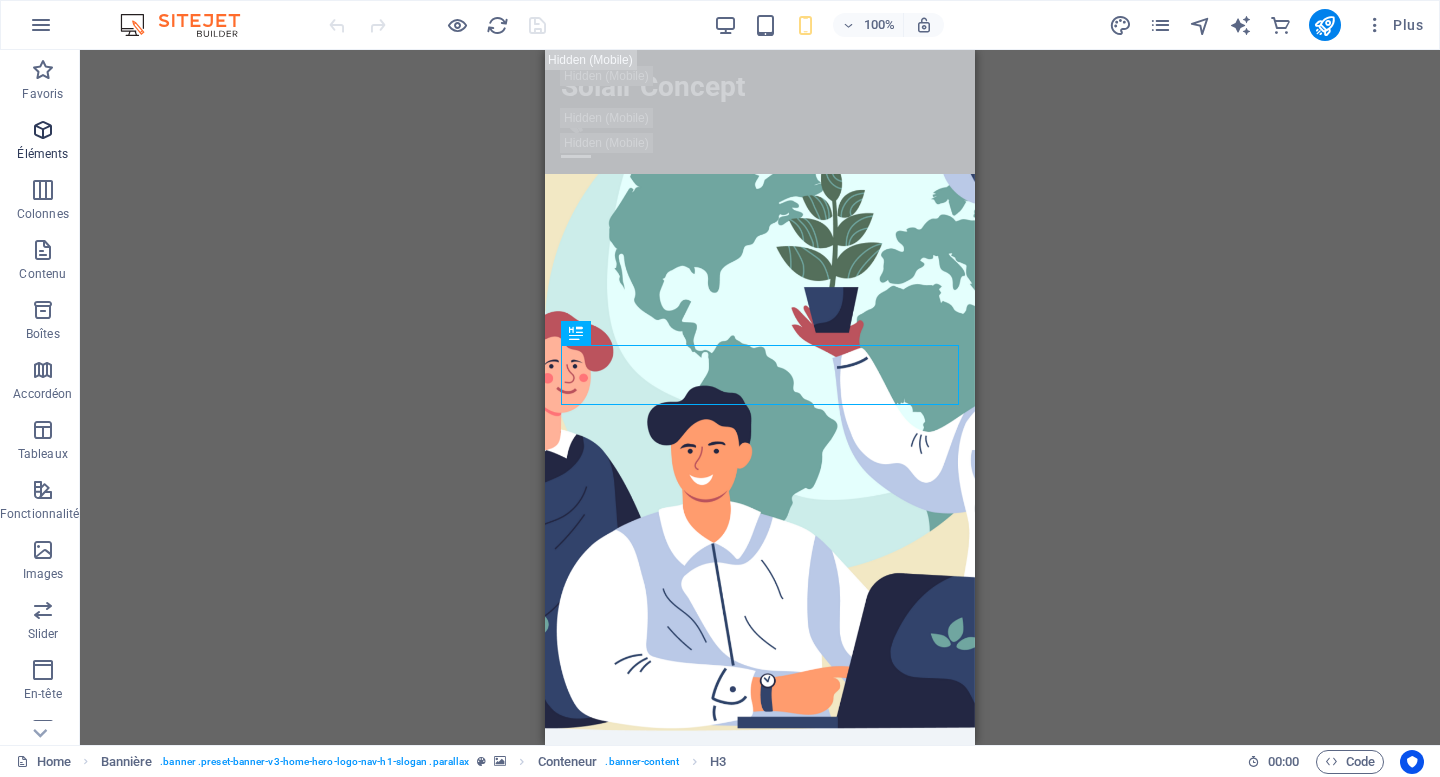 click on "Éléments" at bounding box center (42, 154) 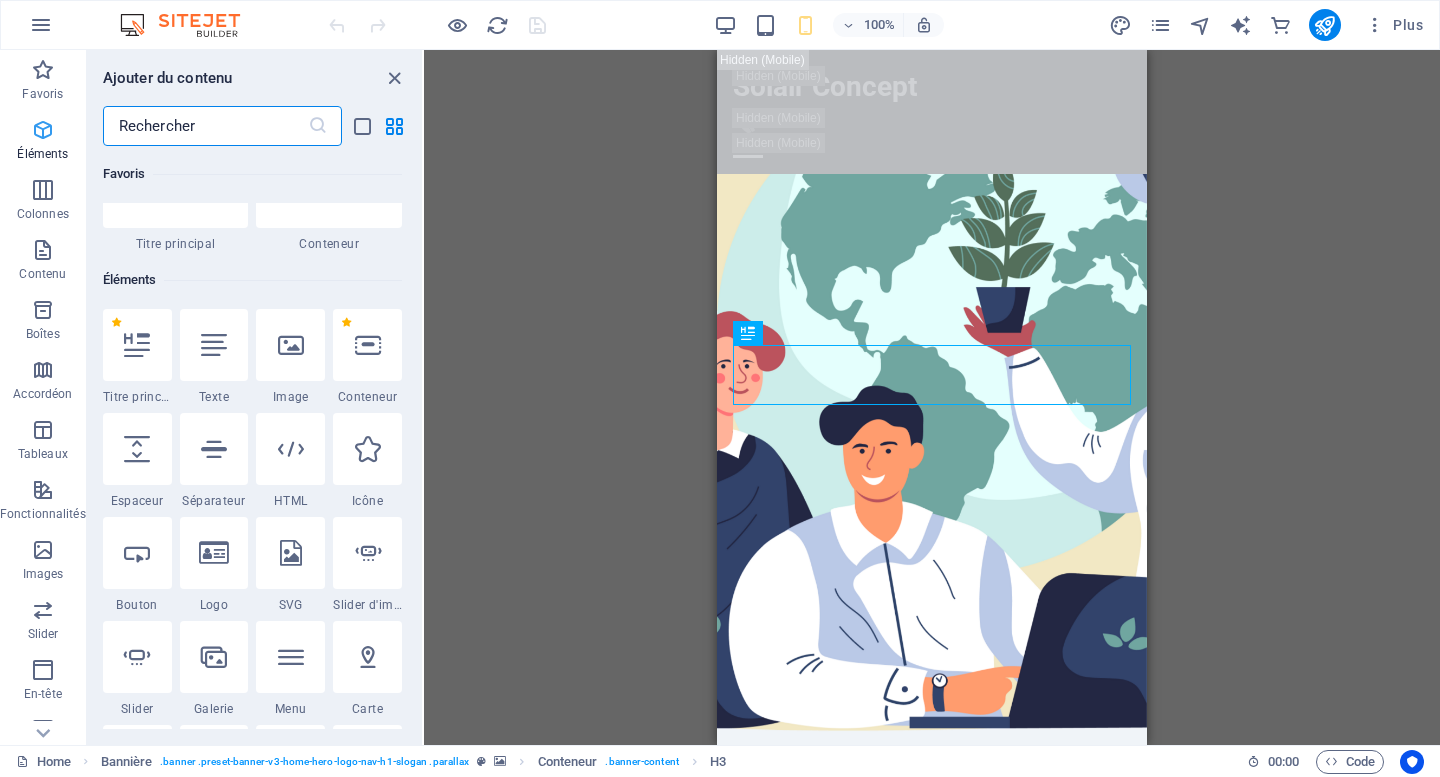 scroll, scrollTop: 213, scrollLeft: 0, axis: vertical 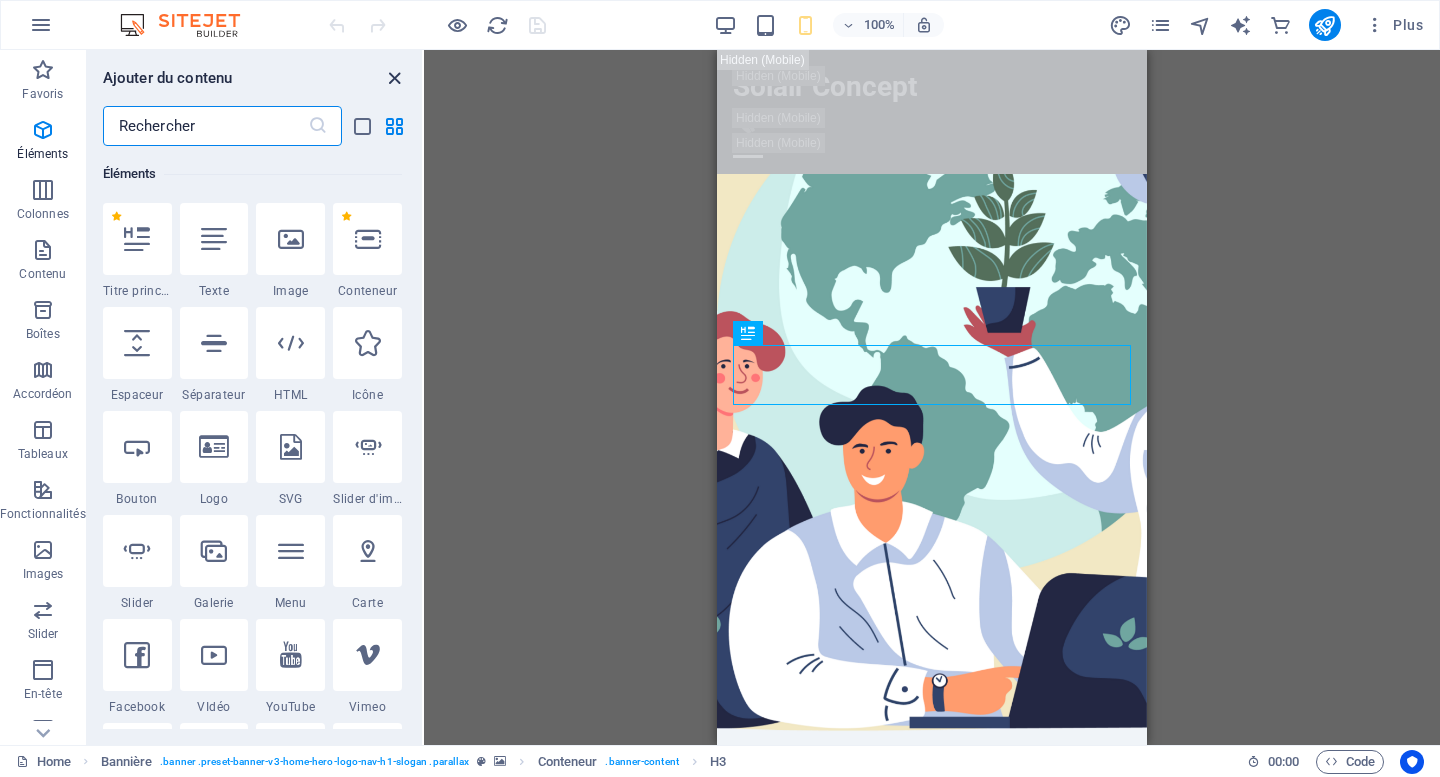click at bounding box center [394, 78] 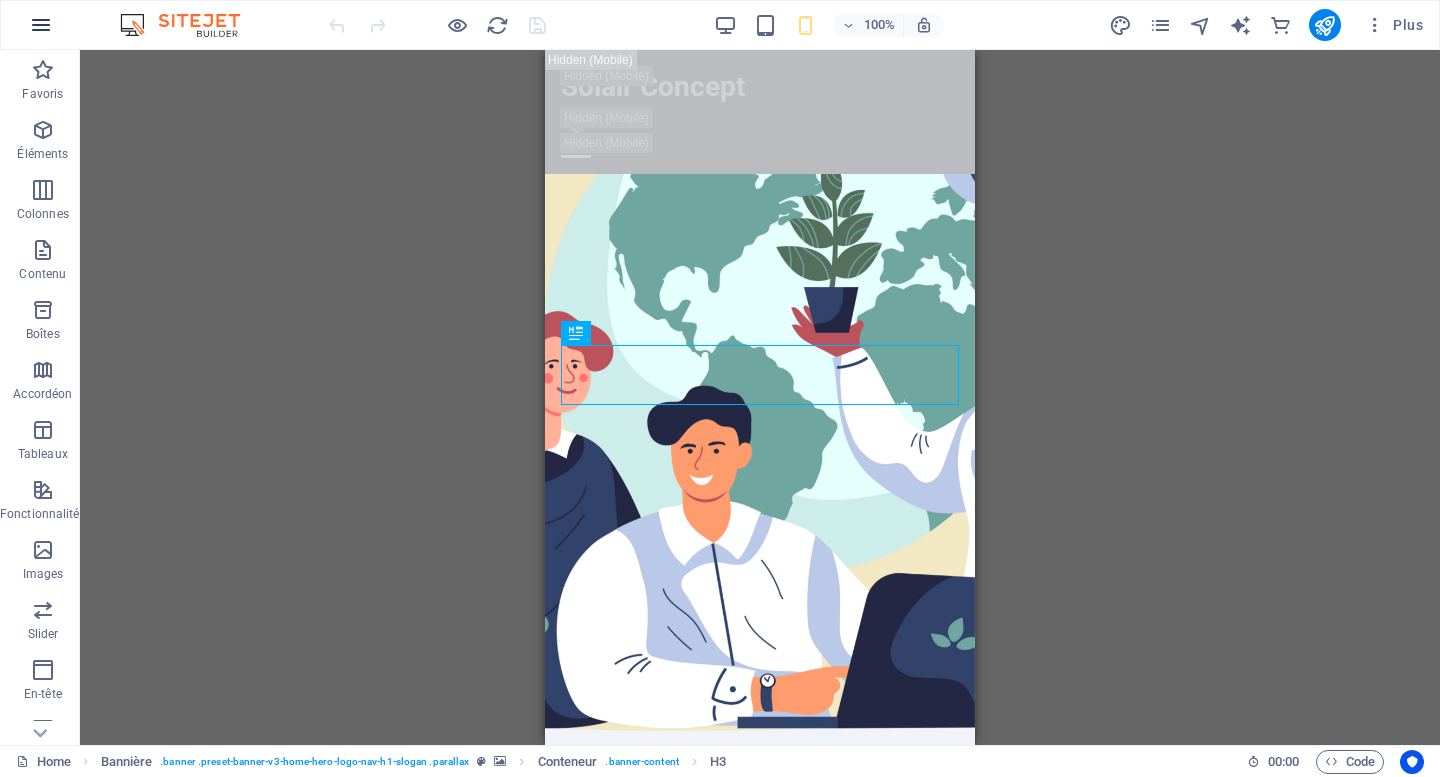 click at bounding box center [41, 25] 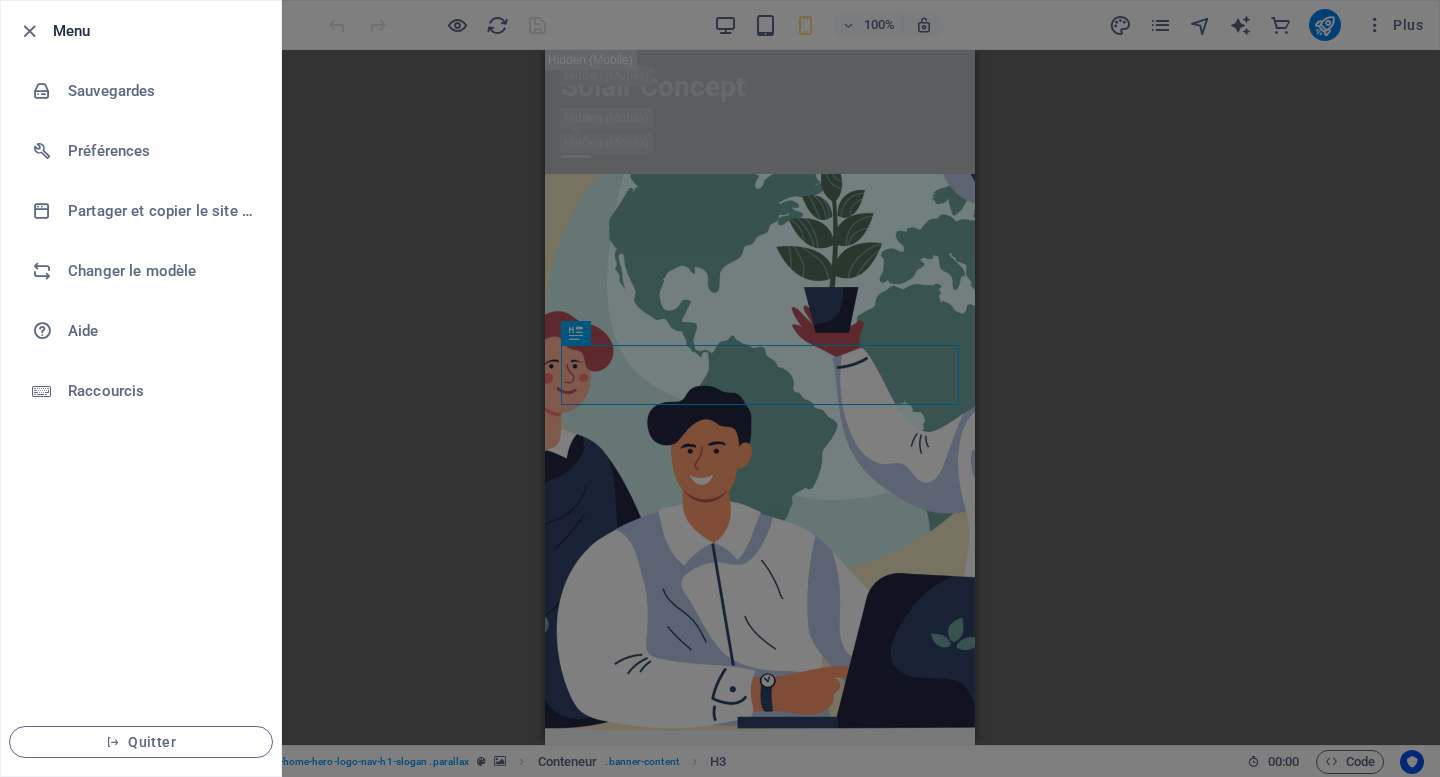 click at bounding box center [720, 388] 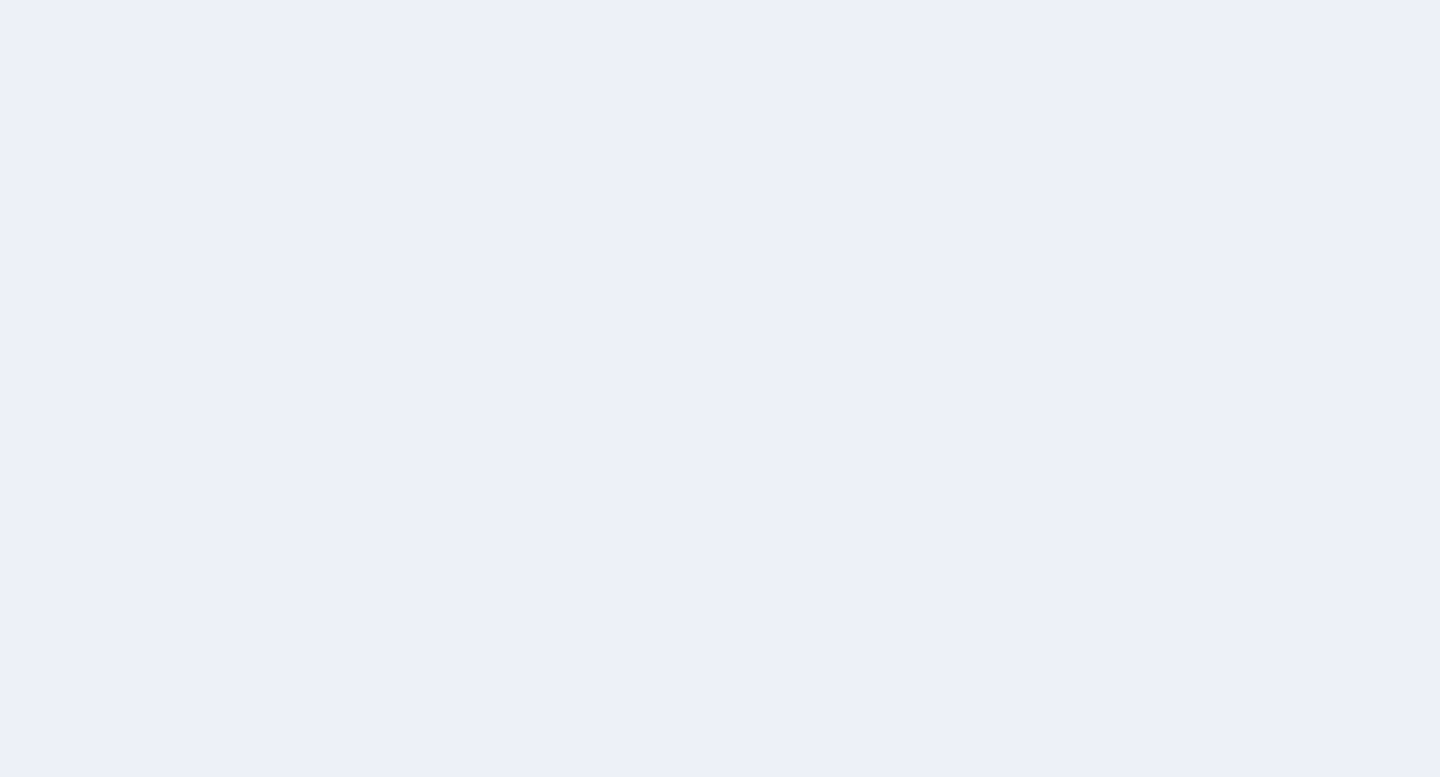 scroll, scrollTop: 0, scrollLeft: 0, axis: both 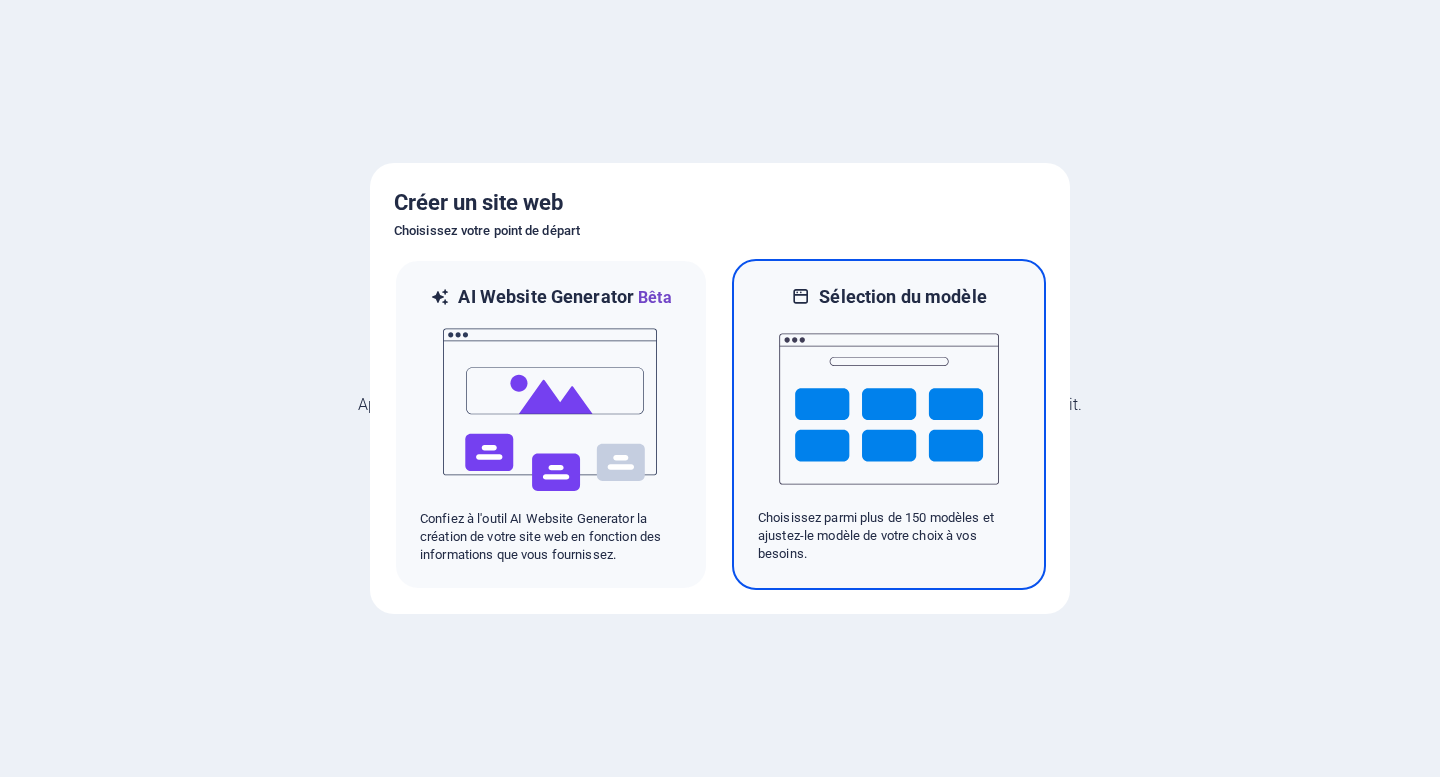 click at bounding box center (889, 409) 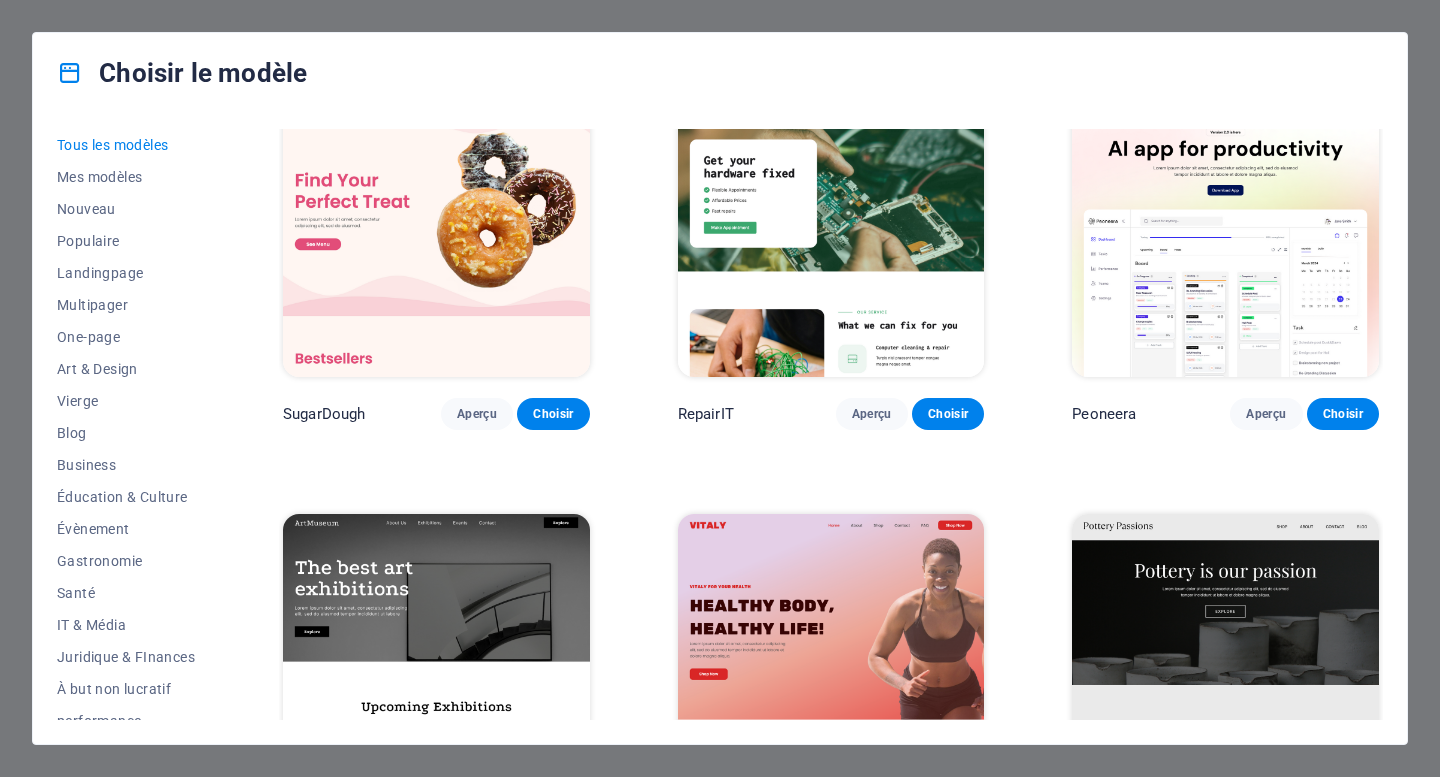 scroll, scrollTop: 42, scrollLeft: 0, axis: vertical 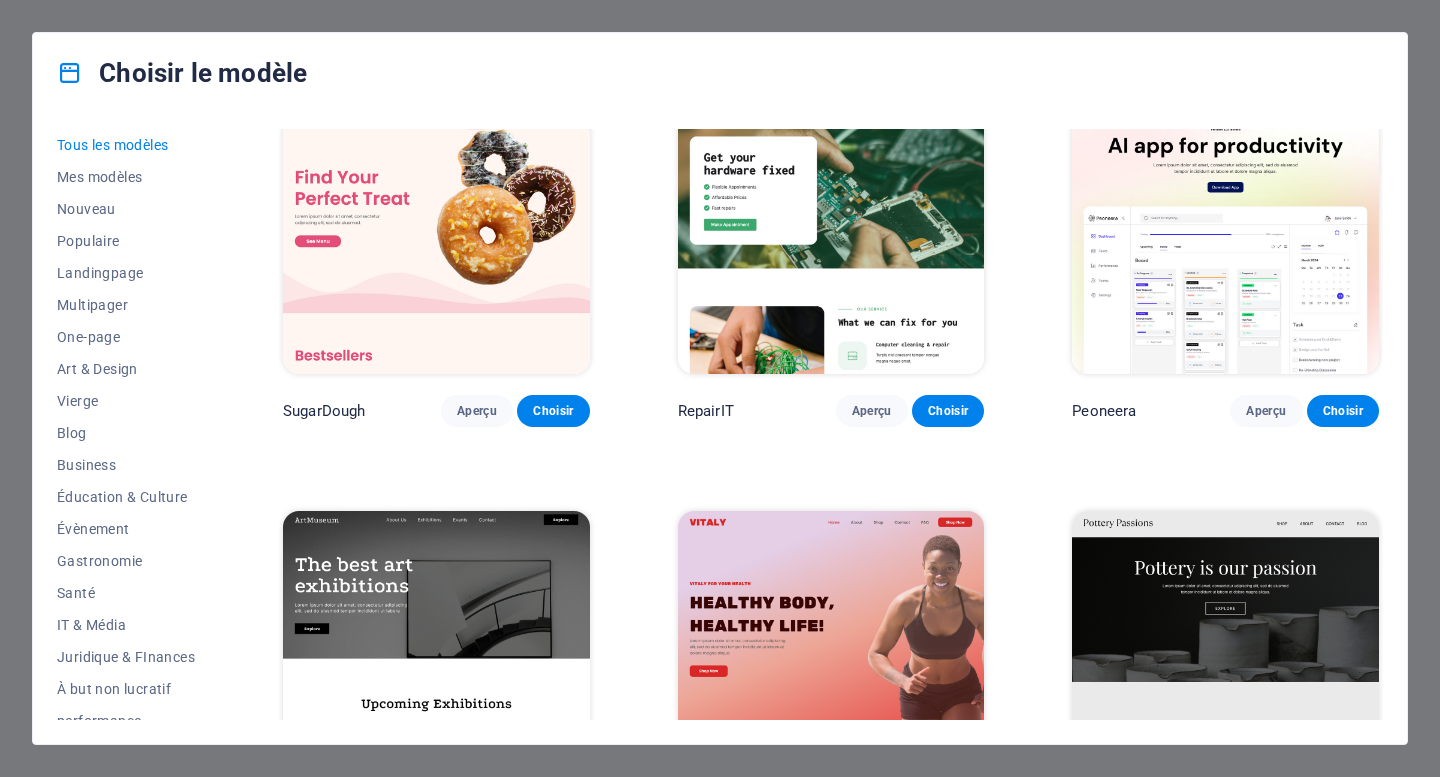 click at bounding box center (1225, 232) 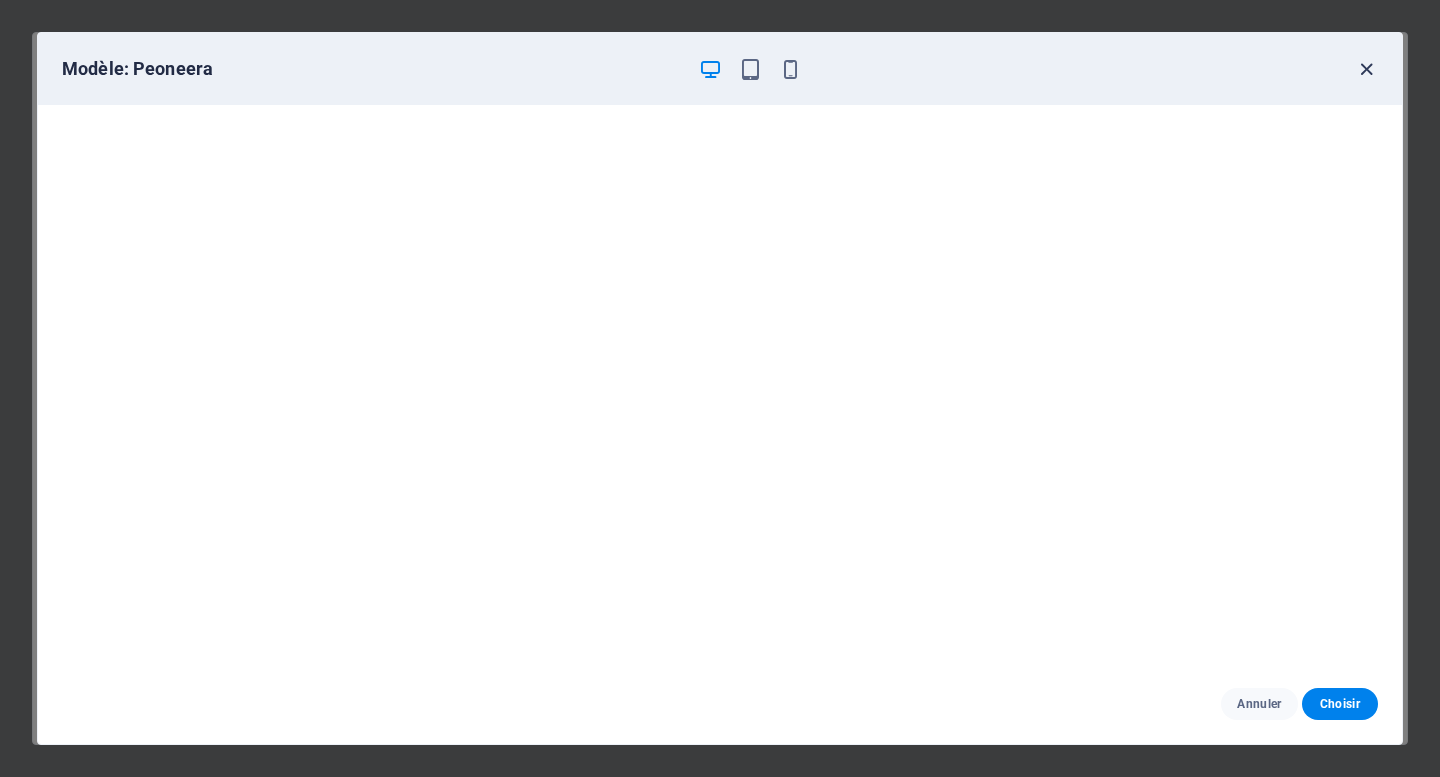 click at bounding box center [1366, 69] 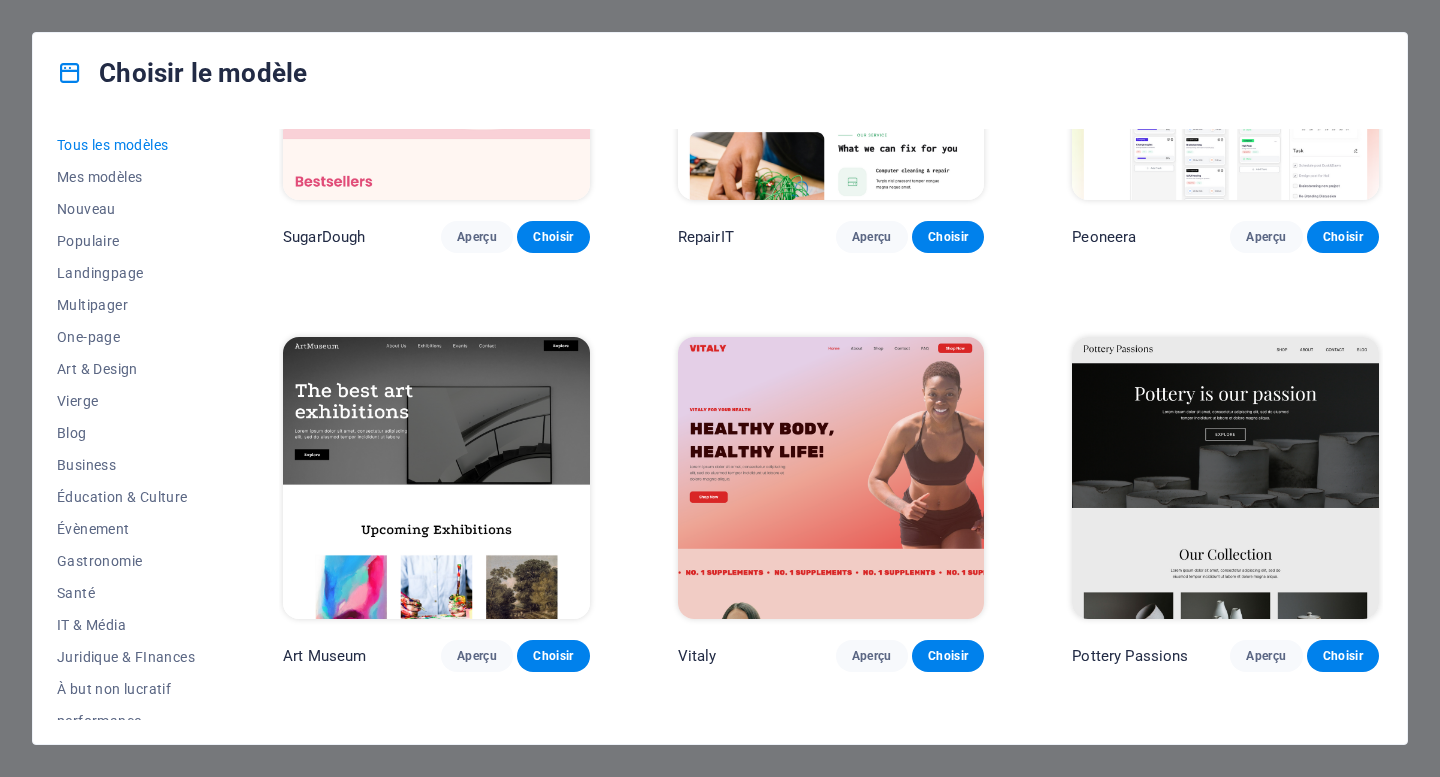 scroll, scrollTop: 220, scrollLeft: 0, axis: vertical 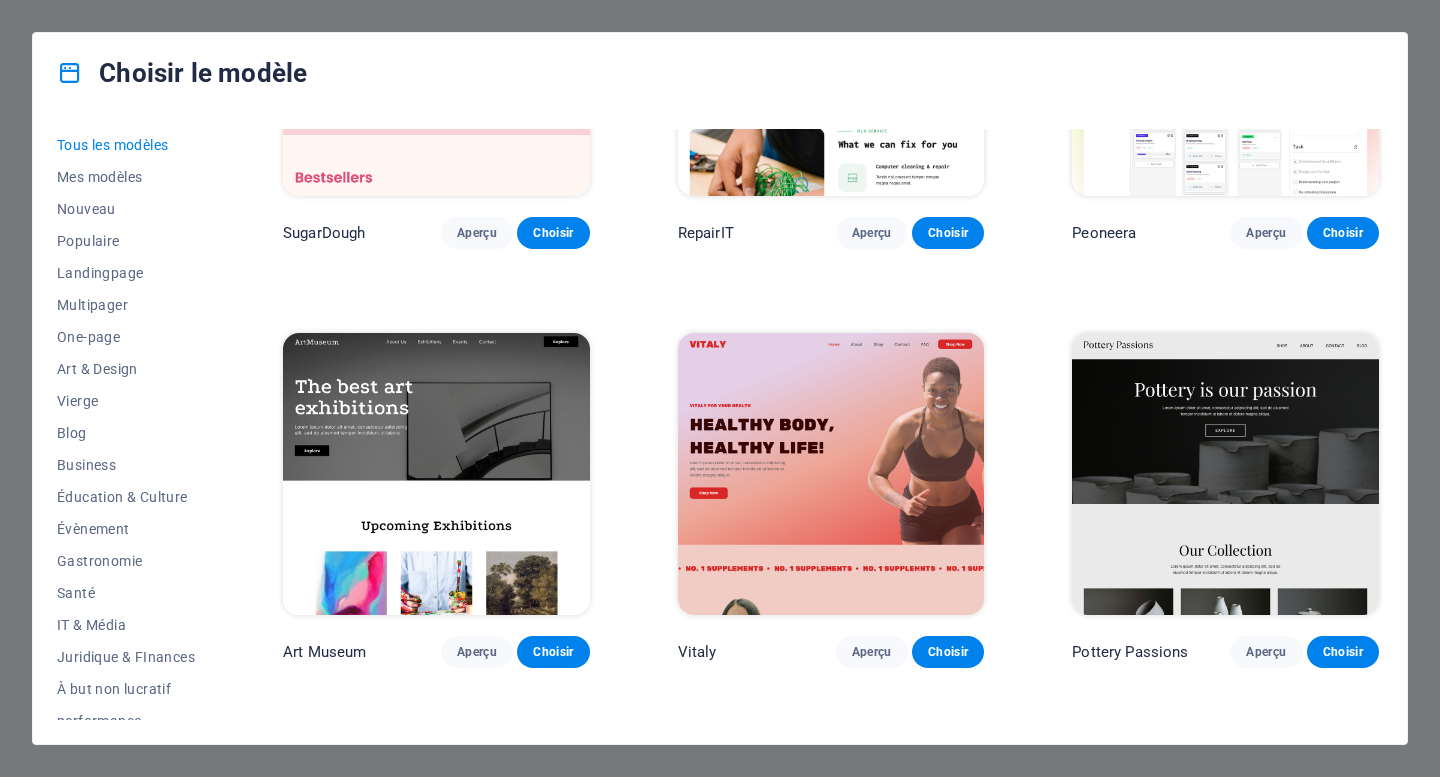 click at bounding box center (1225, 474) 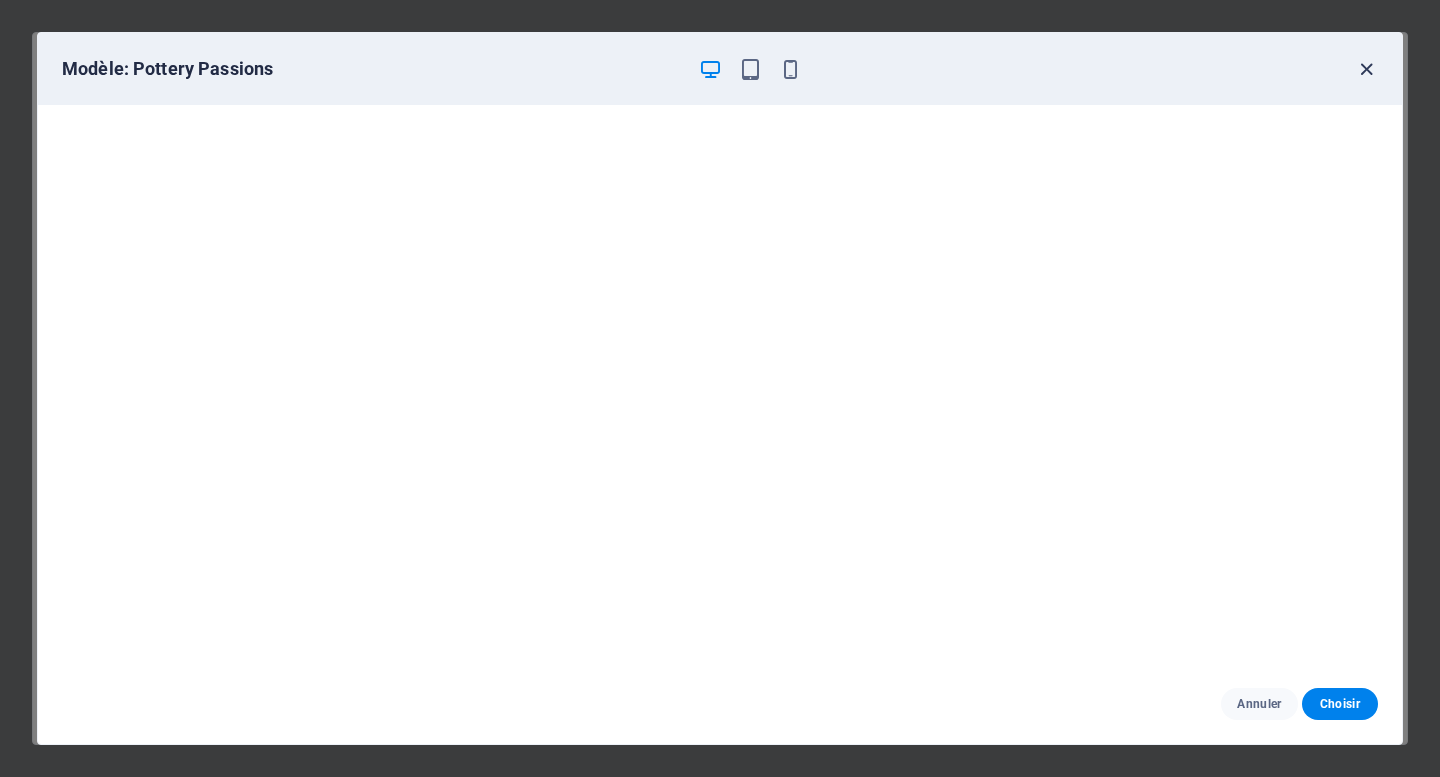 click at bounding box center (1366, 69) 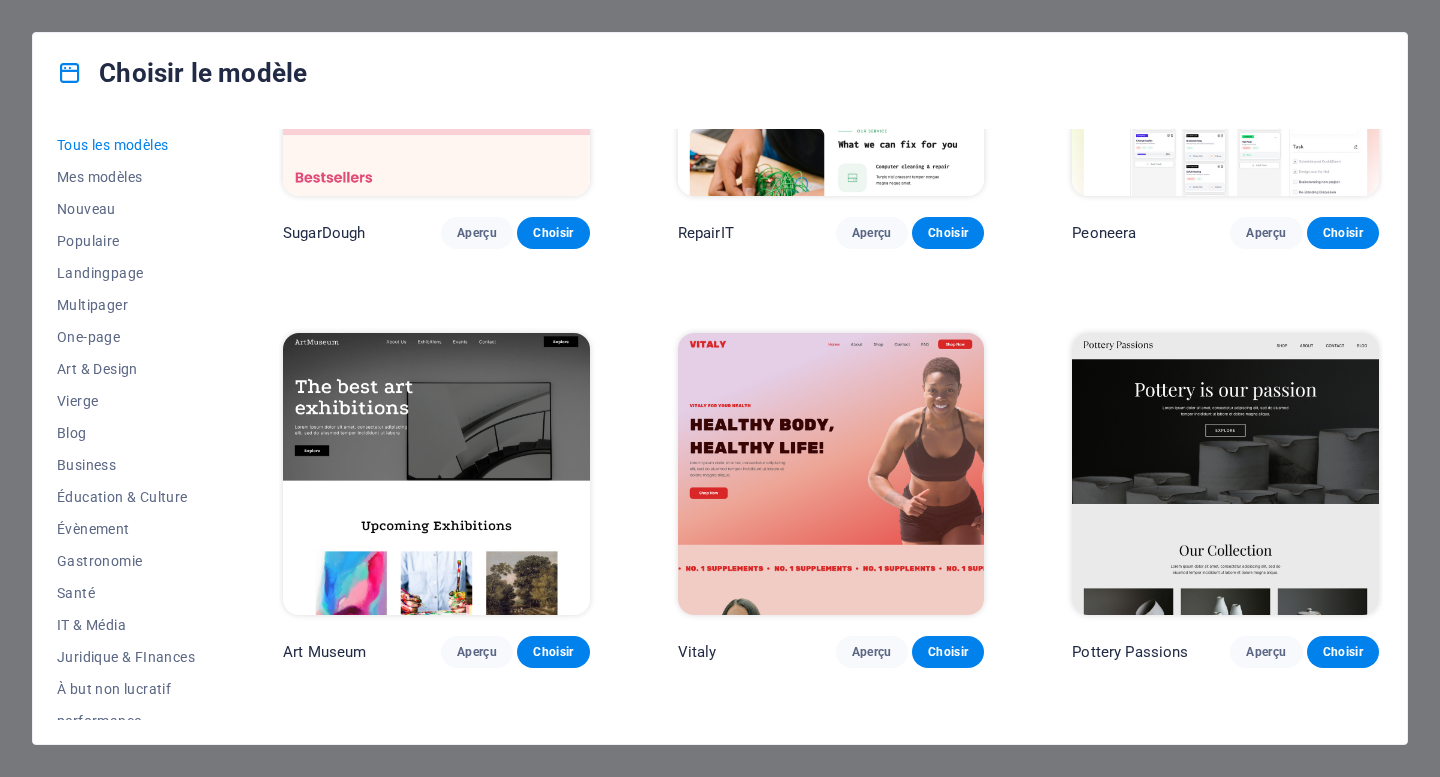 click at bounding box center (436, 474) 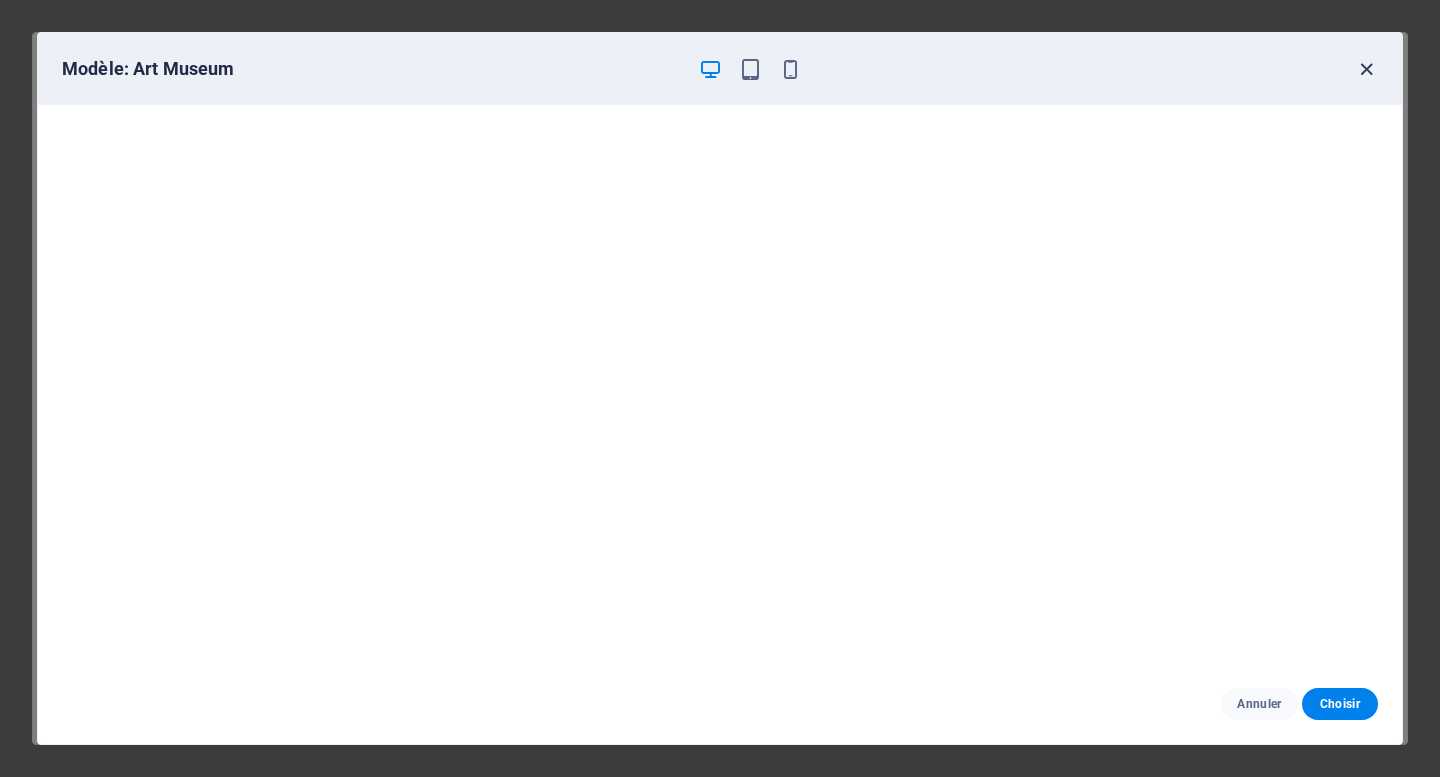 click at bounding box center (1366, 69) 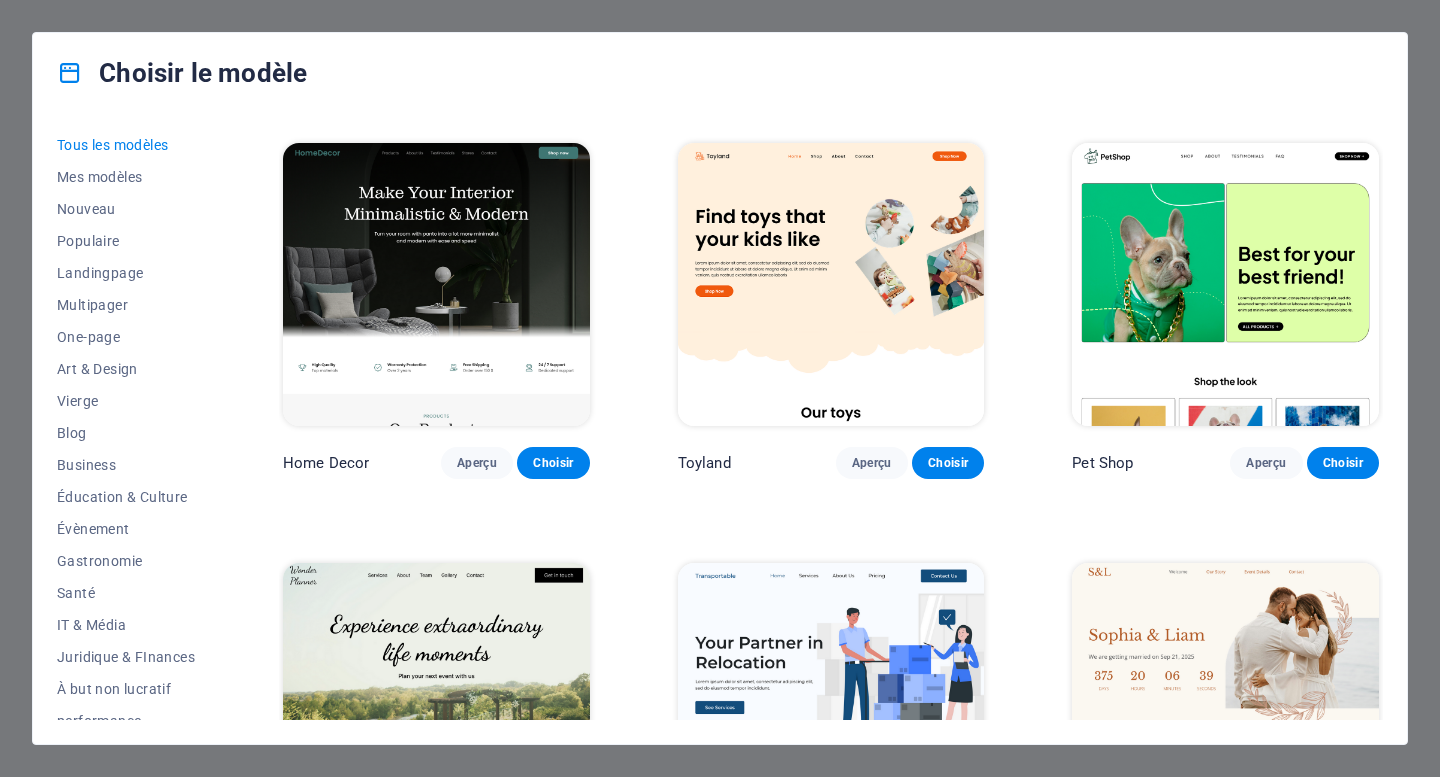 scroll, scrollTop: 831, scrollLeft: 0, axis: vertical 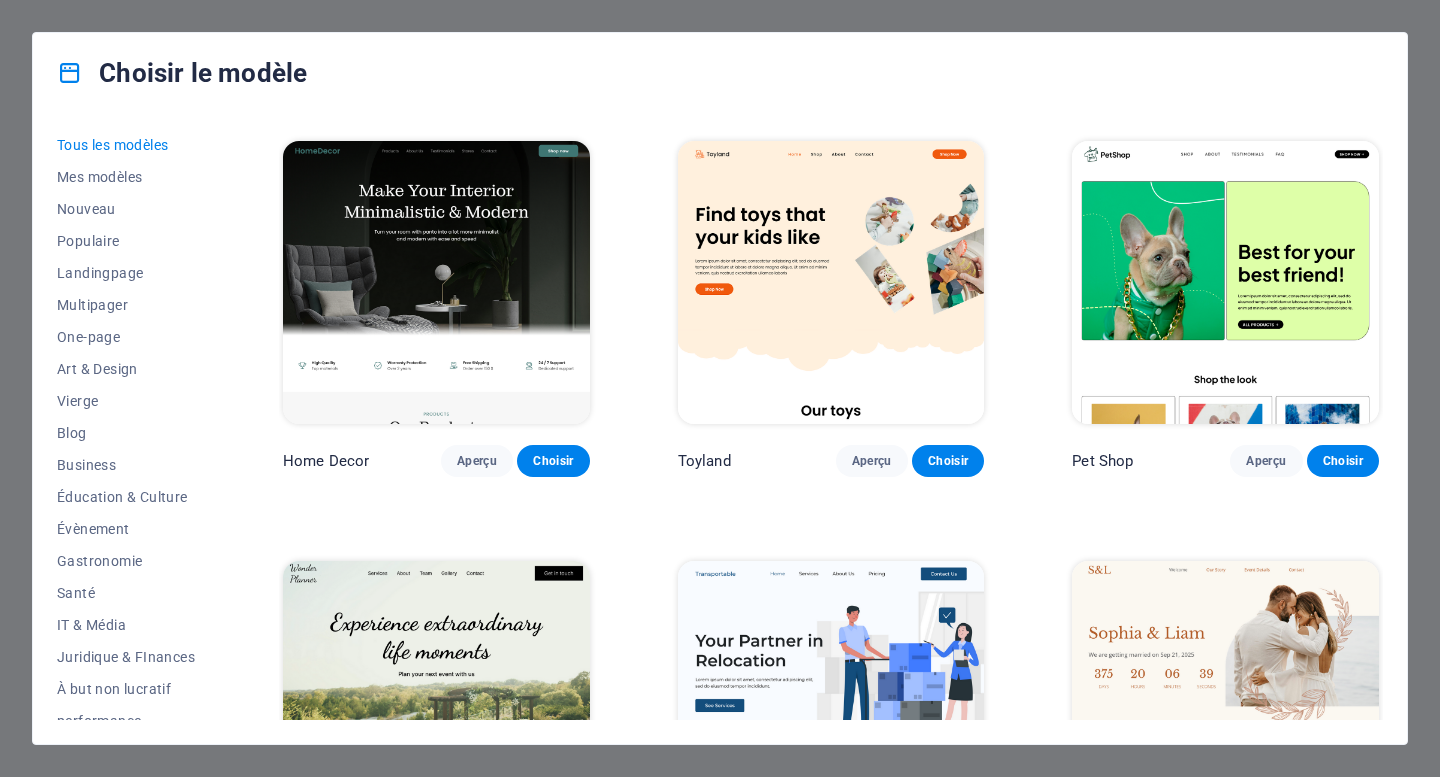 click at bounding box center [436, 282] 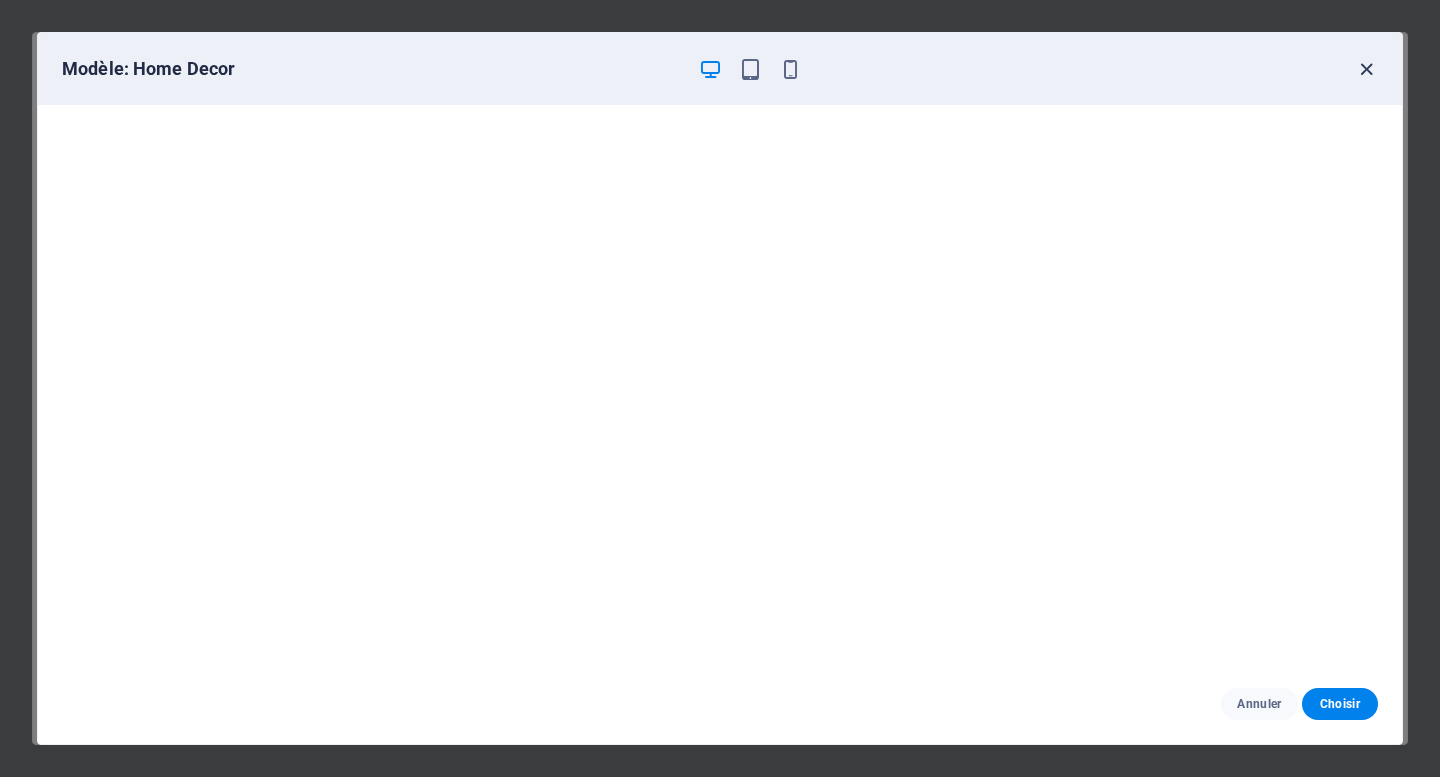 click at bounding box center [1366, 69] 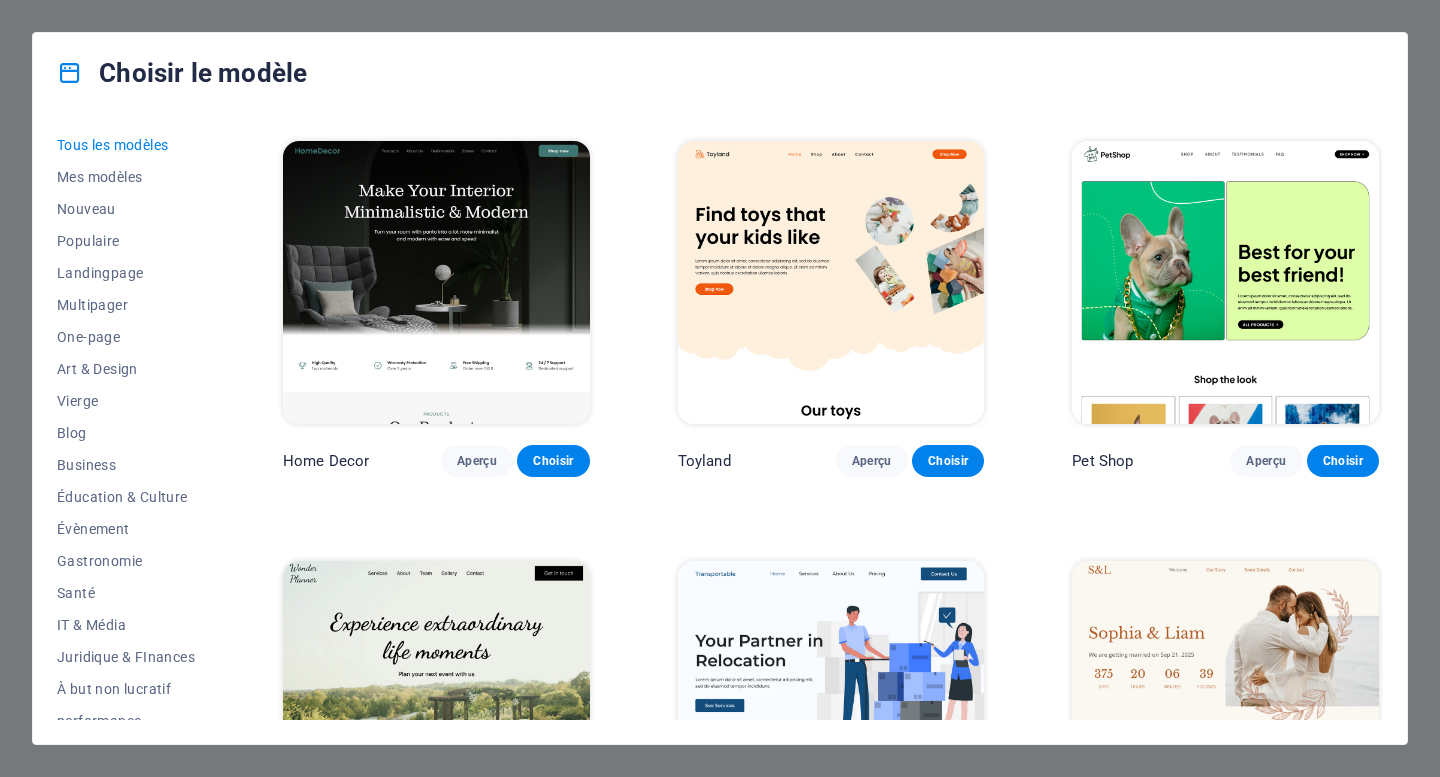 click at bounding box center (831, 282) 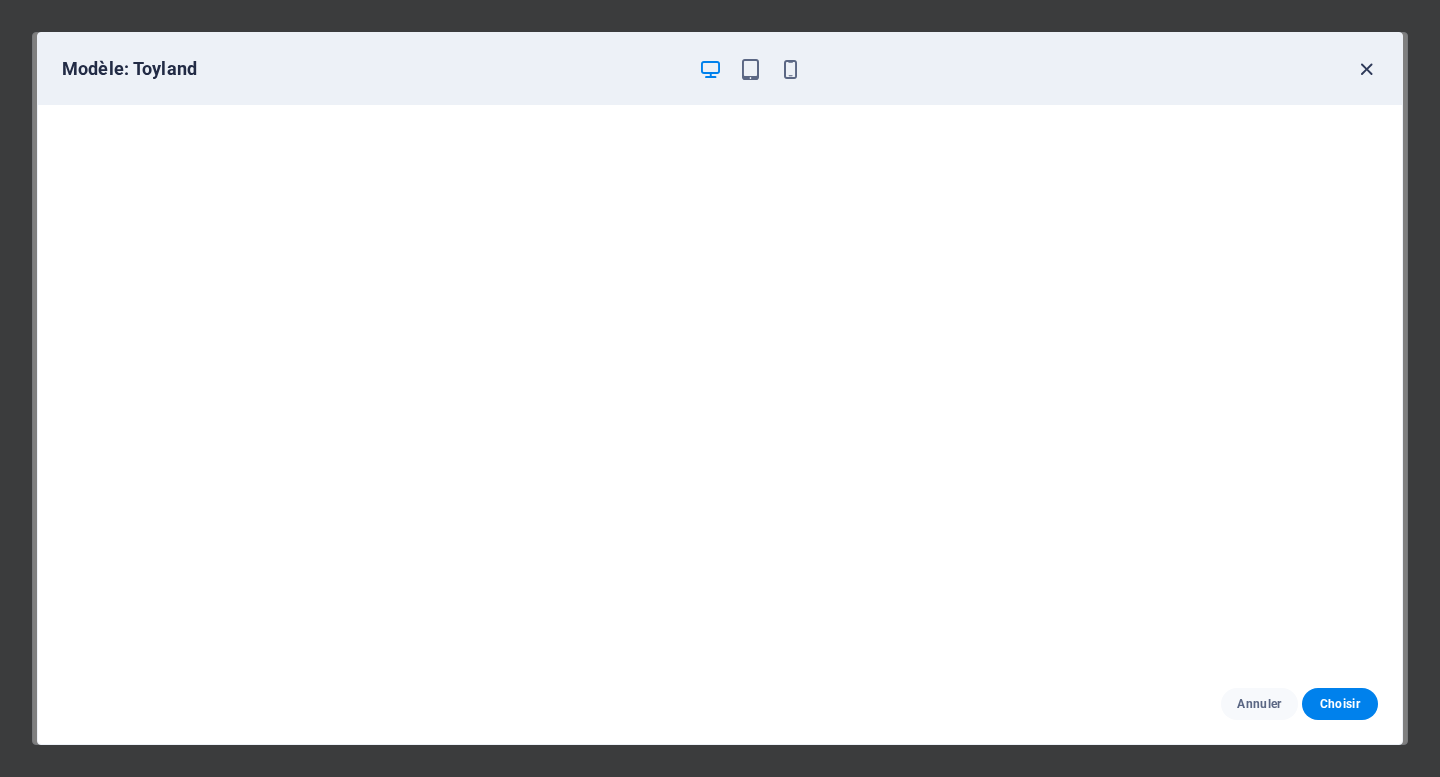 click at bounding box center [1366, 69] 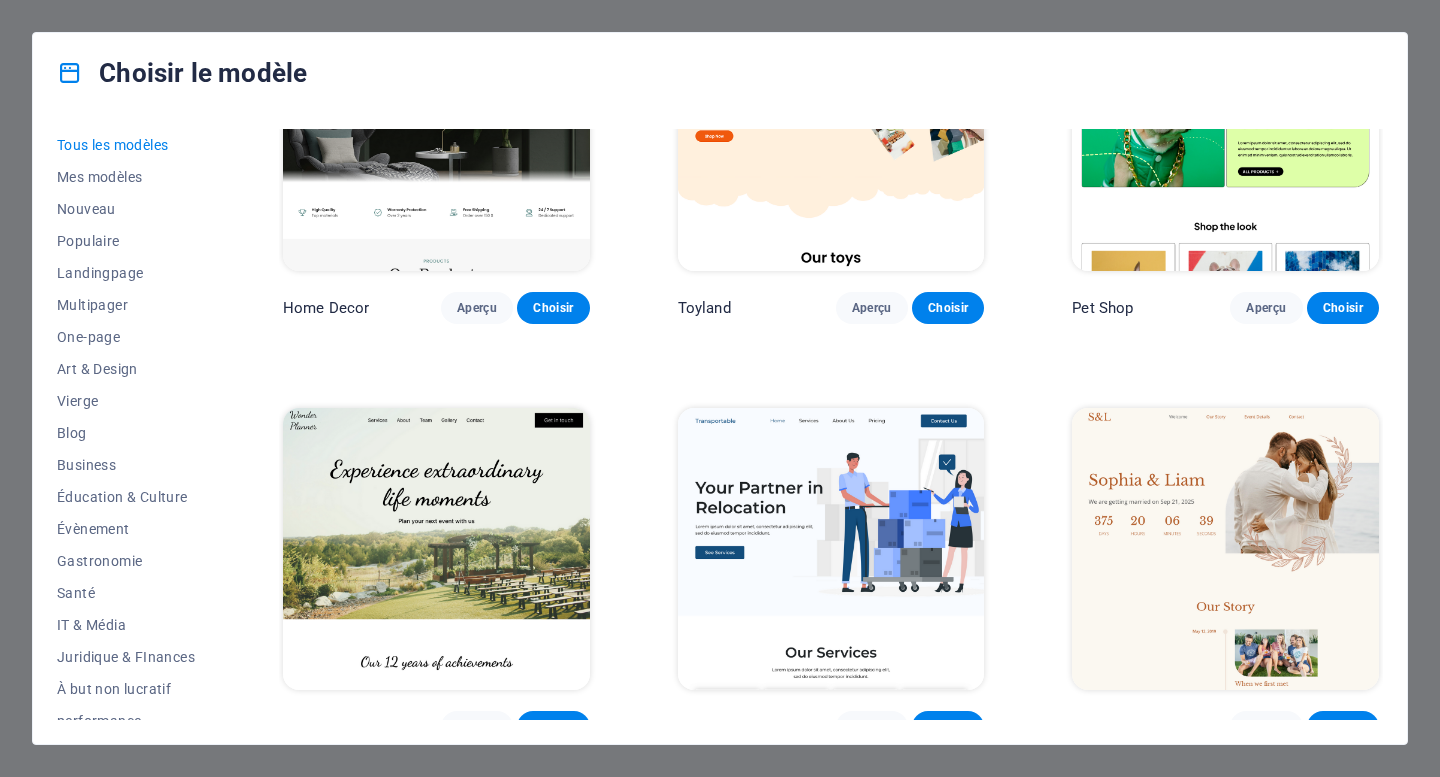 scroll, scrollTop: 949, scrollLeft: 0, axis: vertical 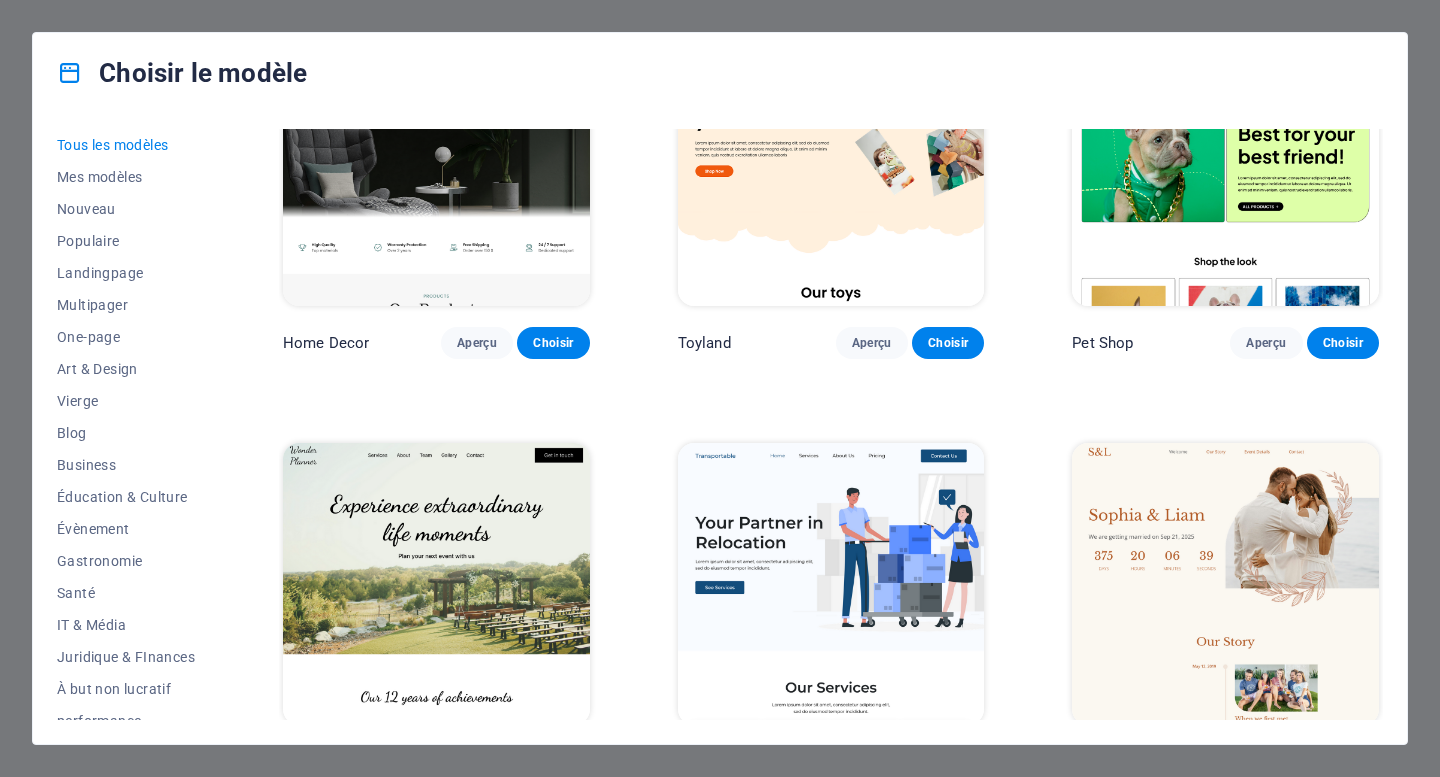 click at bounding box center (1225, 164) 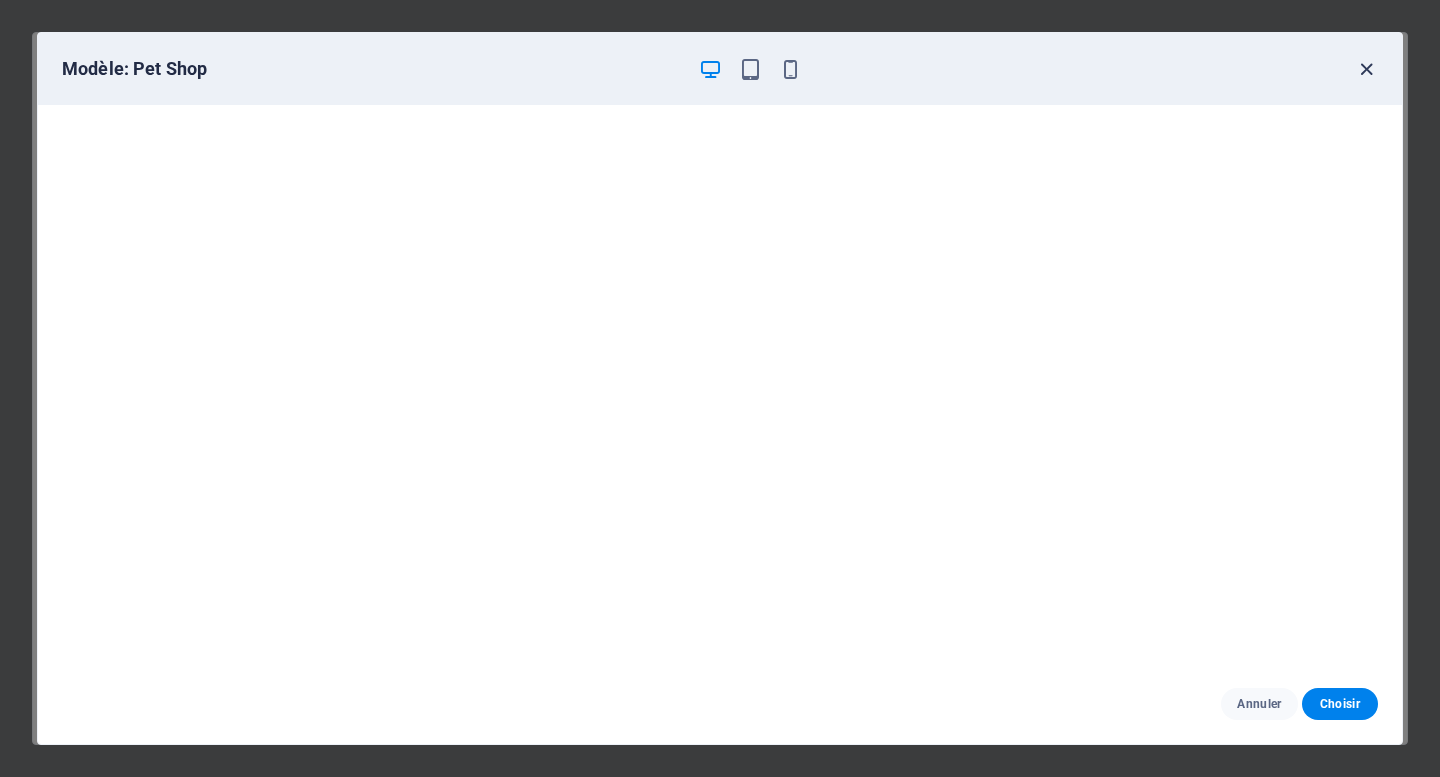 click at bounding box center (1366, 69) 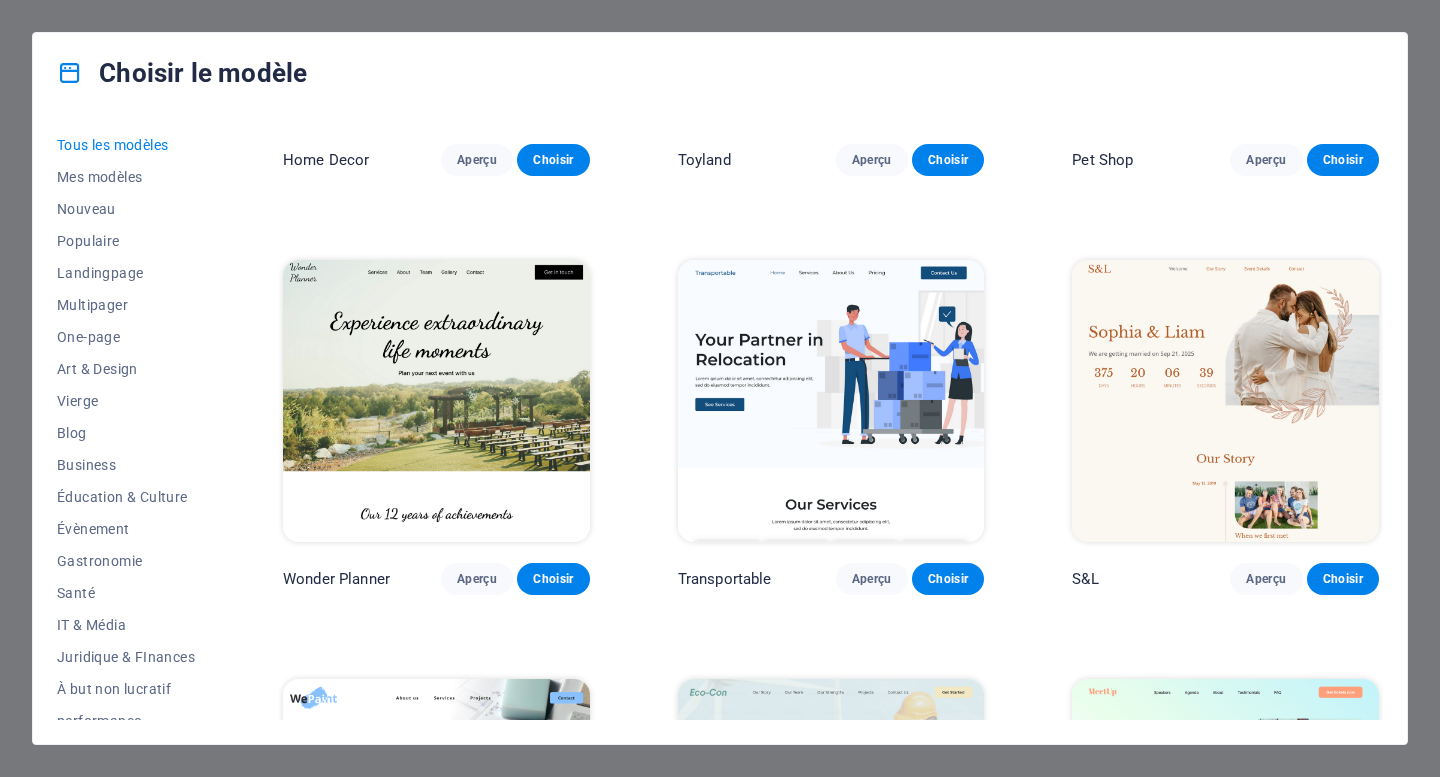 scroll, scrollTop: 1137, scrollLeft: 0, axis: vertical 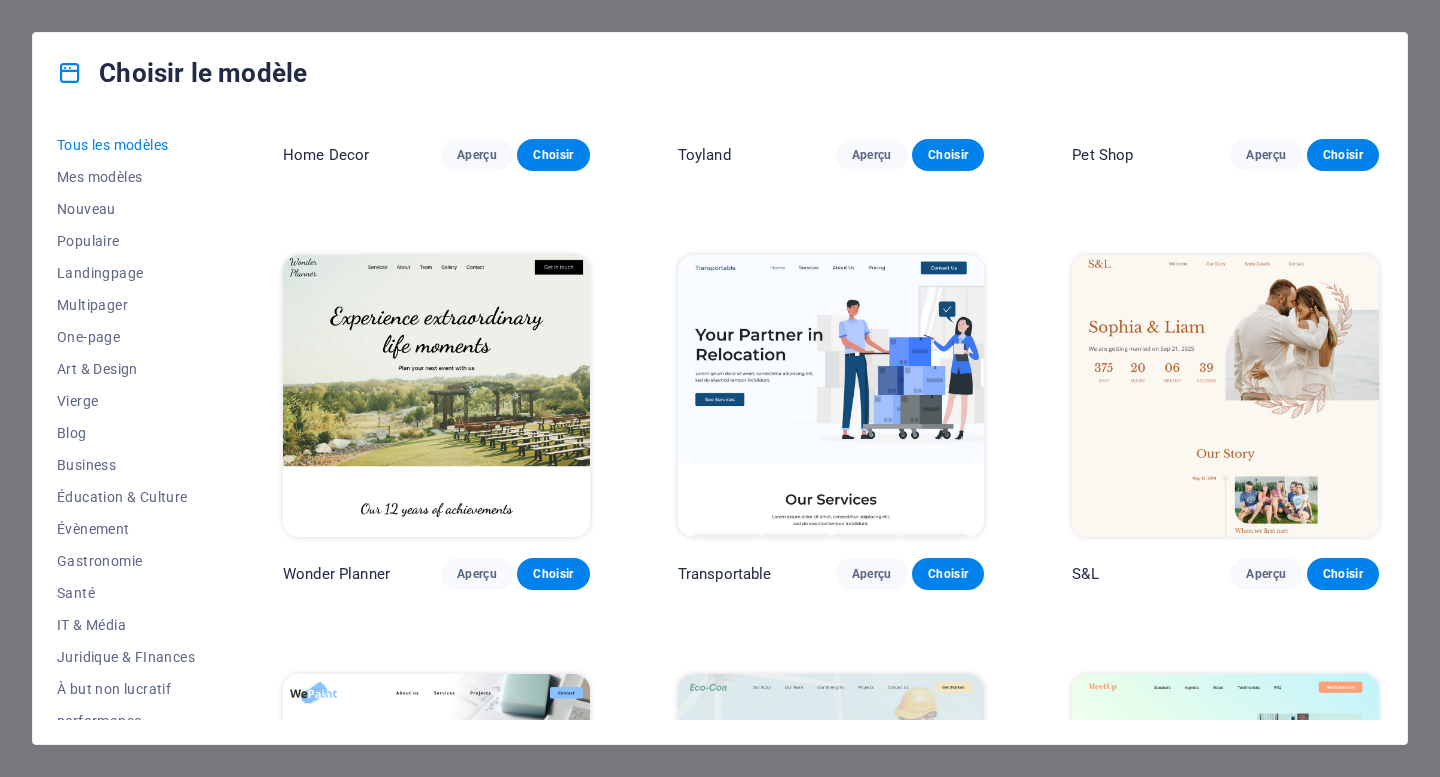 click on "SugarDough Aperçu Choisir RepairIT Aperçu Choisir Peoneera Aperçu Choisir Art Museum Aperçu Choisir Vitaly Aperçu Choisir Pottery Passions Aperçu Choisir Home Decor Aperçu Choisir Toyland Aperçu Choisir Pet Shop Aperçu Choisir Wonder Planner Aperçu Choisir Transportable Aperçu Choisir S&L Aperçu Choisir WePaint Aperçu Choisir Eco-Con Aperçu Choisir MeetUp Aperçu Choisir Help & Care Aperçu Choisir Podcaster Aperçu Choisir Academix Aperçu Choisir BIG Barber Shop Aperçu Choisir Health & Food Aperçu Choisir UrbanNest Interiors Aperçu Choisir Green Change Aperçu Choisir The Beauty Temple Aperçu Choisir WeTrain Aperçu Choisir Cleaner Aperçu Choisir Johanna James Aperçu Choisir Delicioso Aperçu Choisir Dream Garden Aperçu Choisir LumeDeAqua Aperçu Choisir Pets Care Aperçu Choisir SafeSpace Aperçu Choisir Midnight Rain Bar Aperçu Choisir Drive Aperçu Choisir Estator Aperçu Choisir Health Group Aperçu Choisir MakeIt Agency Aperçu Choisir Flower Shop Aperçu Choisir Wanderlust WeSpa" at bounding box center [831, 11332] 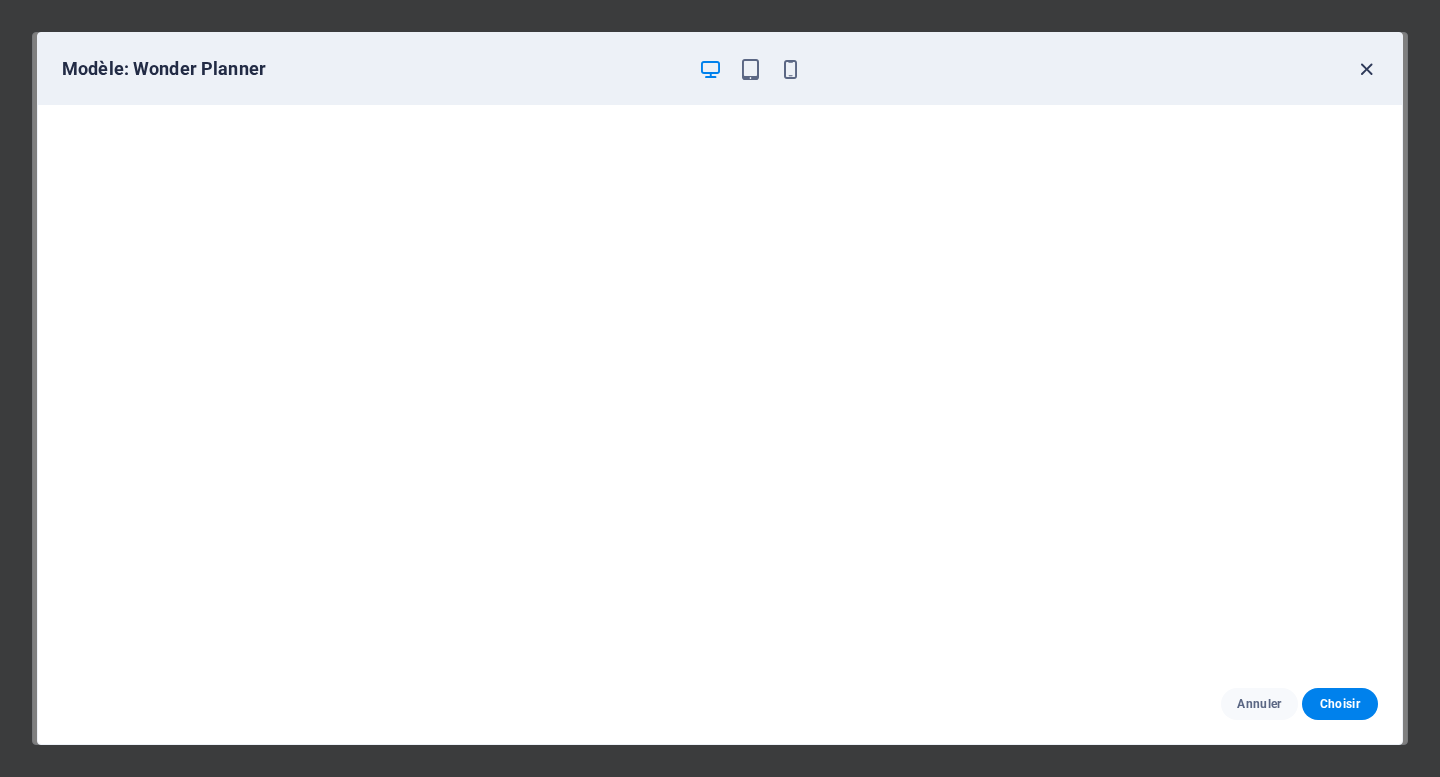 click at bounding box center [1366, 69] 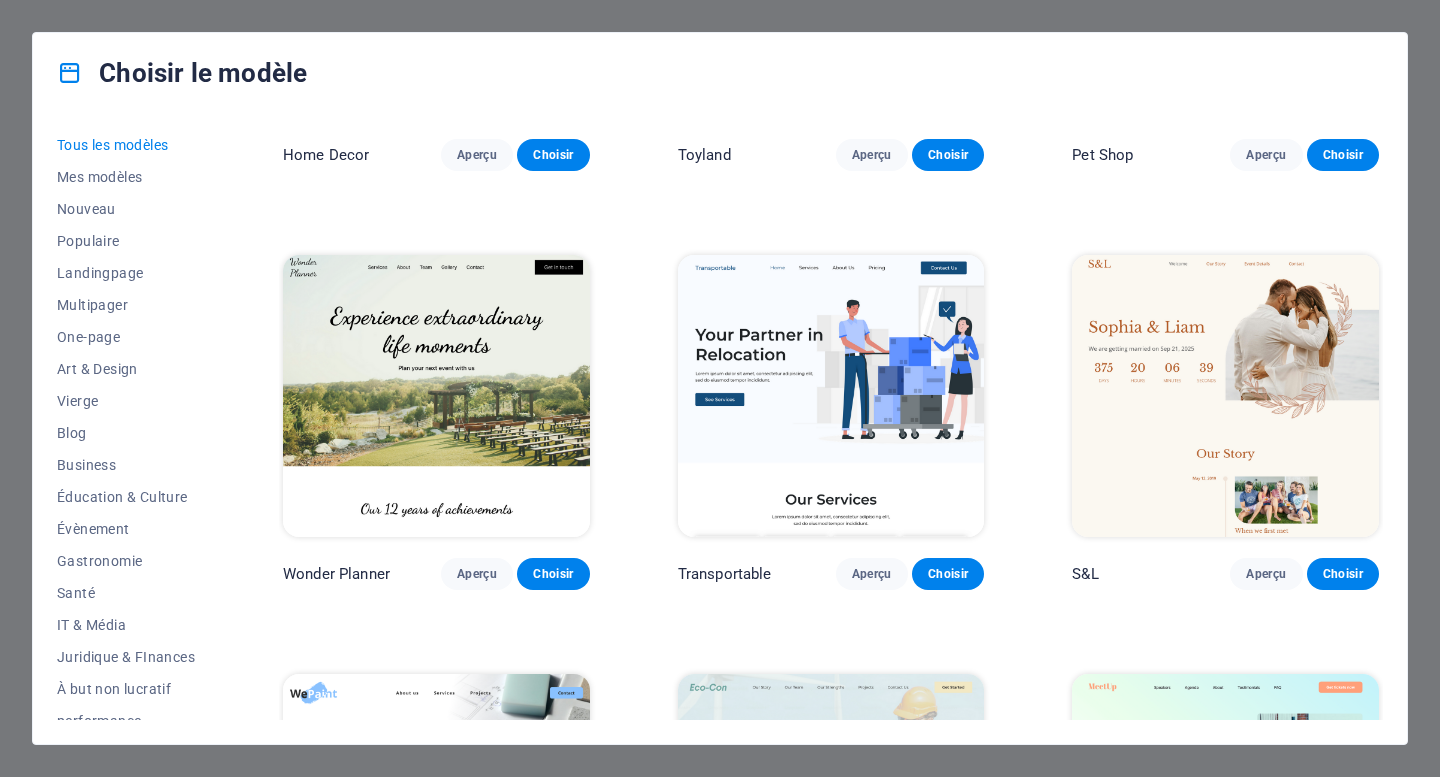 click at bounding box center [831, 396] 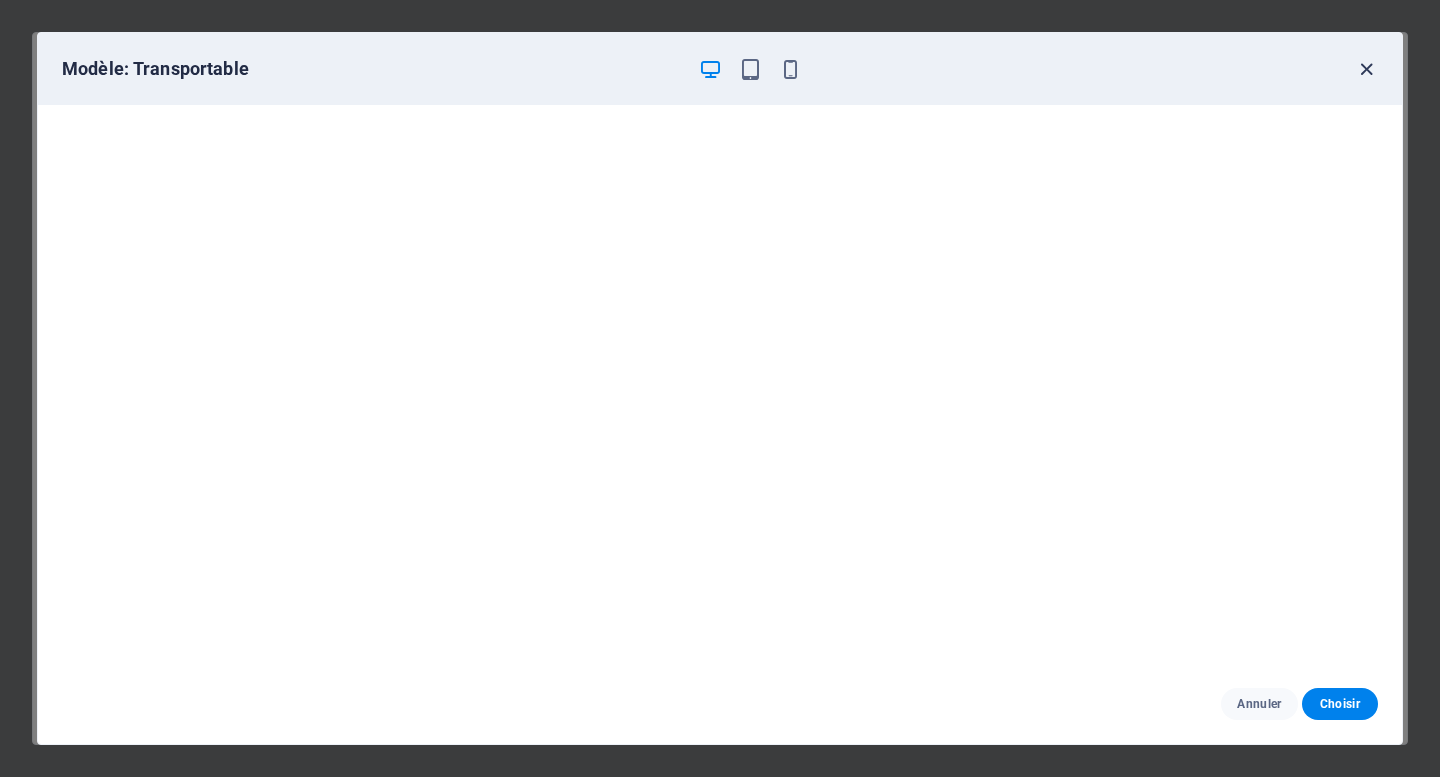 click at bounding box center [1366, 69] 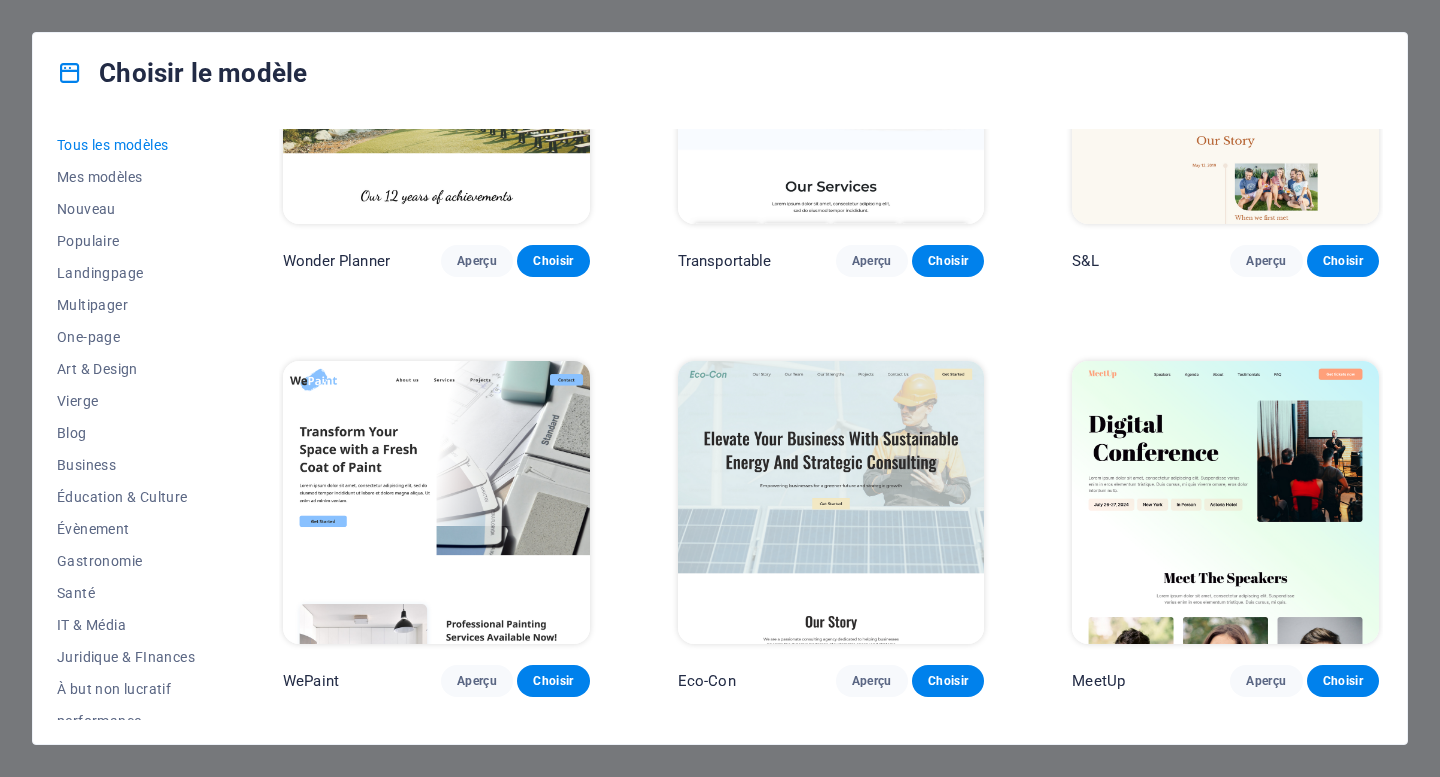 scroll, scrollTop: 1452, scrollLeft: 0, axis: vertical 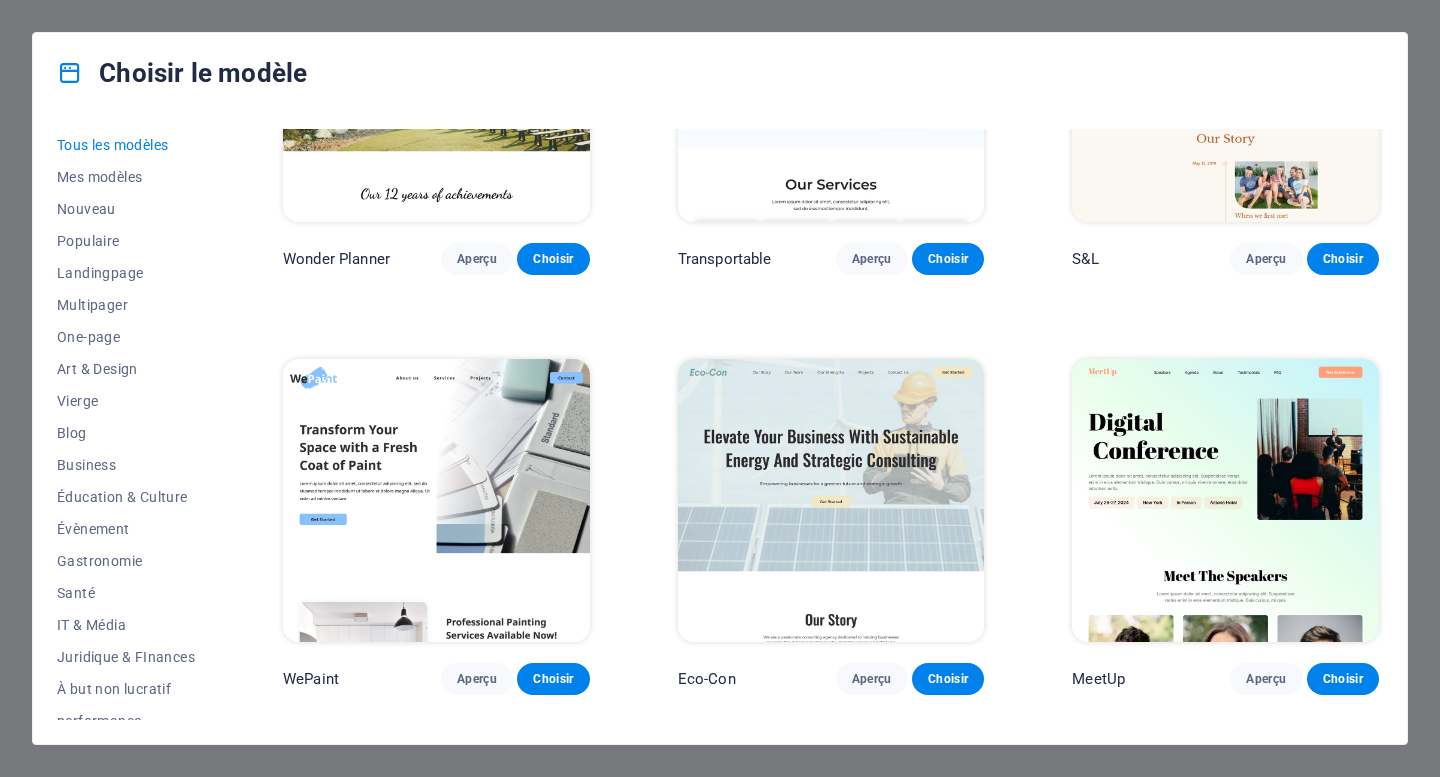 click at bounding box center (831, 500) 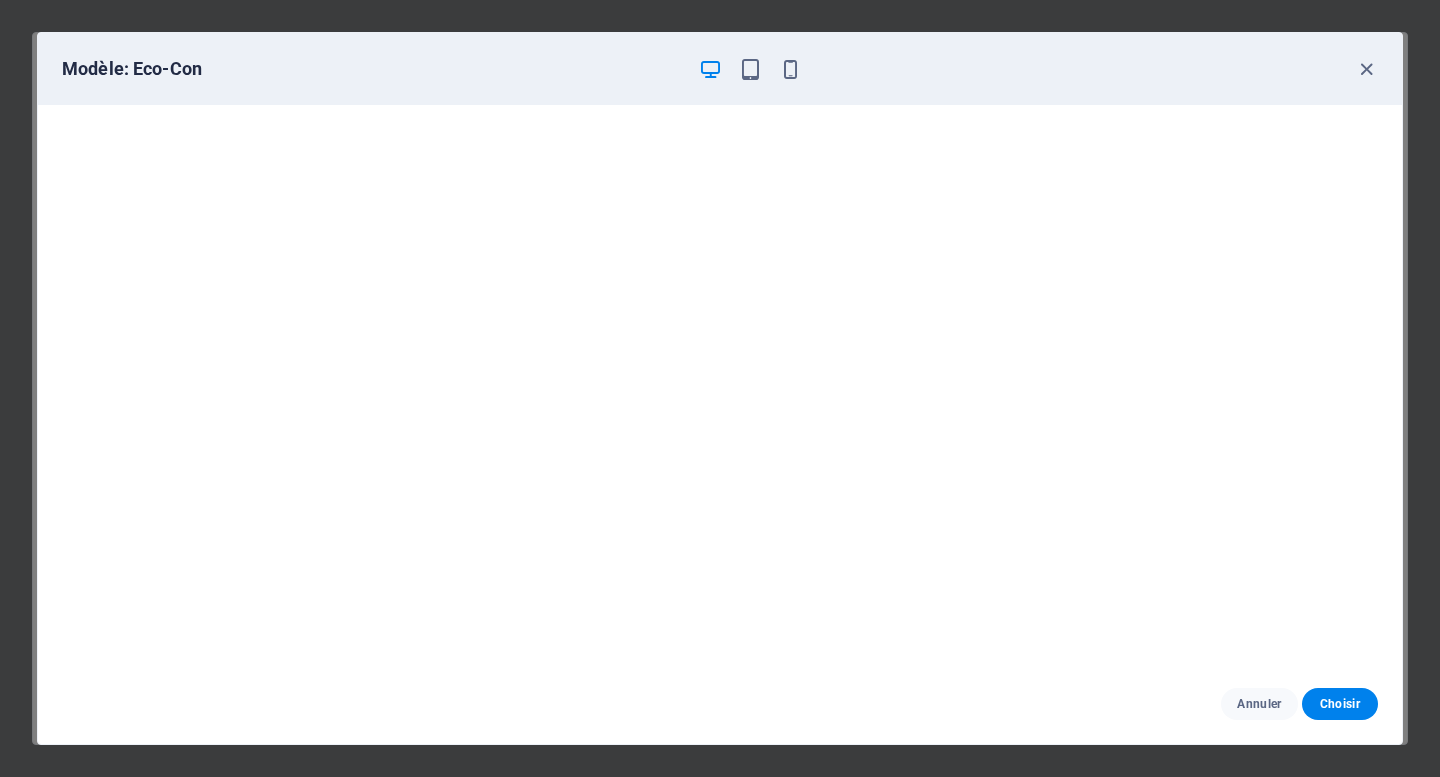 scroll, scrollTop: 4, scrollLeft: 0, axis: vertical 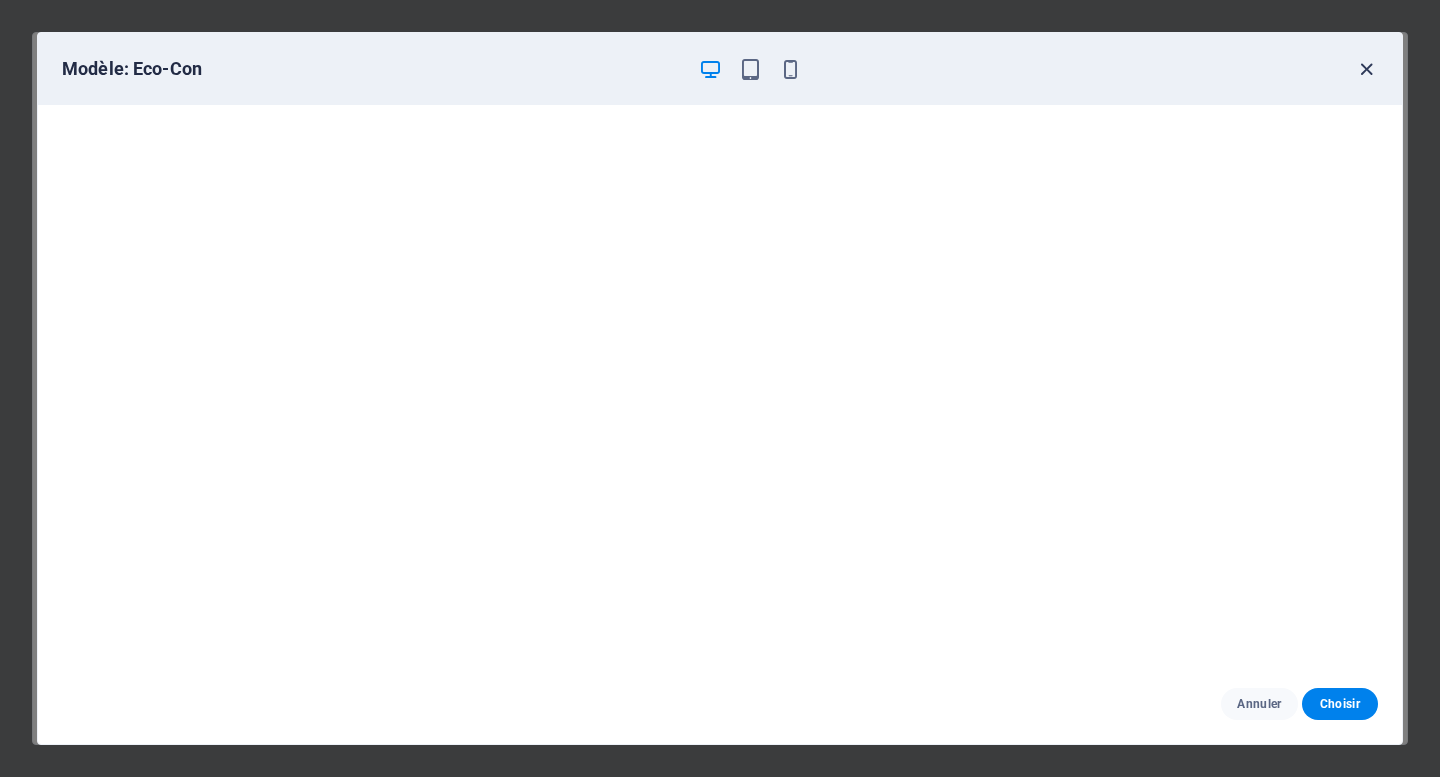 click at bounding box center (1366, 69) 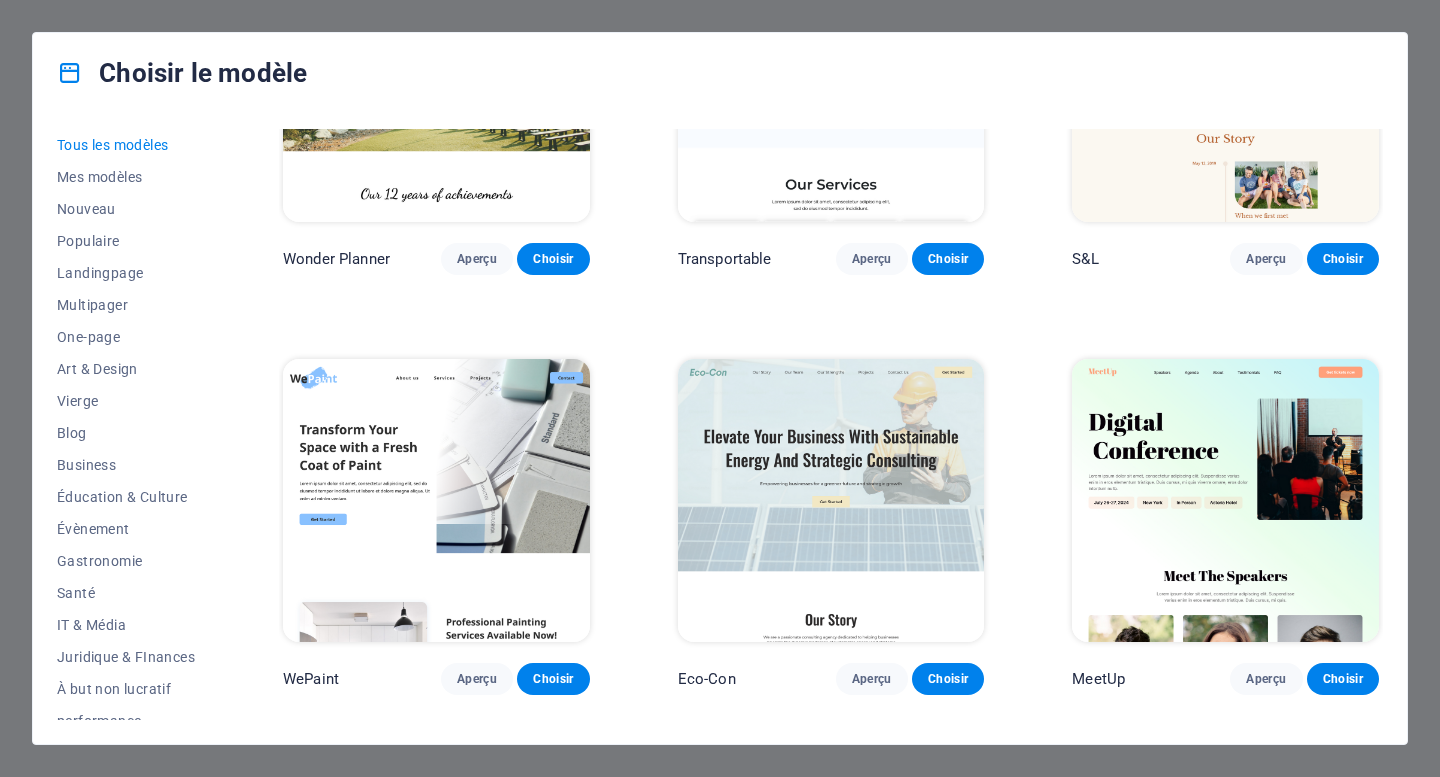 click at bounding box center [831, 500] 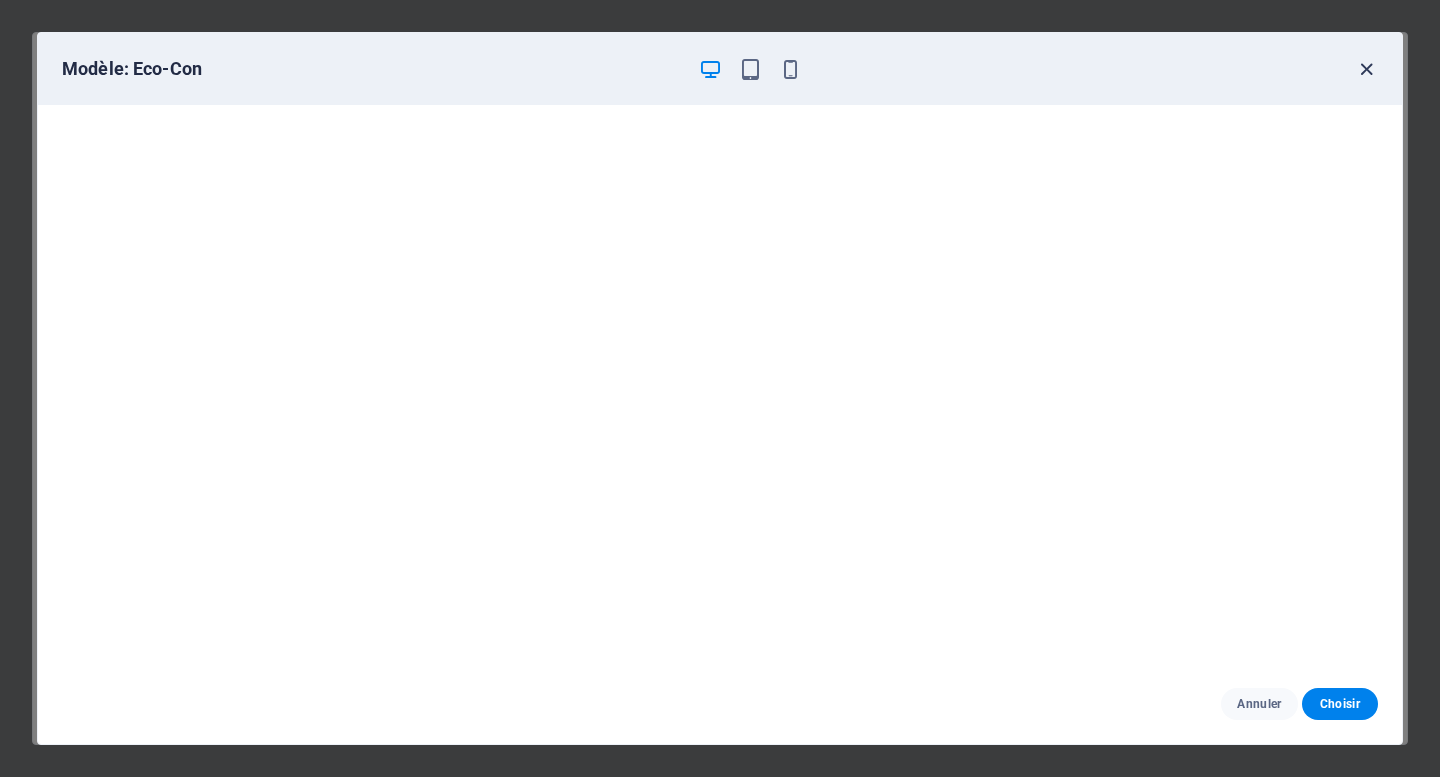click at bounding box center [1366, 69] 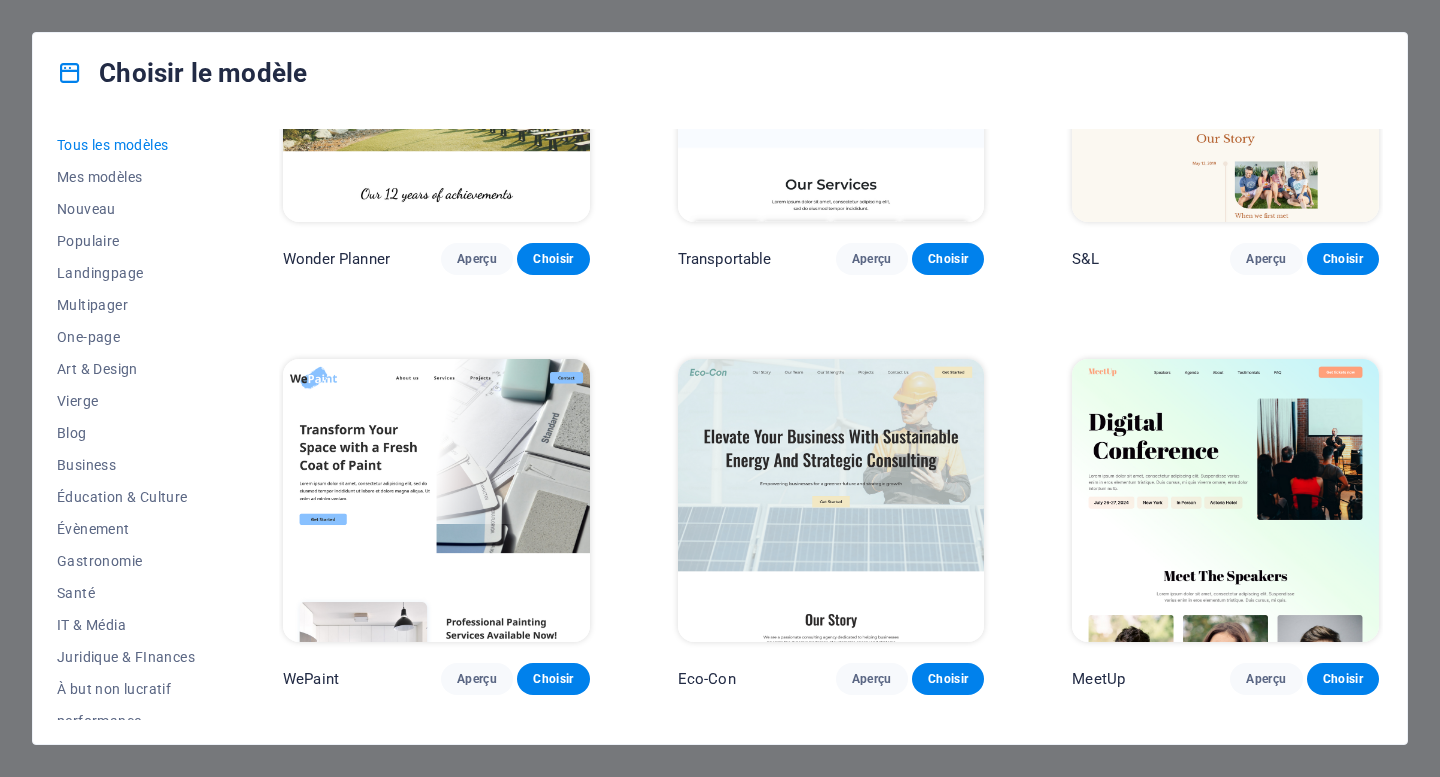 click at bounding box center (436, 500) 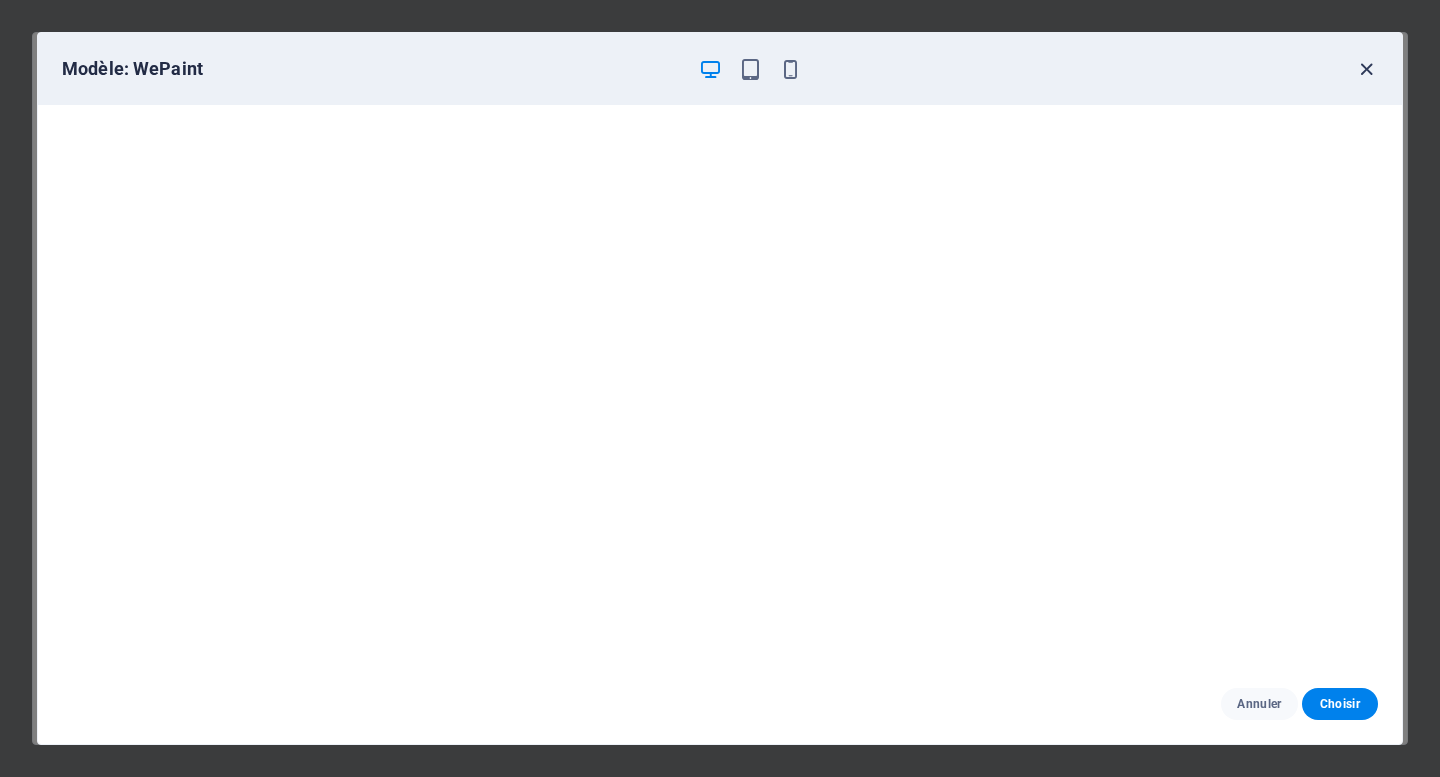 click at bounding box center (1366, 69) 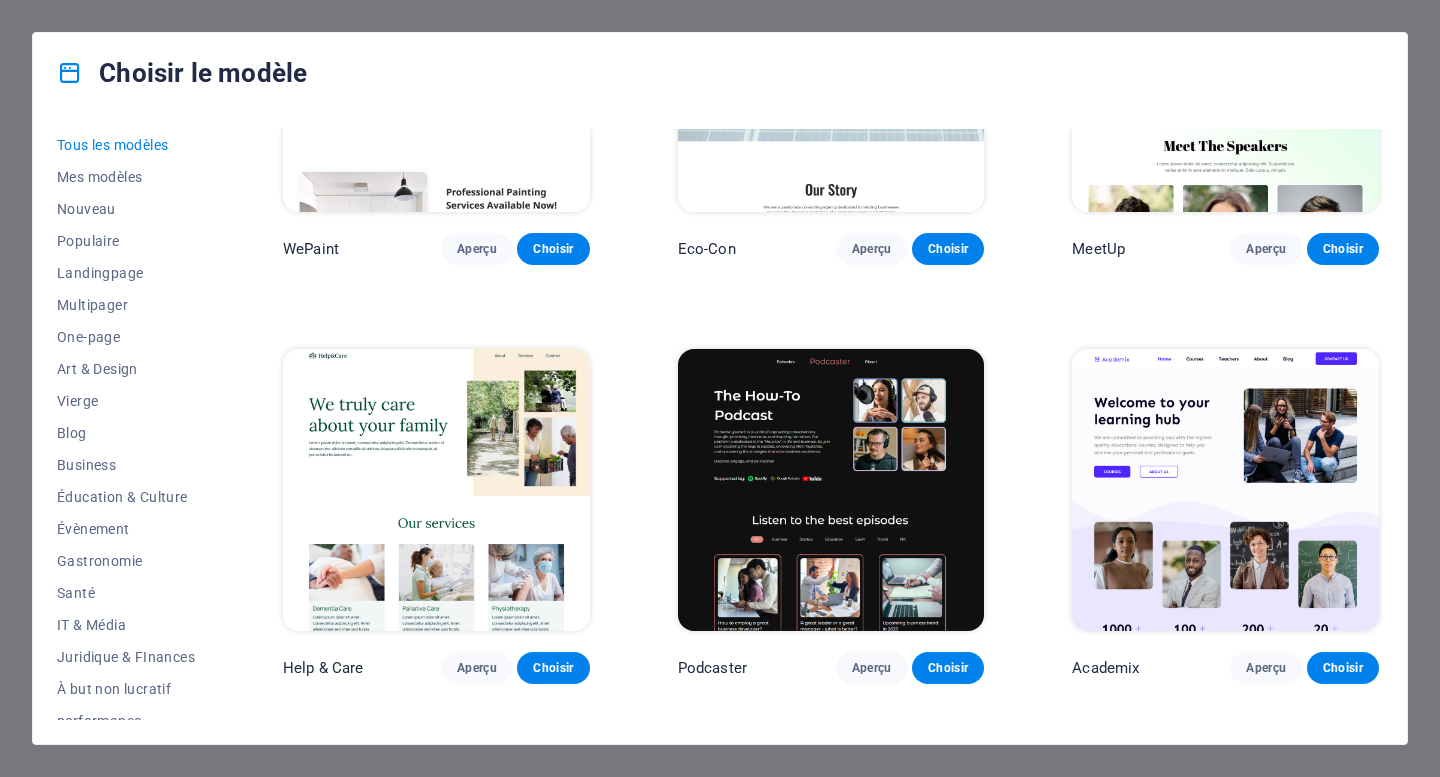 scroll, scrollTop: 1883, scrollLeft: 0, axis: vertical 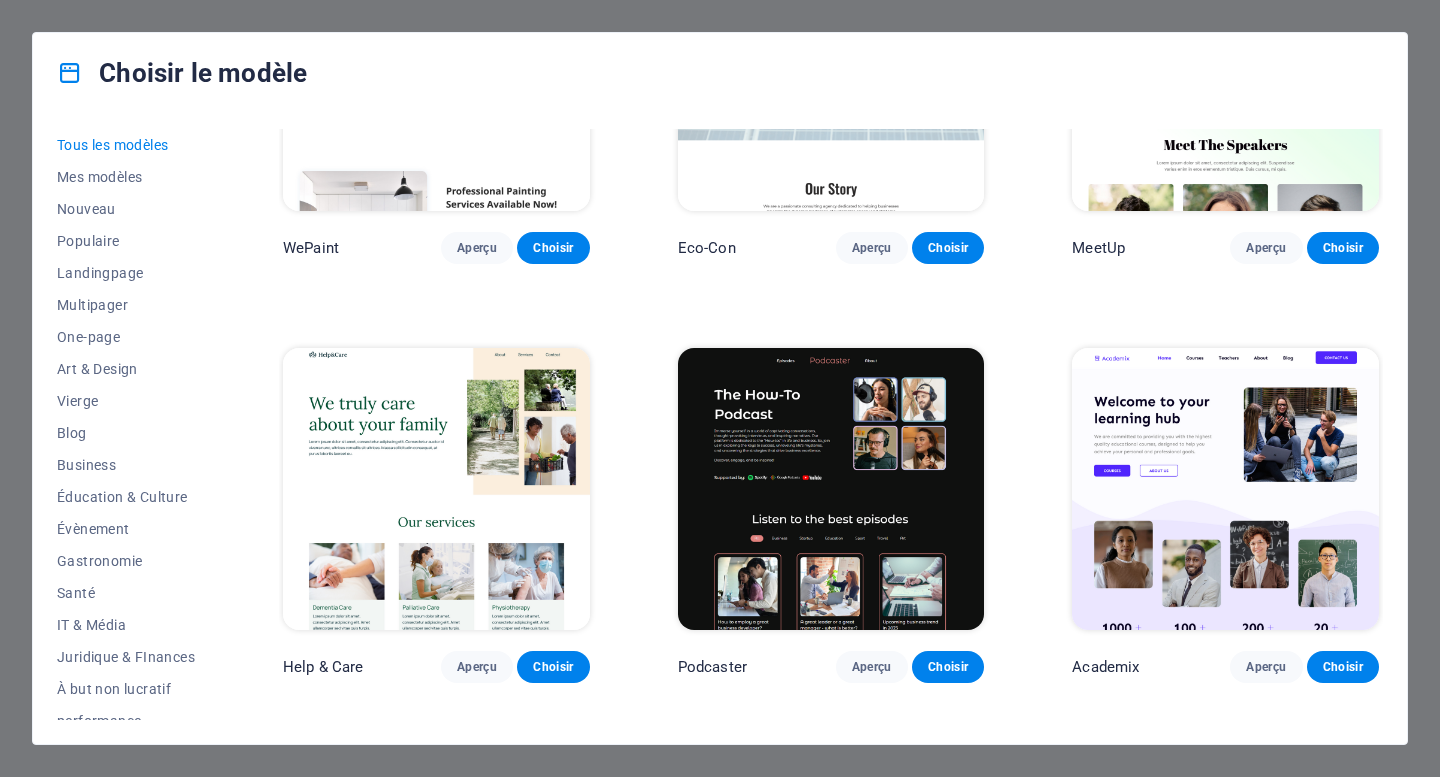click at bounding box center (436, 489) 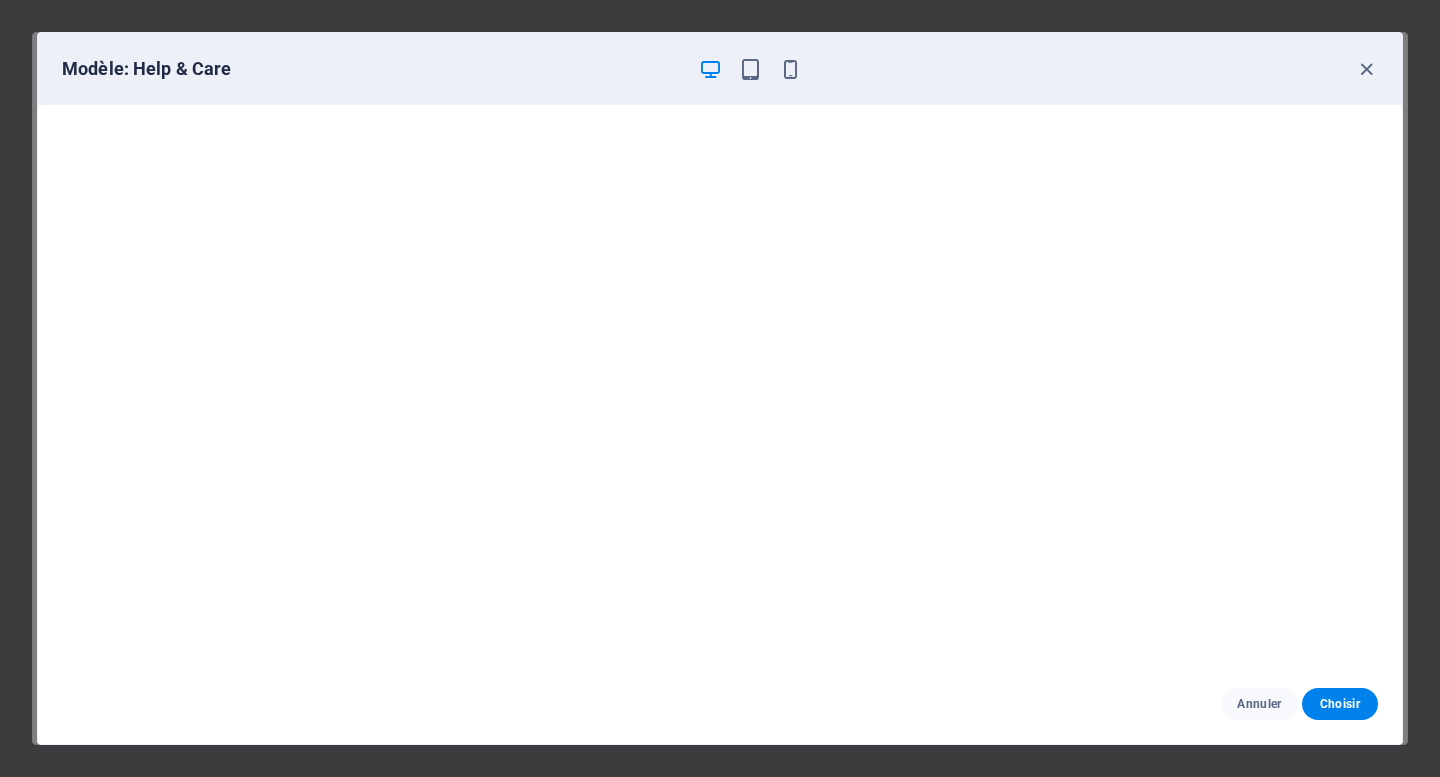scroll, scrollTop: 4, scrollLeft: 0, axis: vertical 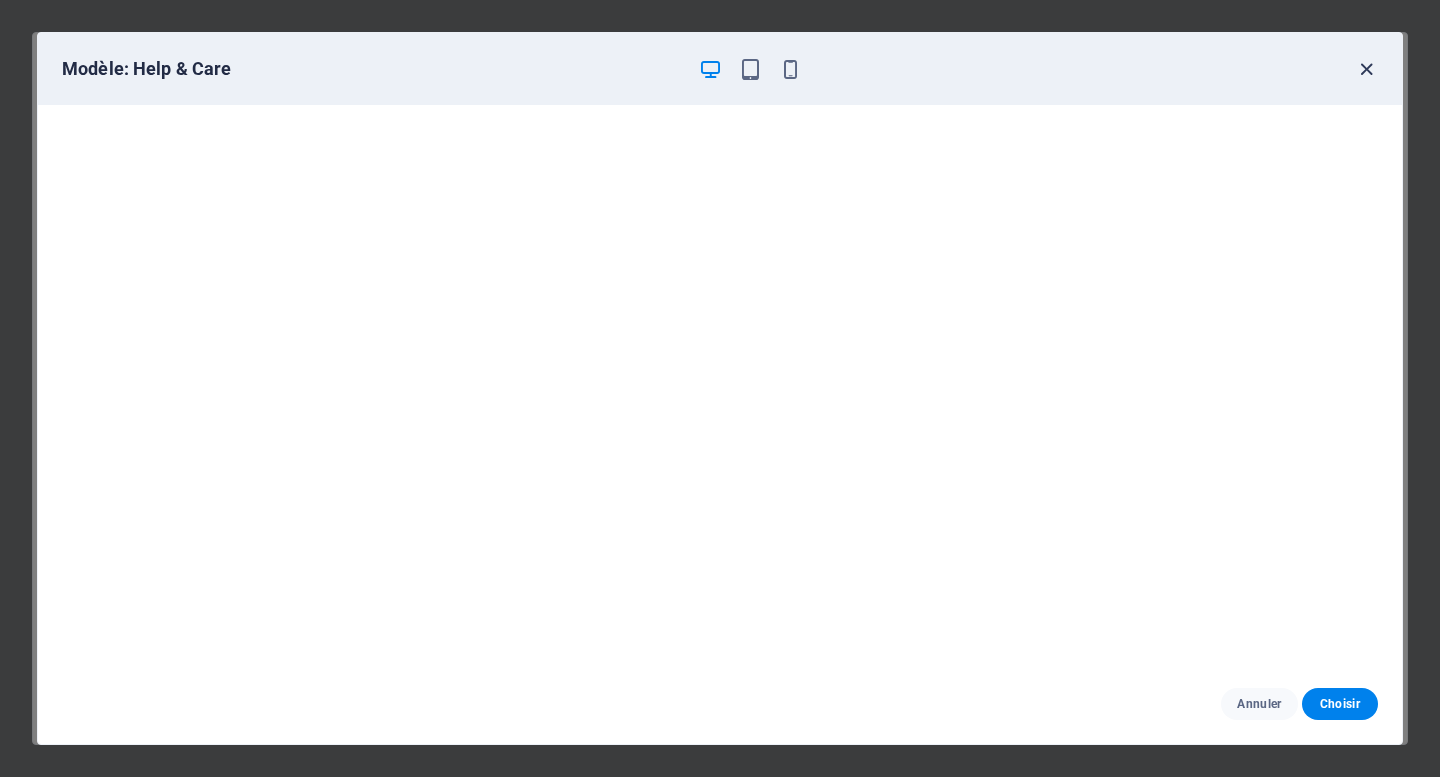 click at bounding box center [1366, 69] 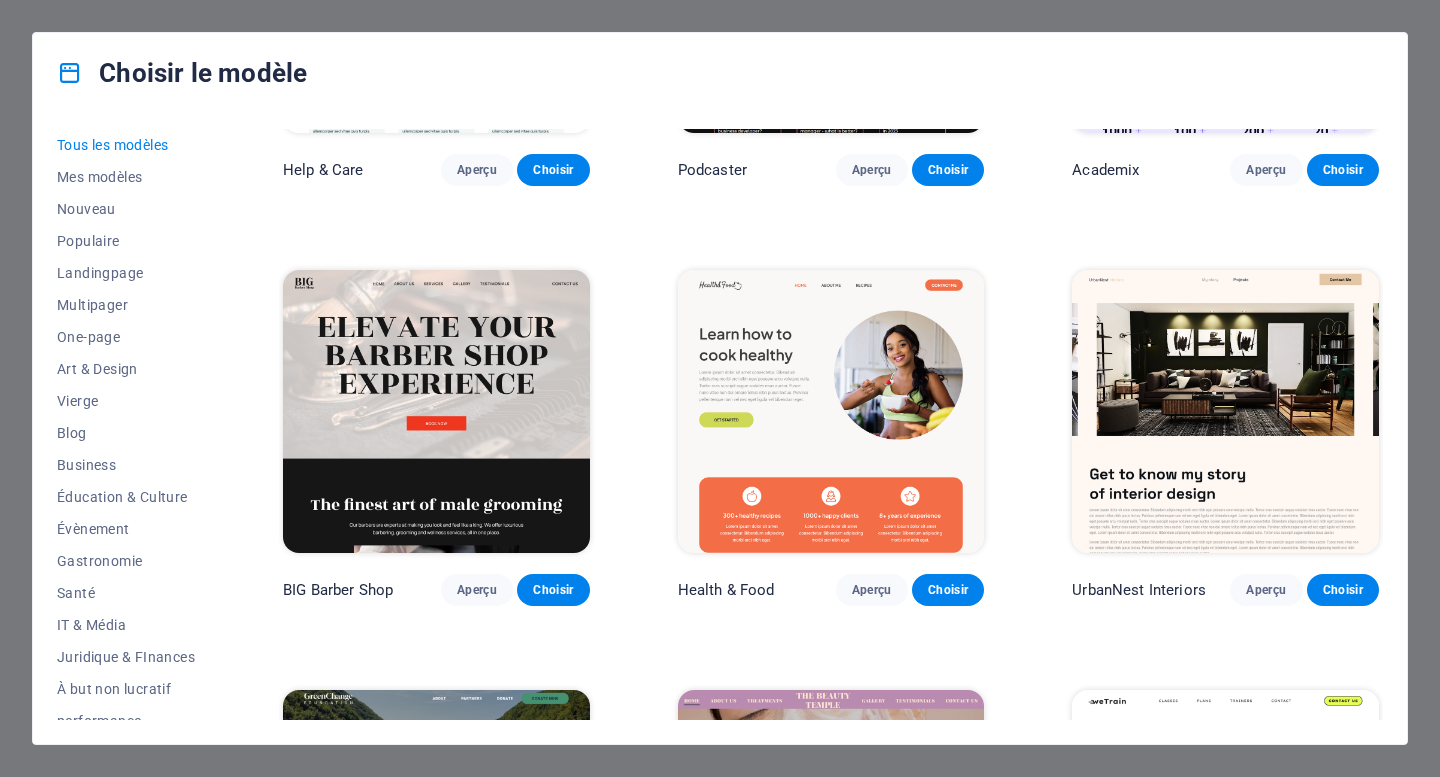 scroll, scrollTop: 2385, scrollLeft: 0, axis: vertical 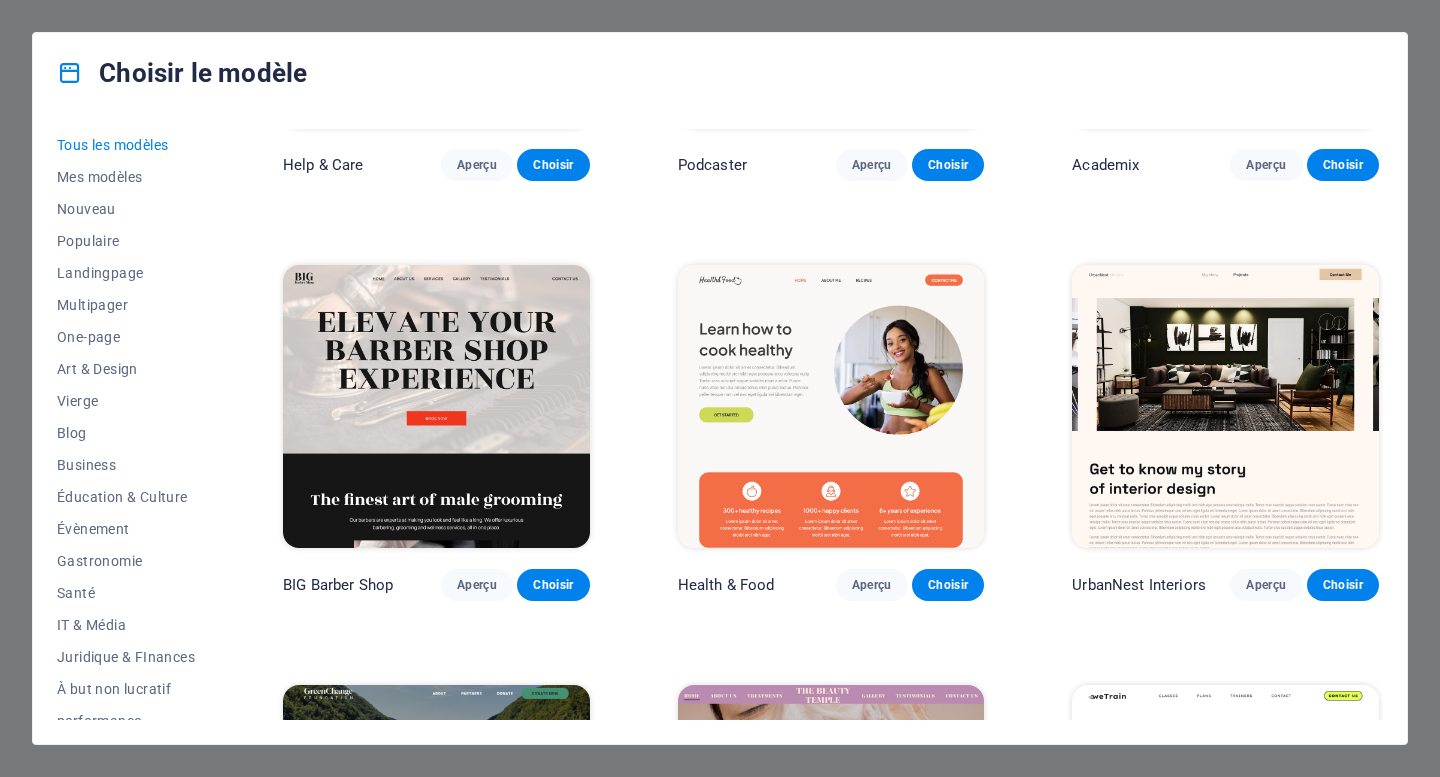 click at bounding box center (831, 406) 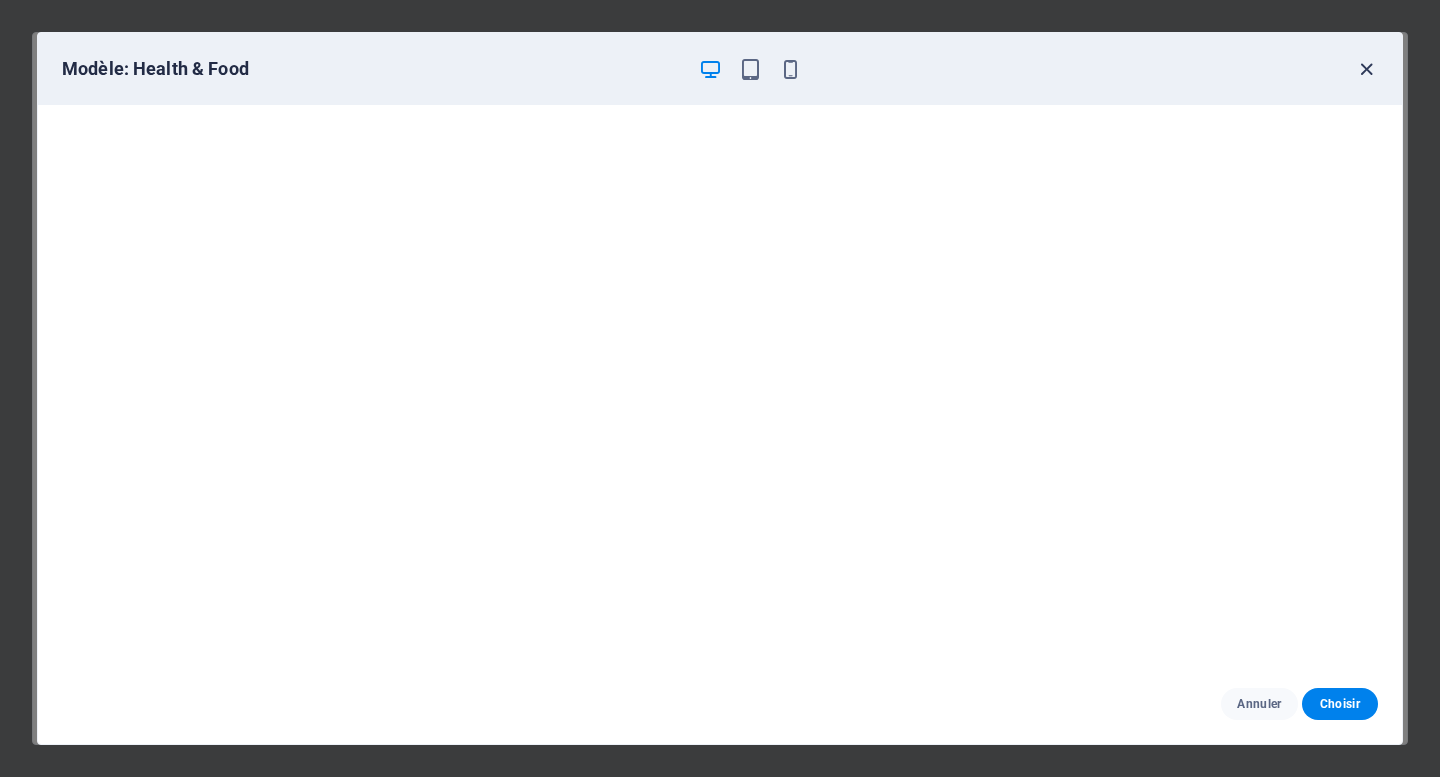 click at bounding box center [1366, 69] 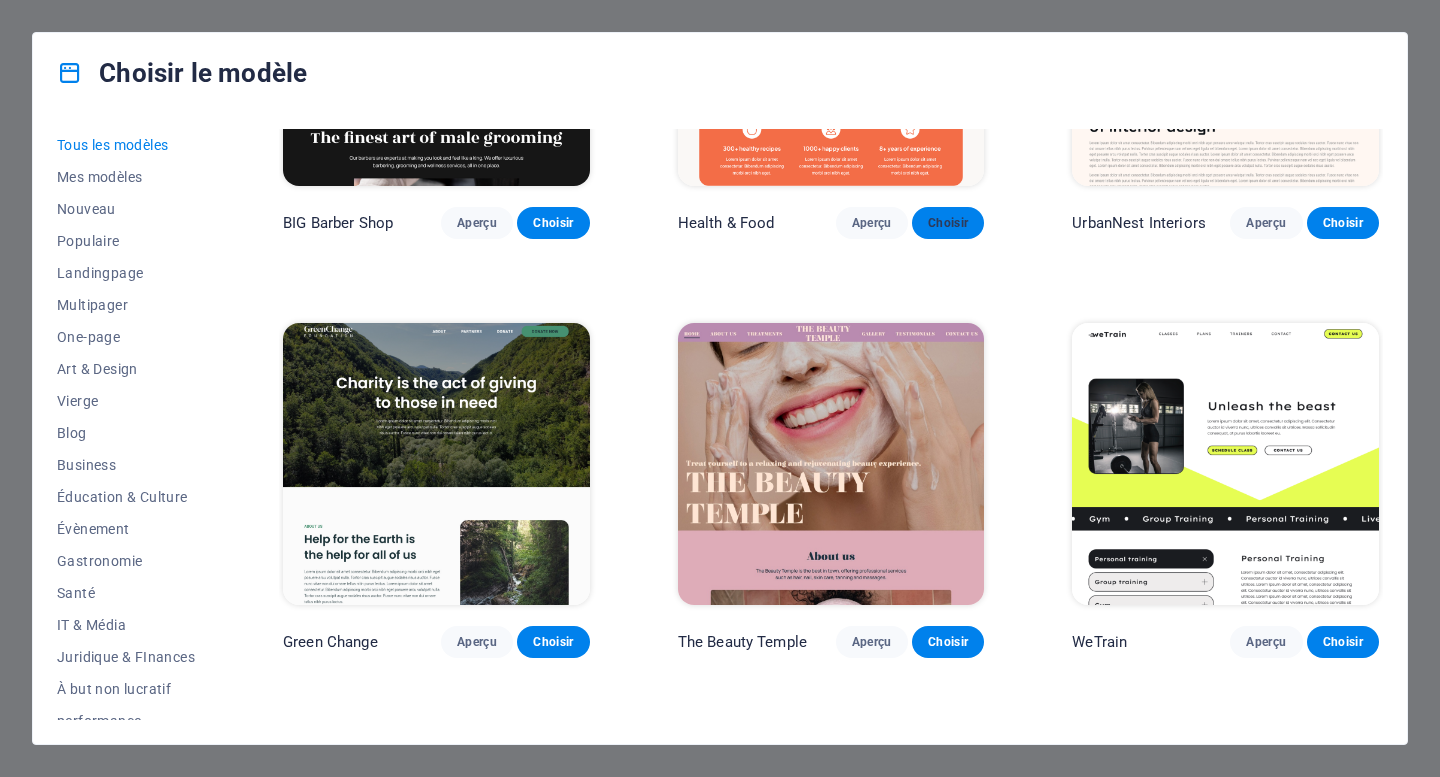 scroll, scrollTop: 2762, scrollLeft: 0, axis: vertical 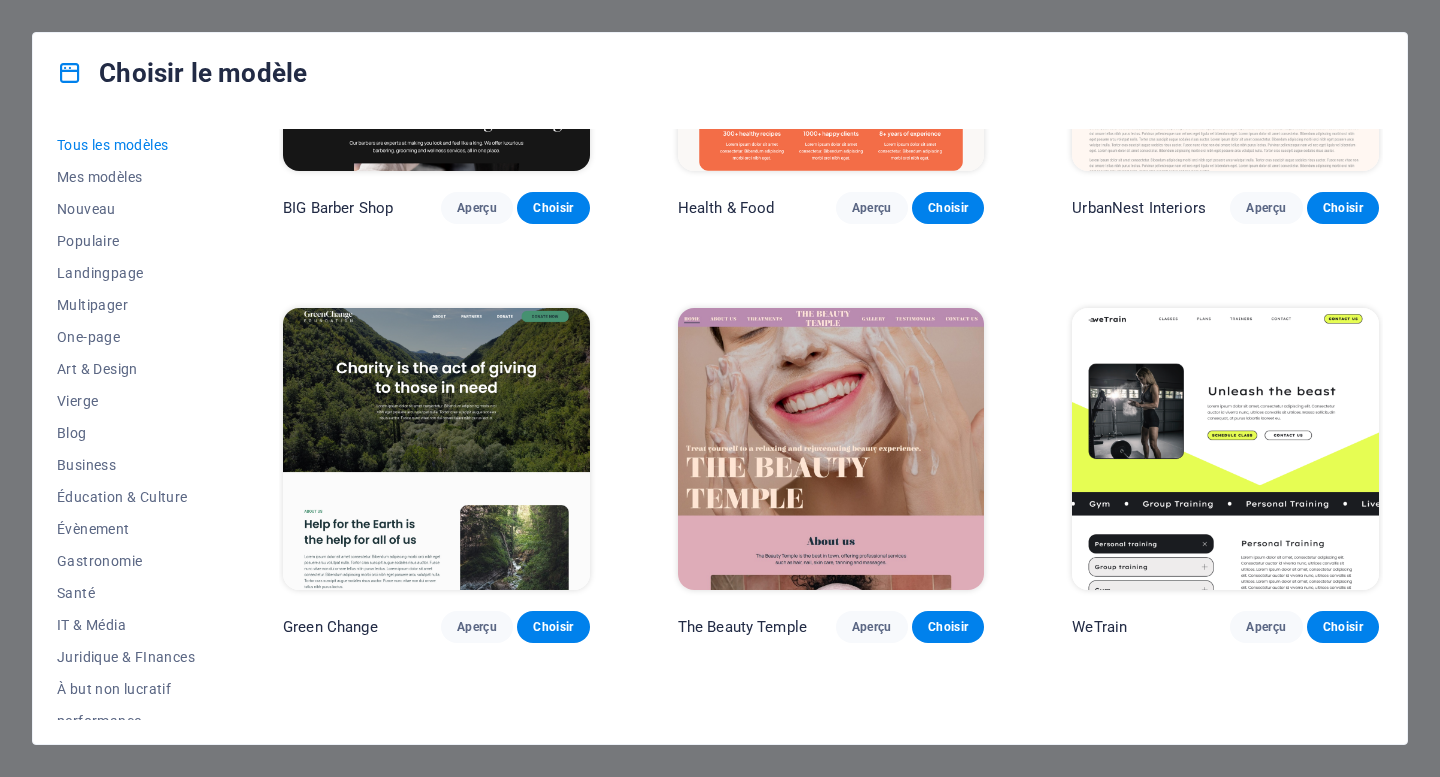 click at bounding box center [1225, 449] 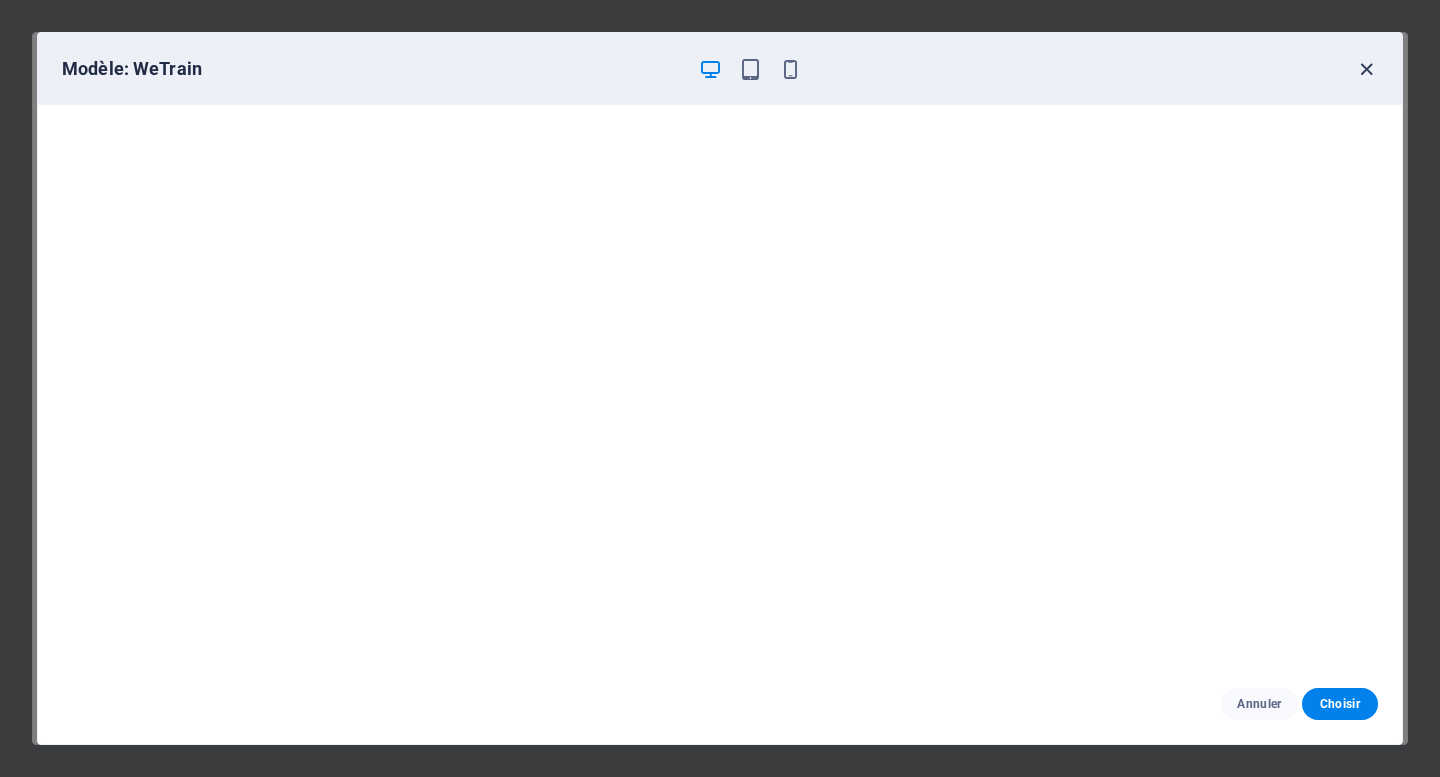 click at bounding box center [1366, 69] 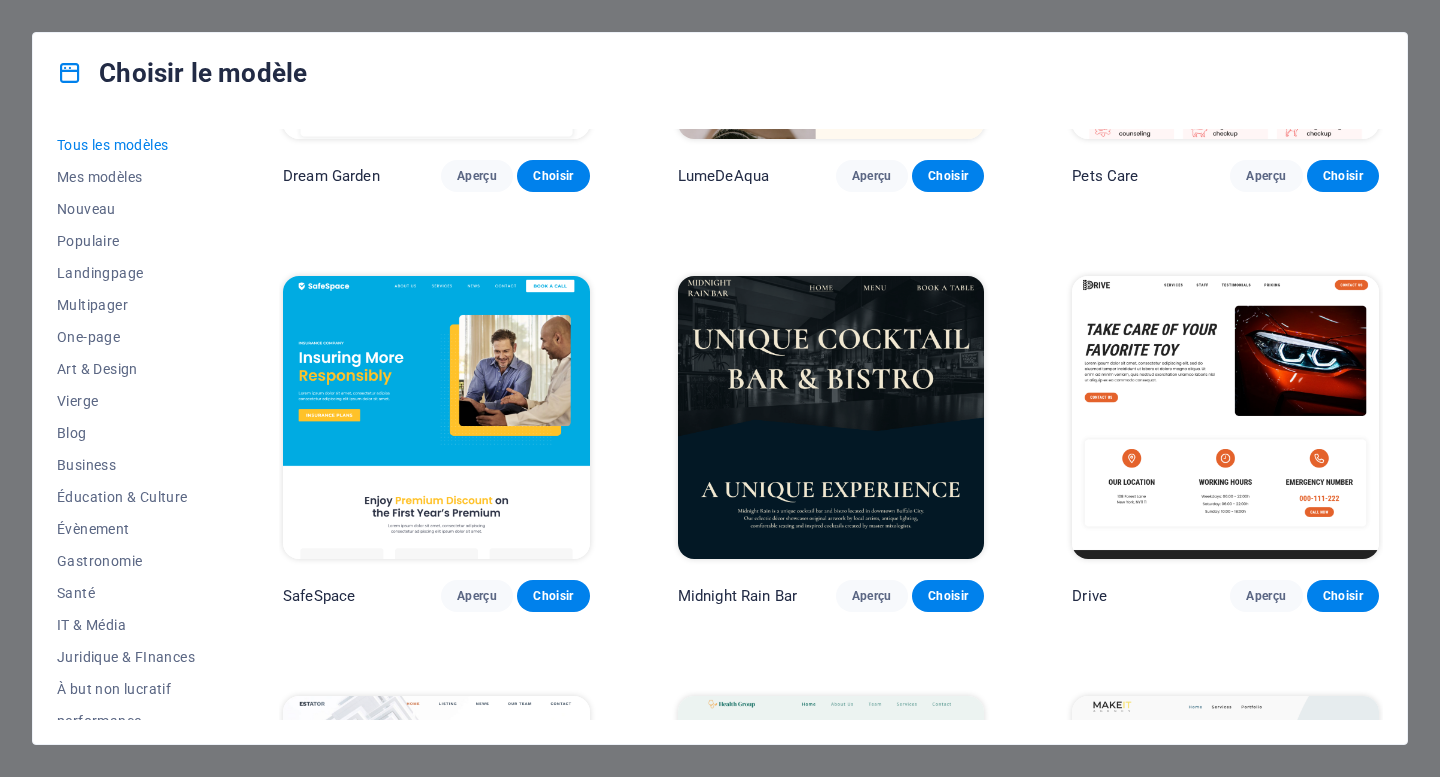 scroll, scrollTop: 4054, scrollLeft: 0, axis: vertical 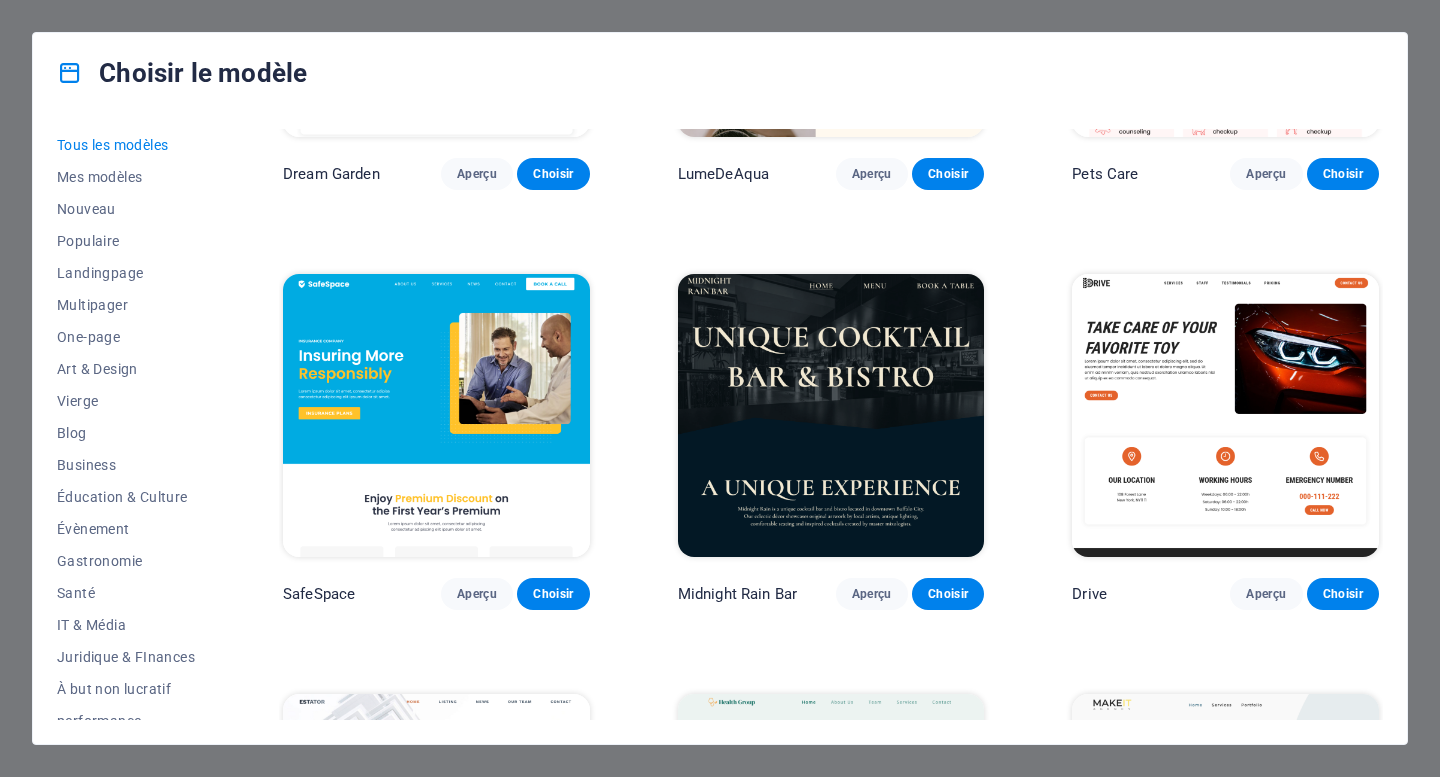 click at bounding box center (1225, 415) 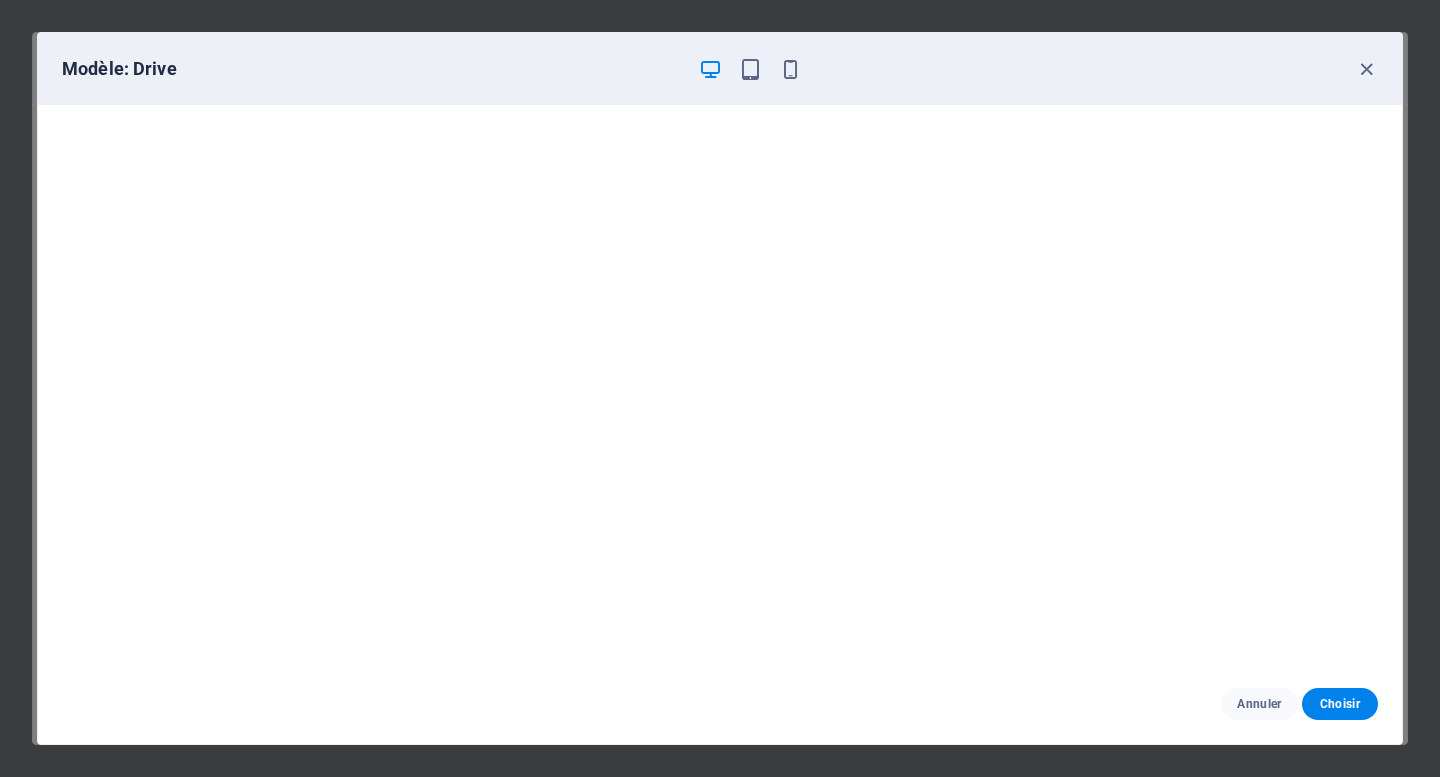 scroll, scrollTop: 4, scrollLeft: 0, axis: vertical 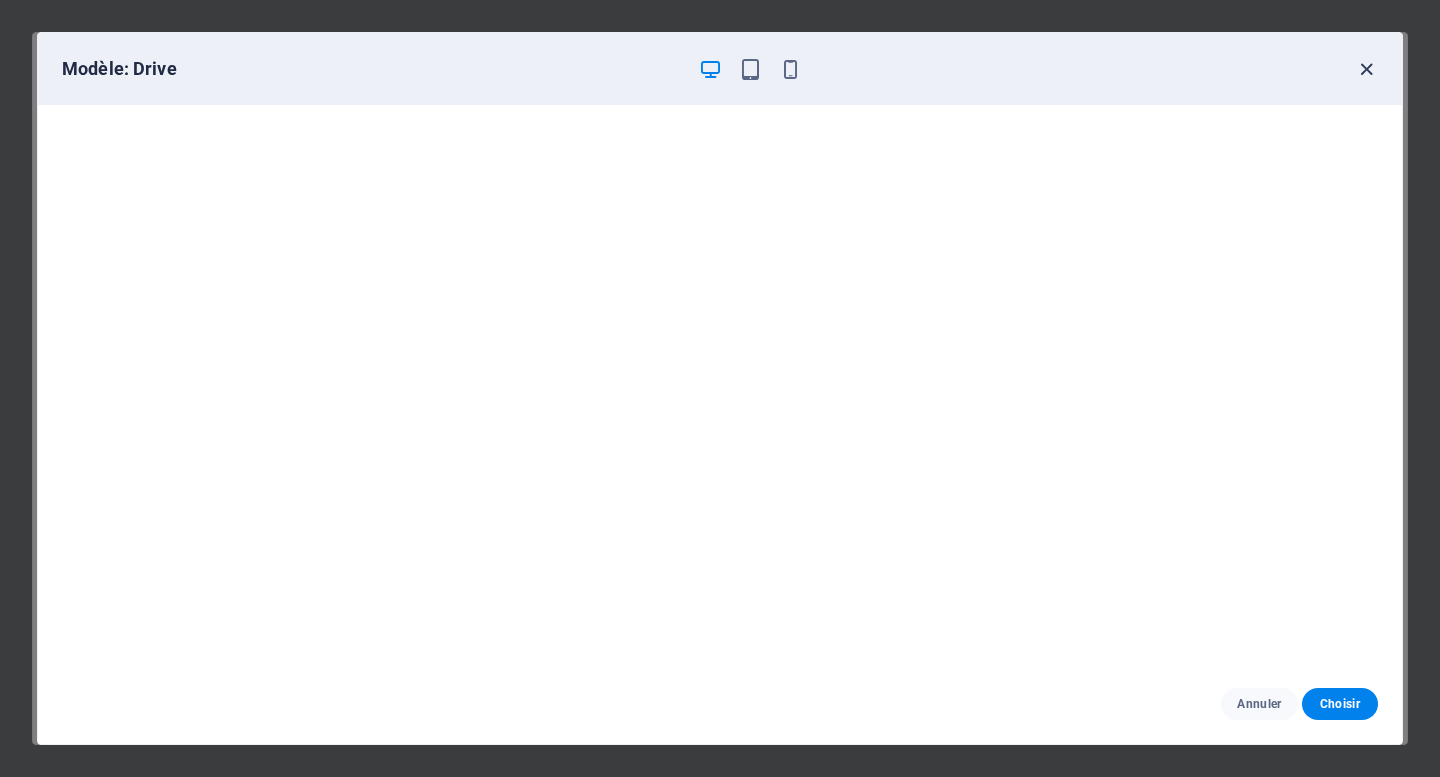click at bounding box center [1366, 69] 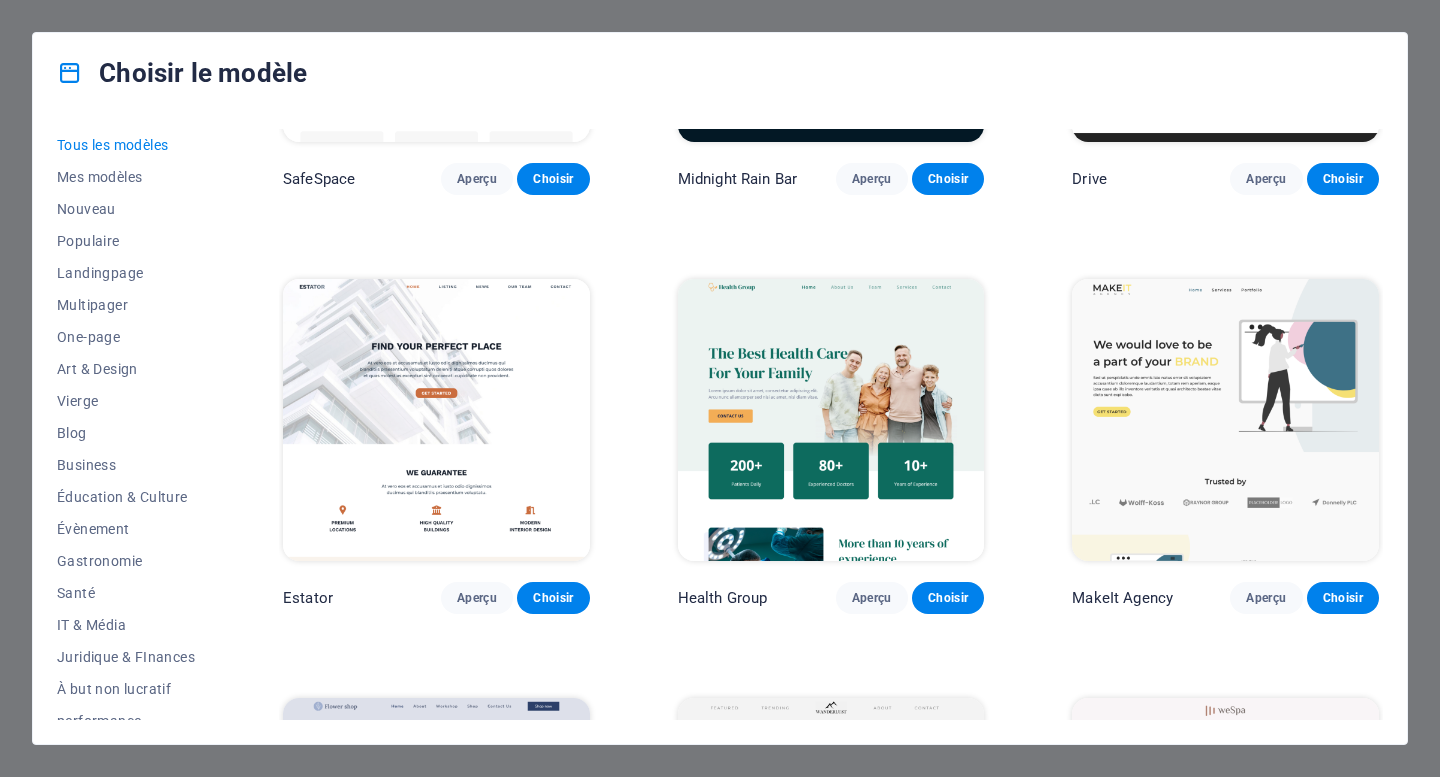 scroll, scrollTop: 4472, scrollLeft: 0, axis: vertical 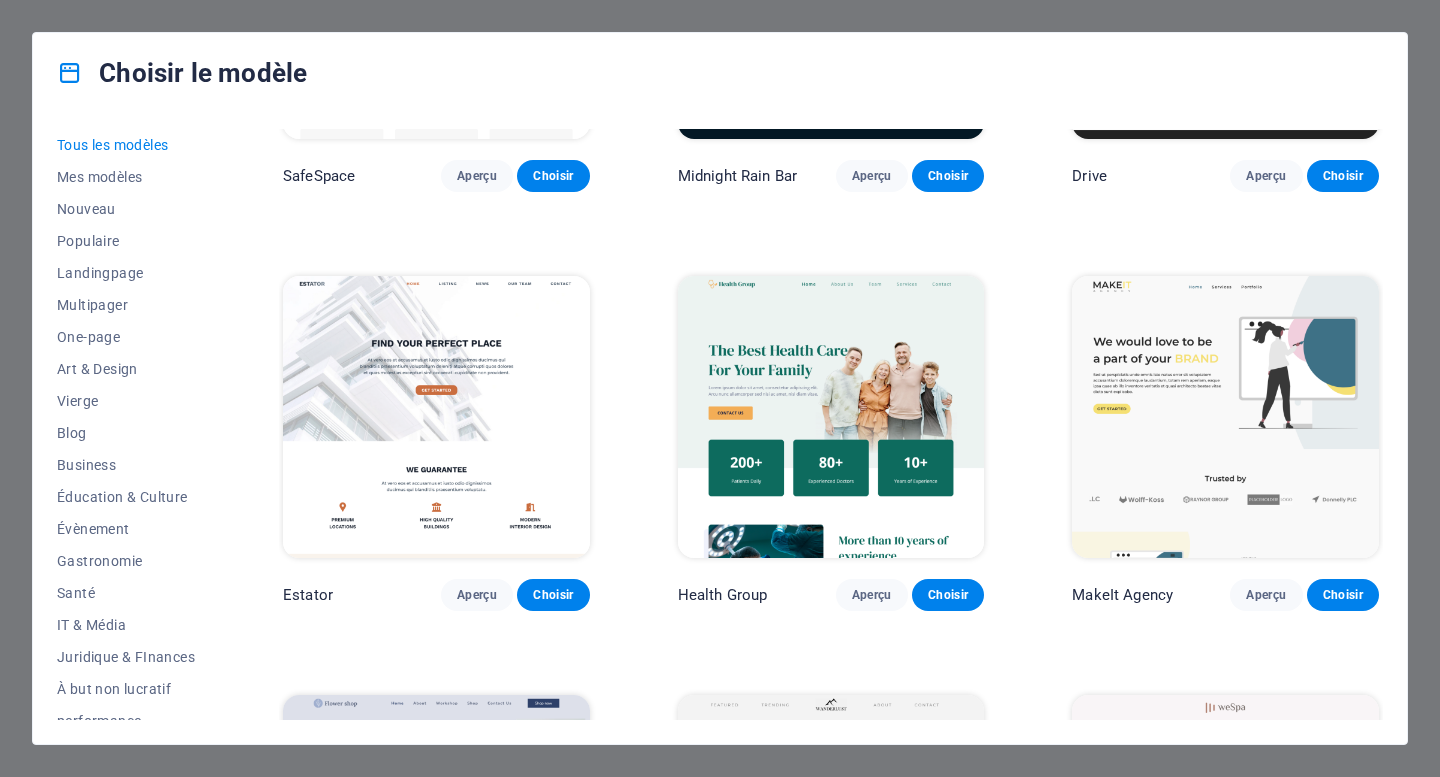 click at bounding box center [436, 417] 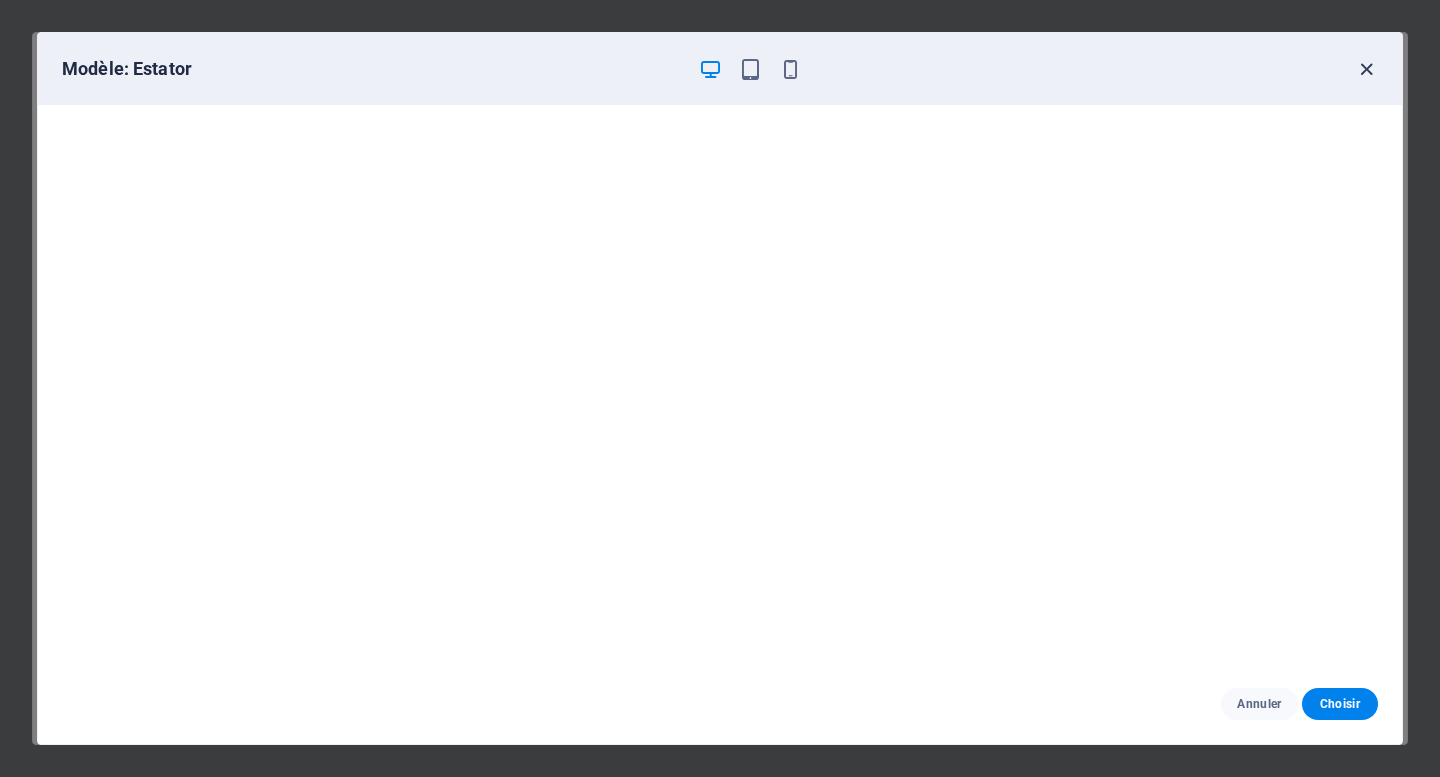click at bounding box center [1366, 69] 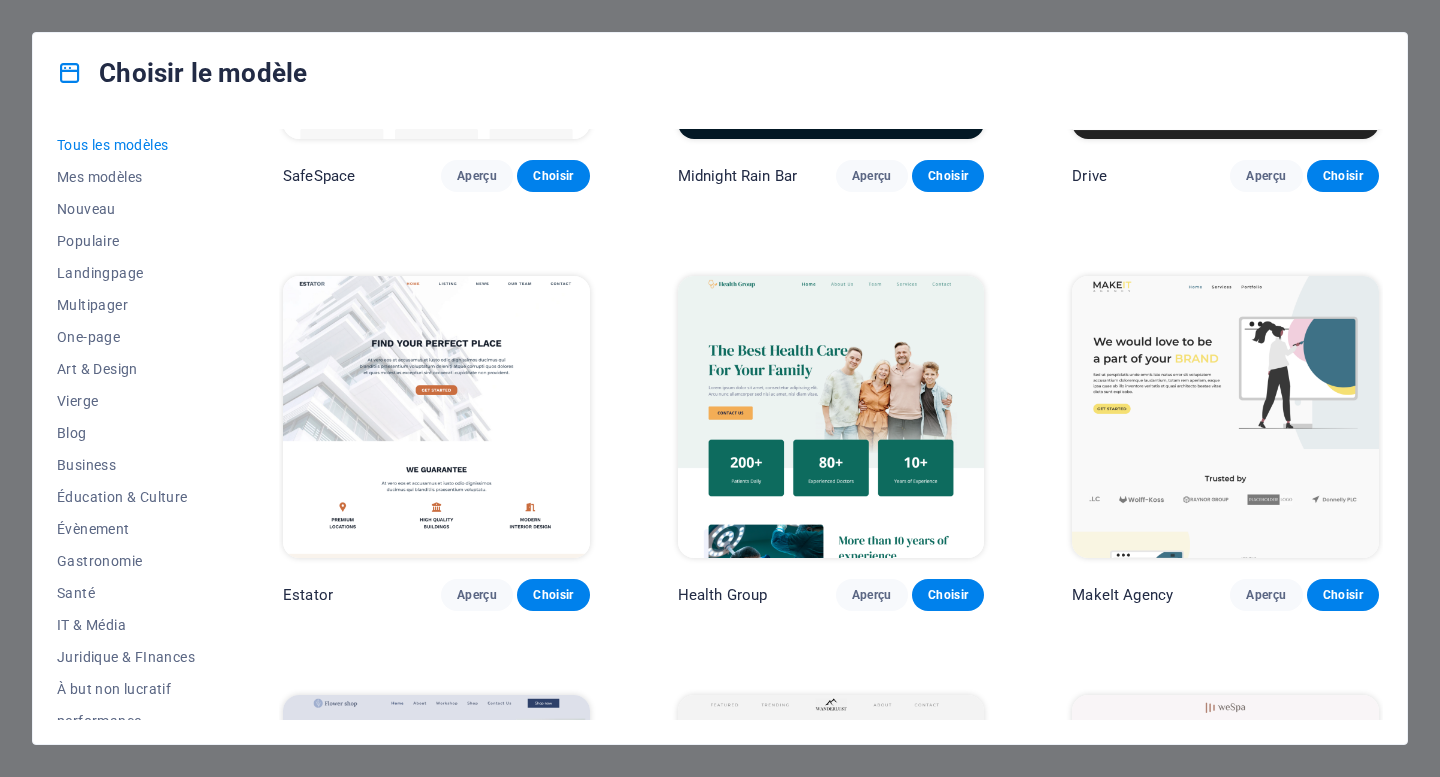 click at bounding box center (436, 417) 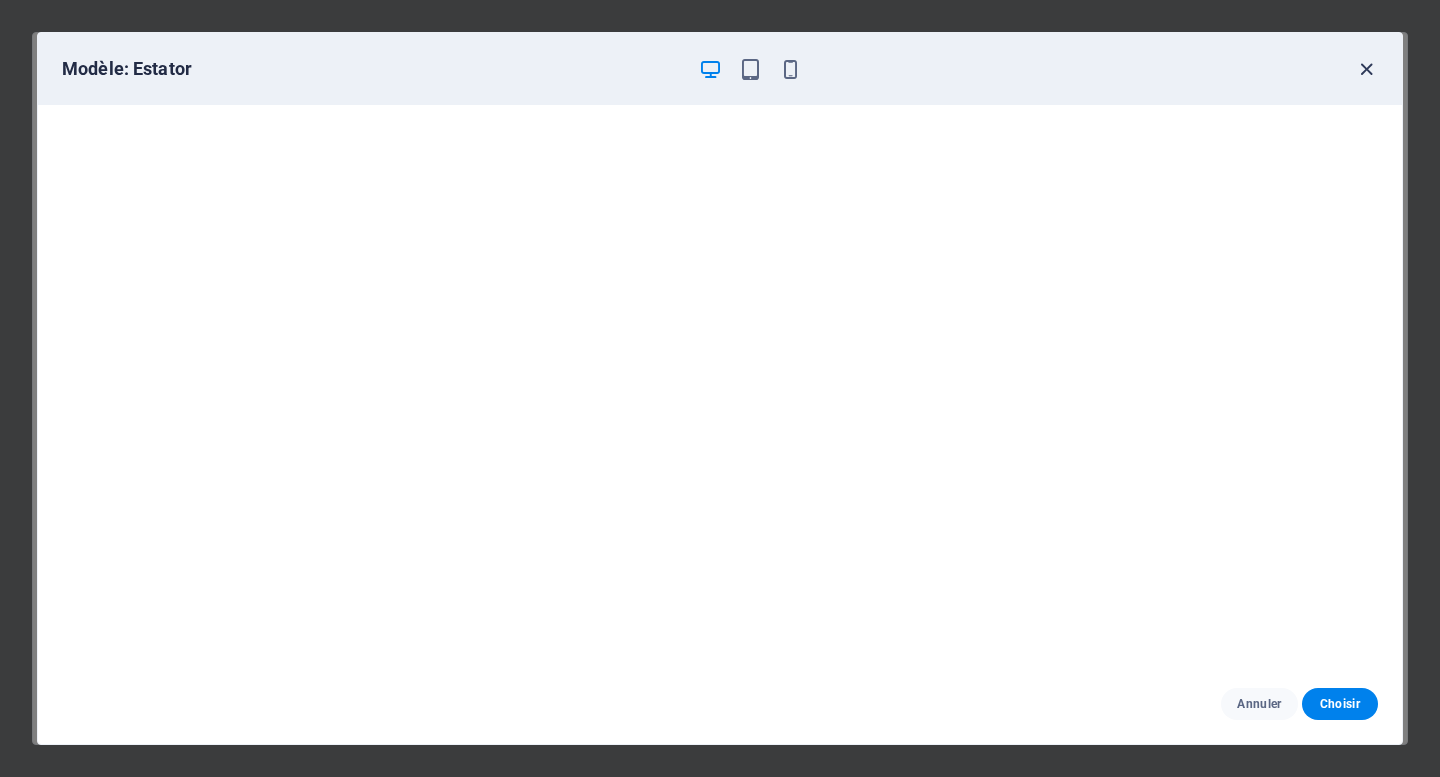 click at bounding box center (1366, 69) 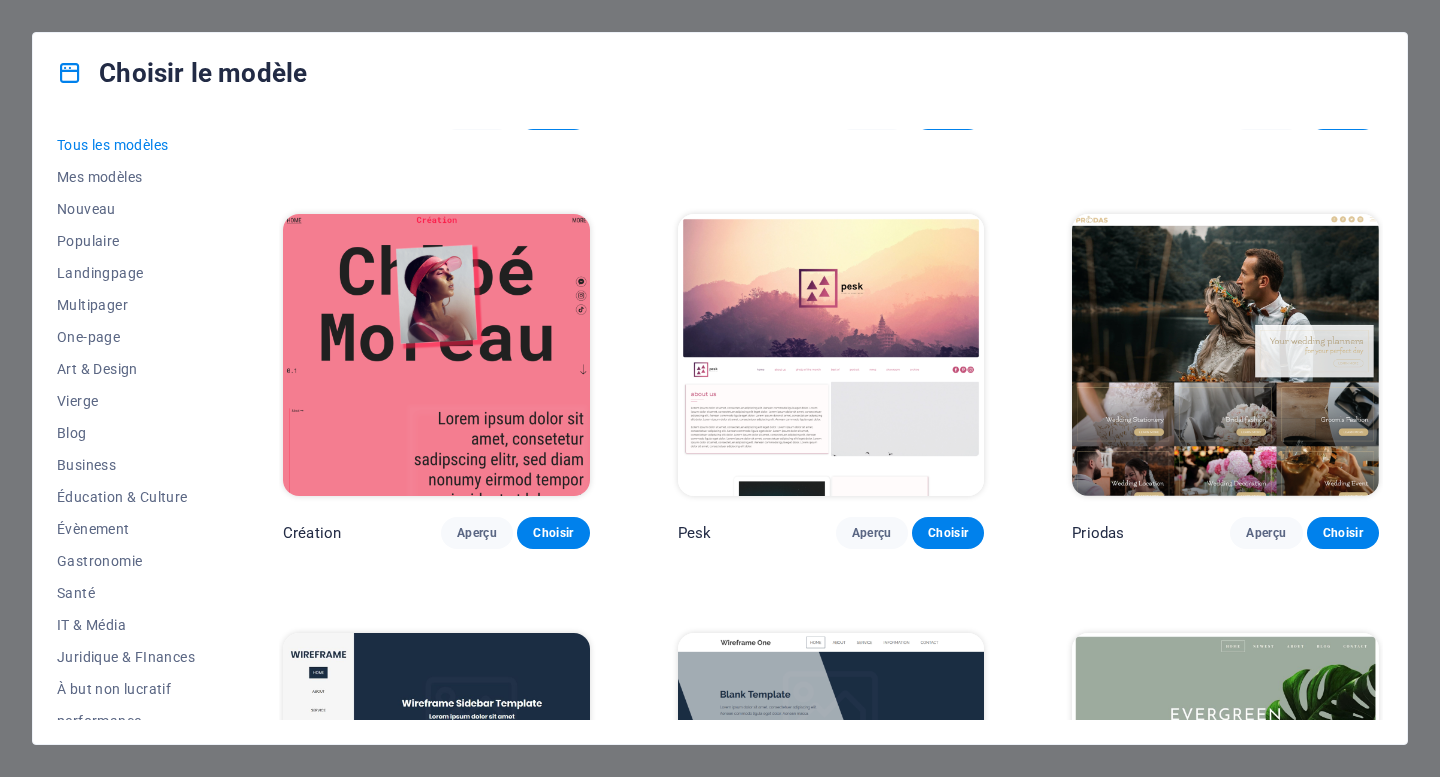scroll, scrollTop: 7472, scrollLeft: 0, axis: vertical 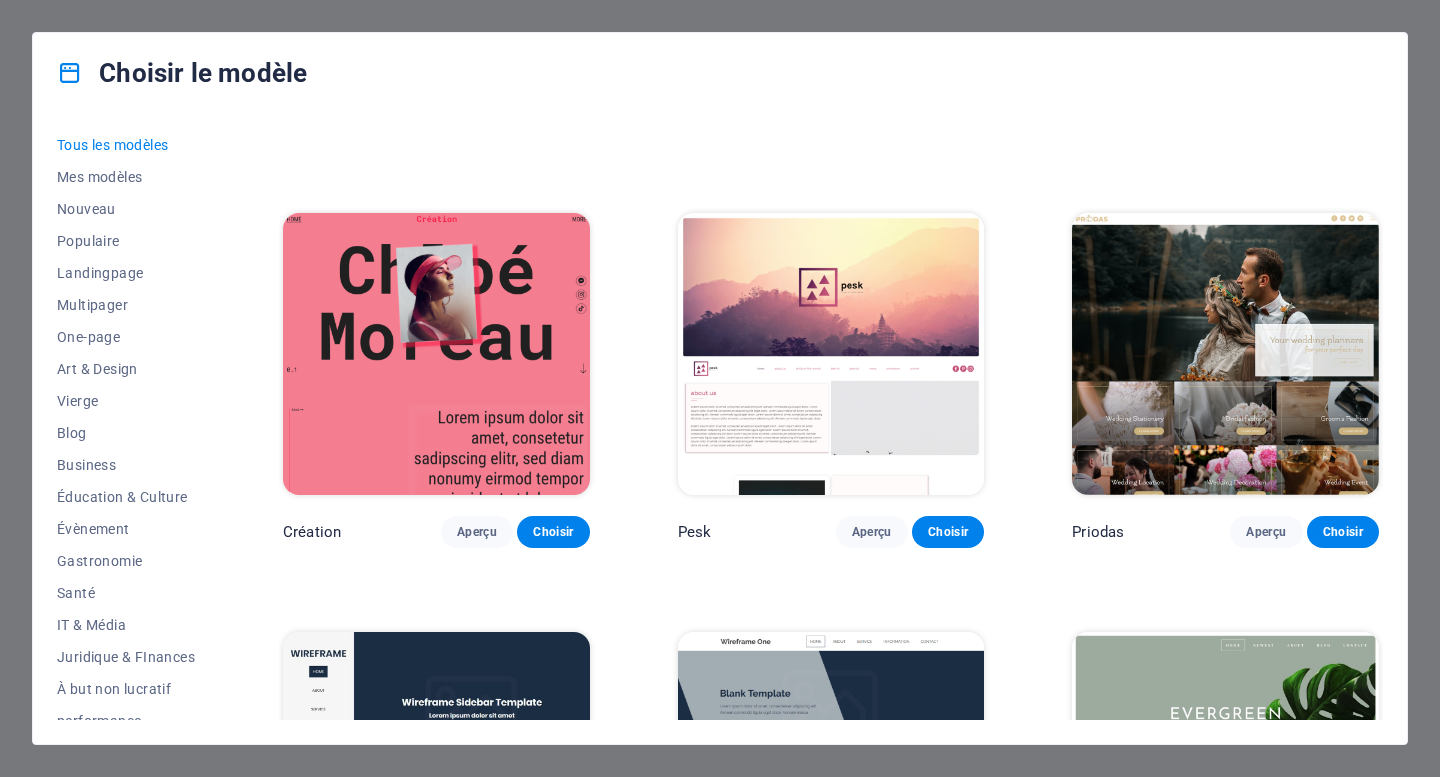 click at bounding box center (831, 354) 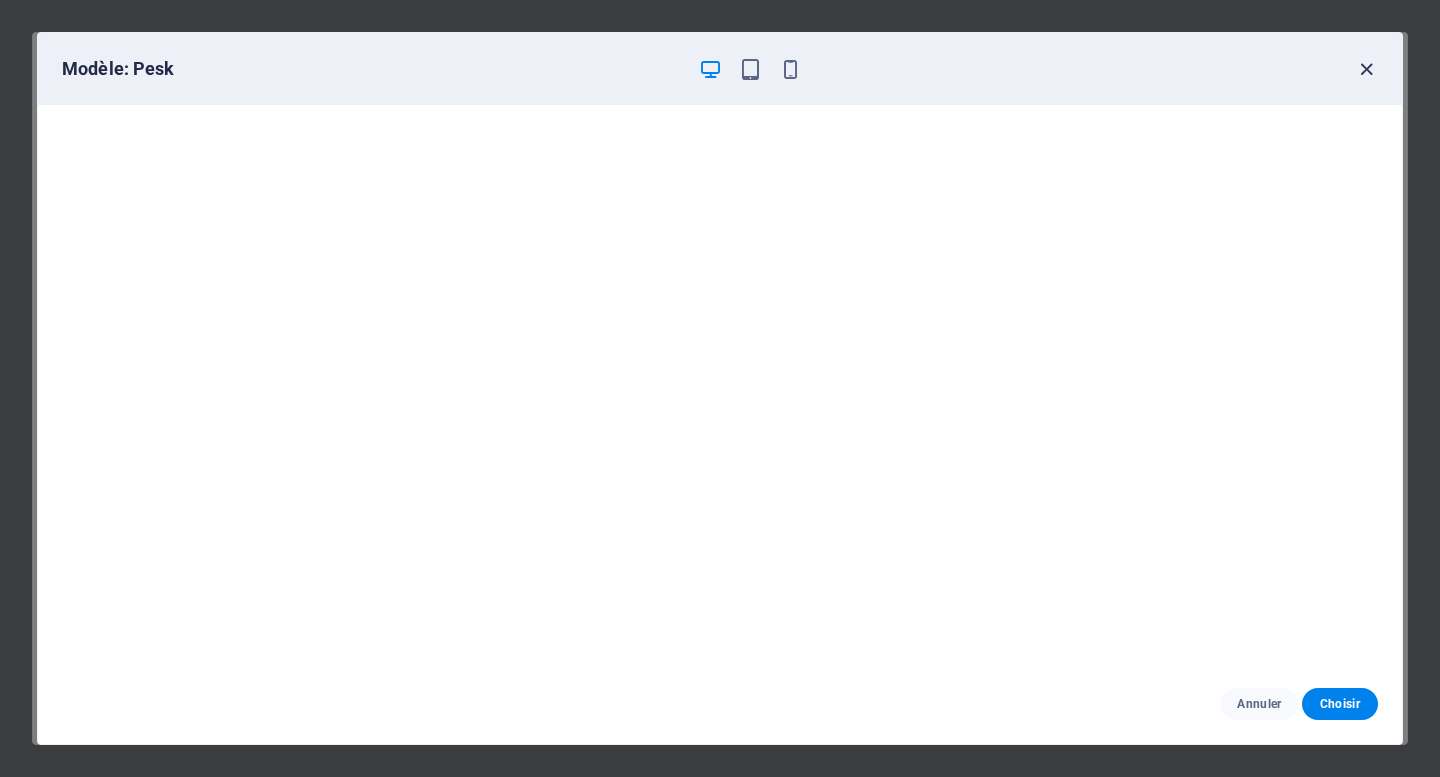 click at bounding box center [1366, 69] 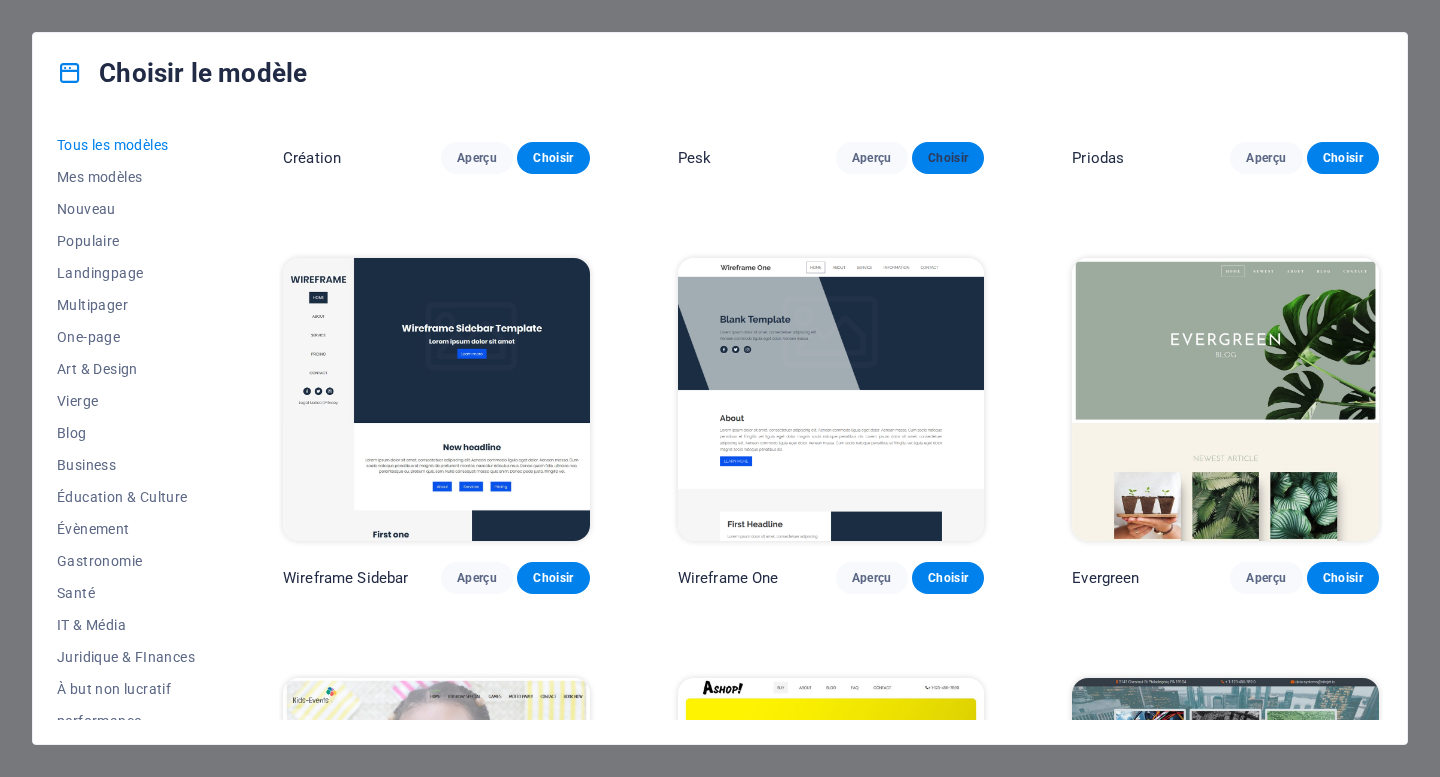 scroll, scrollTop: 7857, scrollLeft: 0, axis: vertical 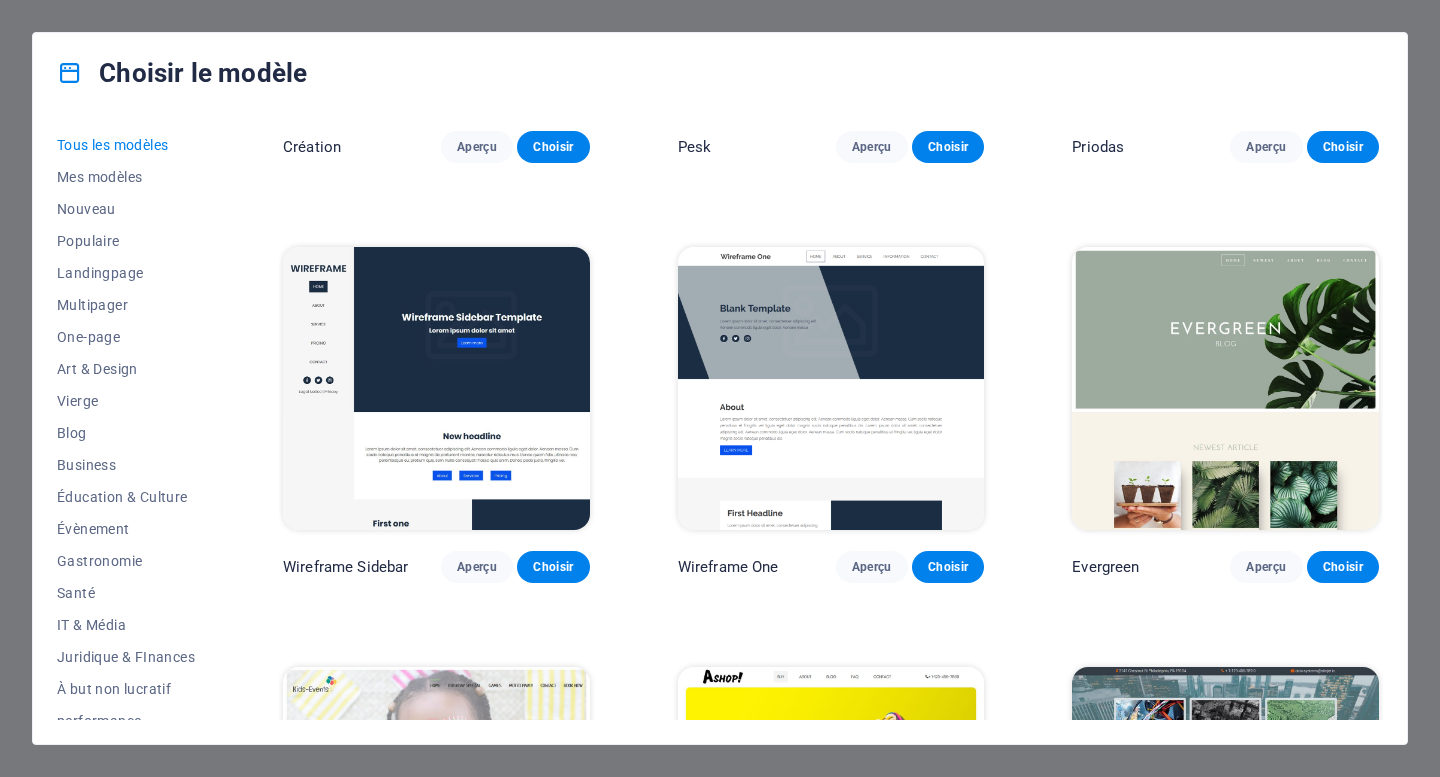 click at bounding box center [831, 388] 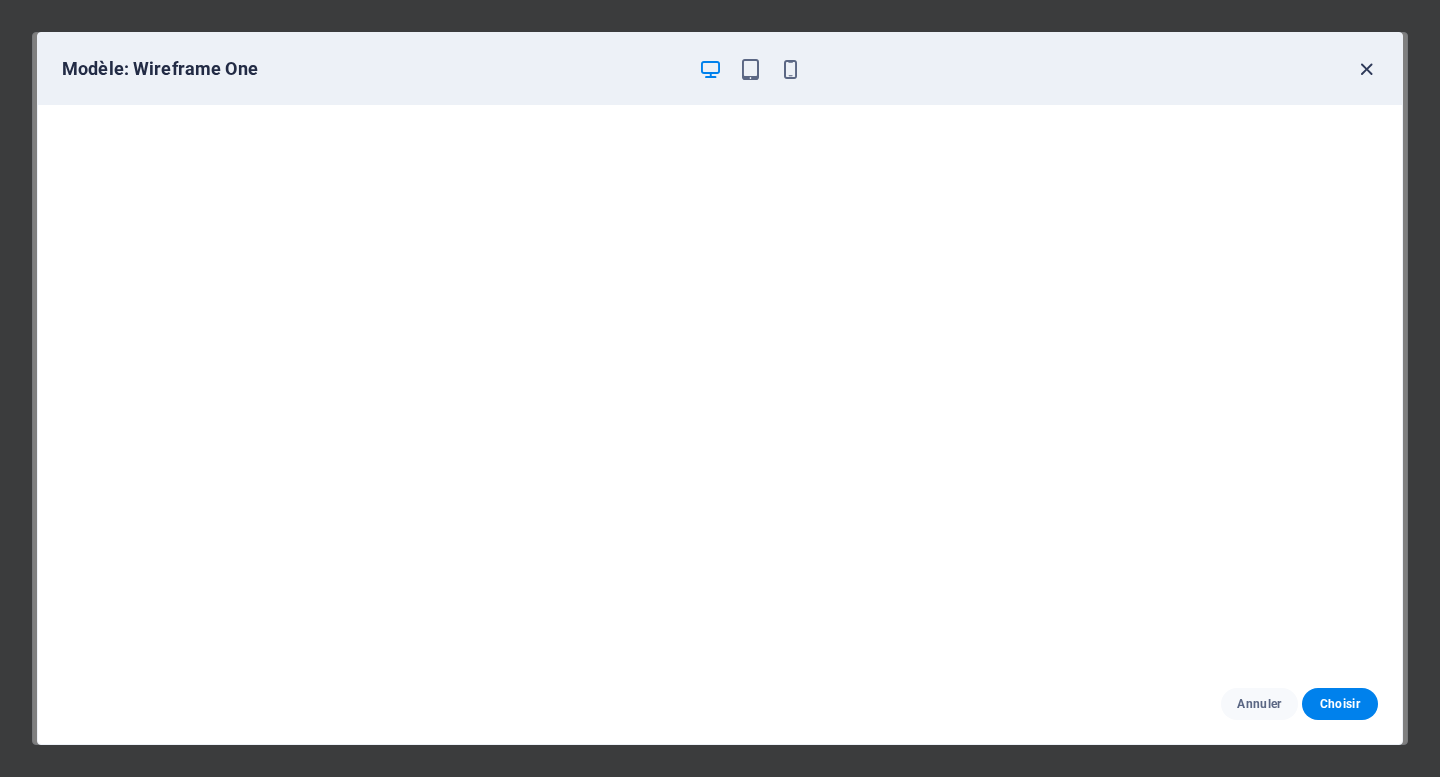 click at bounding box center [1366, 69] 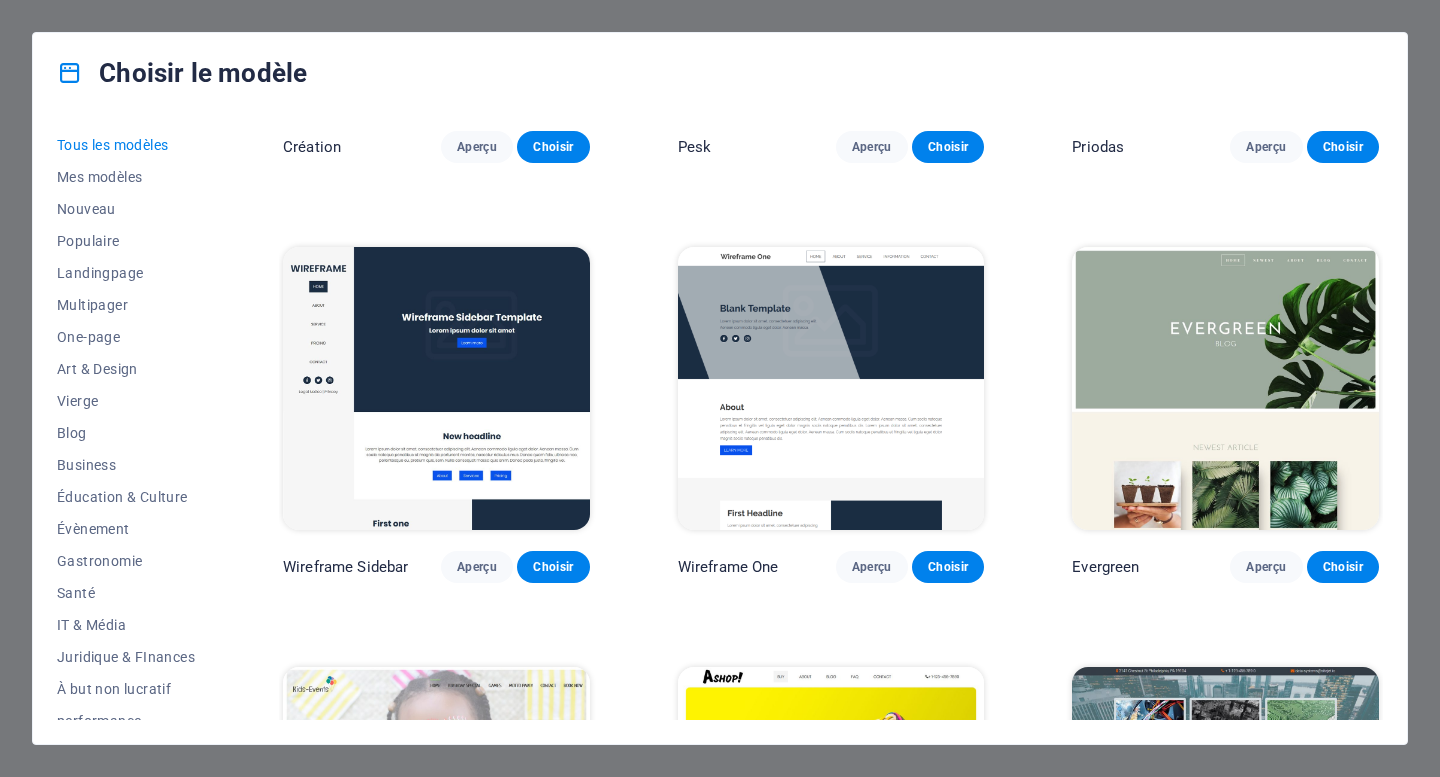 click at bounding box center (436, 388) 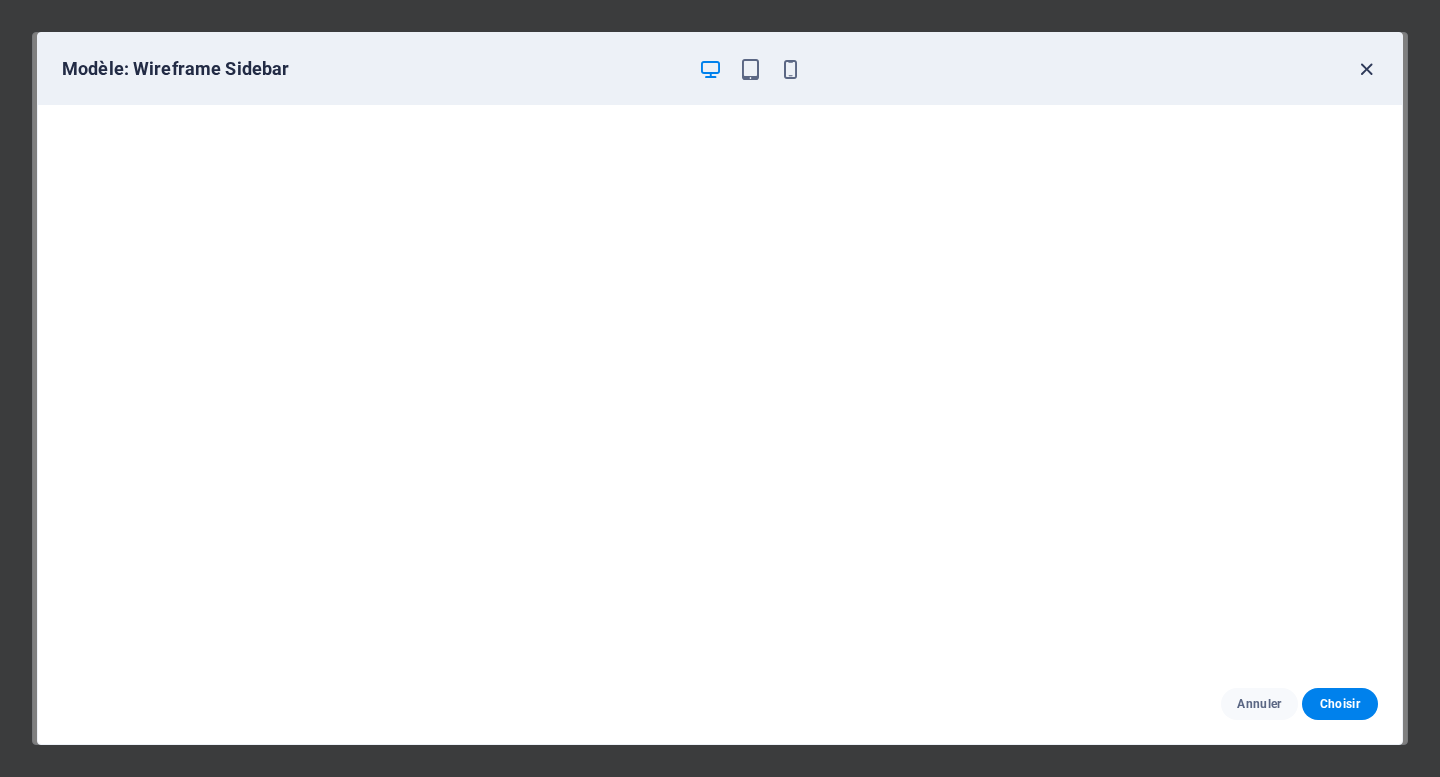 click at bounding box center (1366, 69) 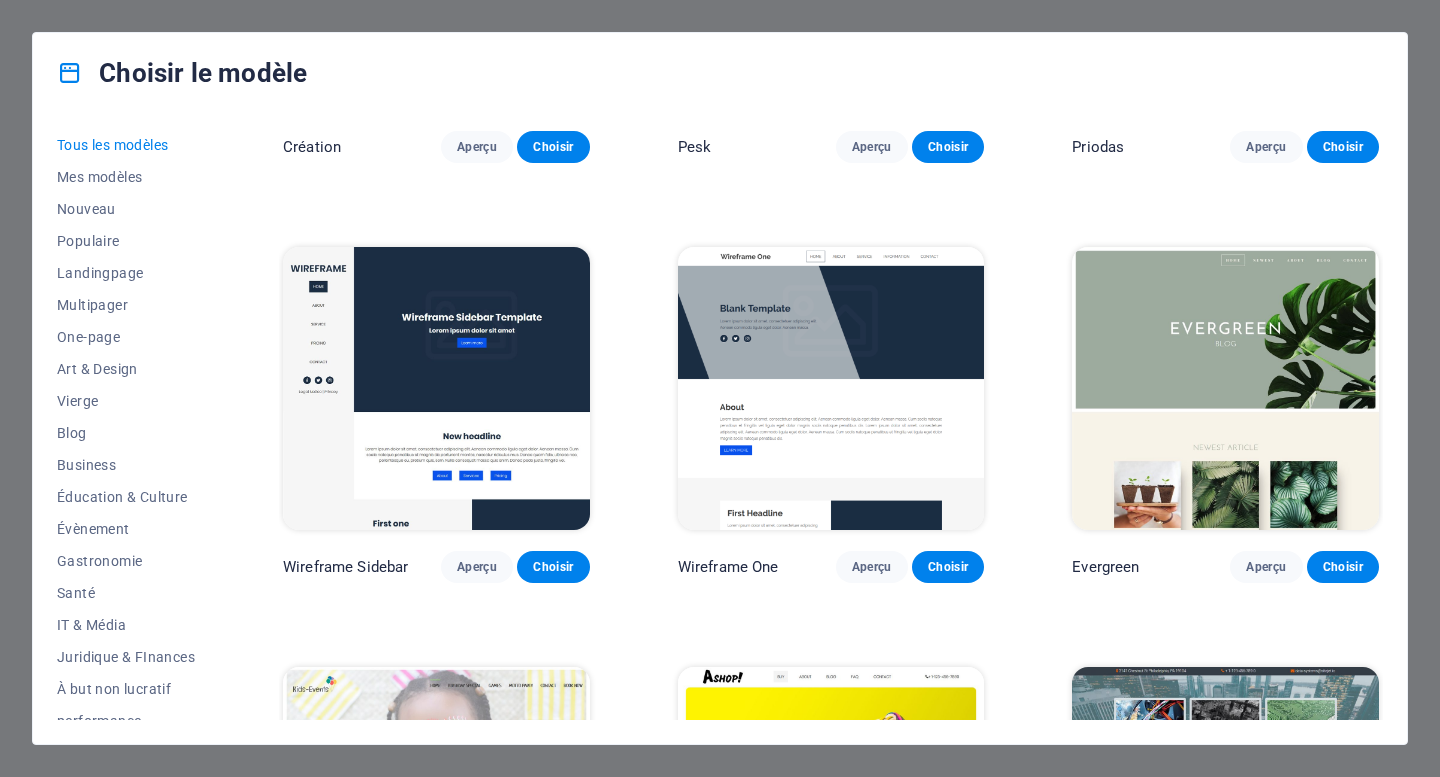 click at bounding box center (1225, 388) 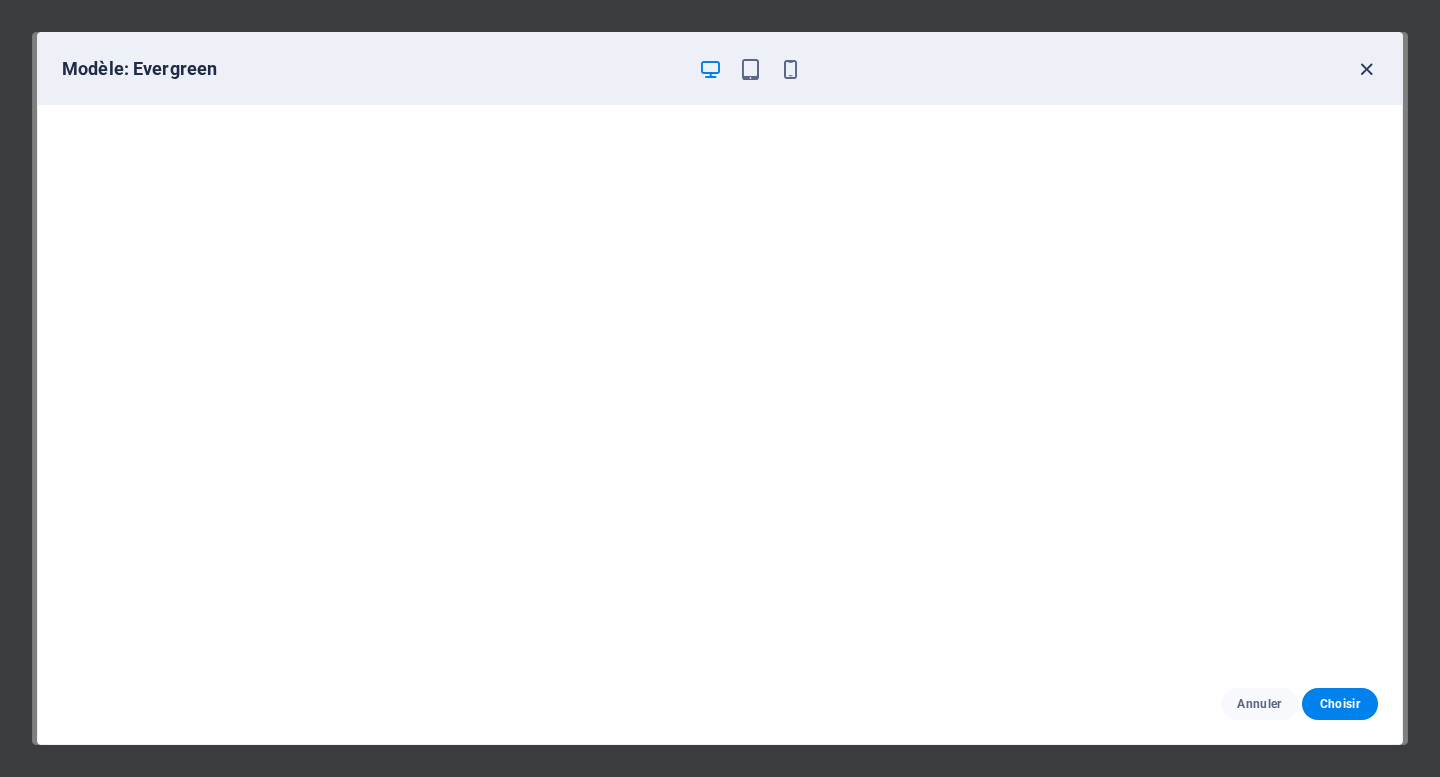 click at bounding box center [1366, 69] 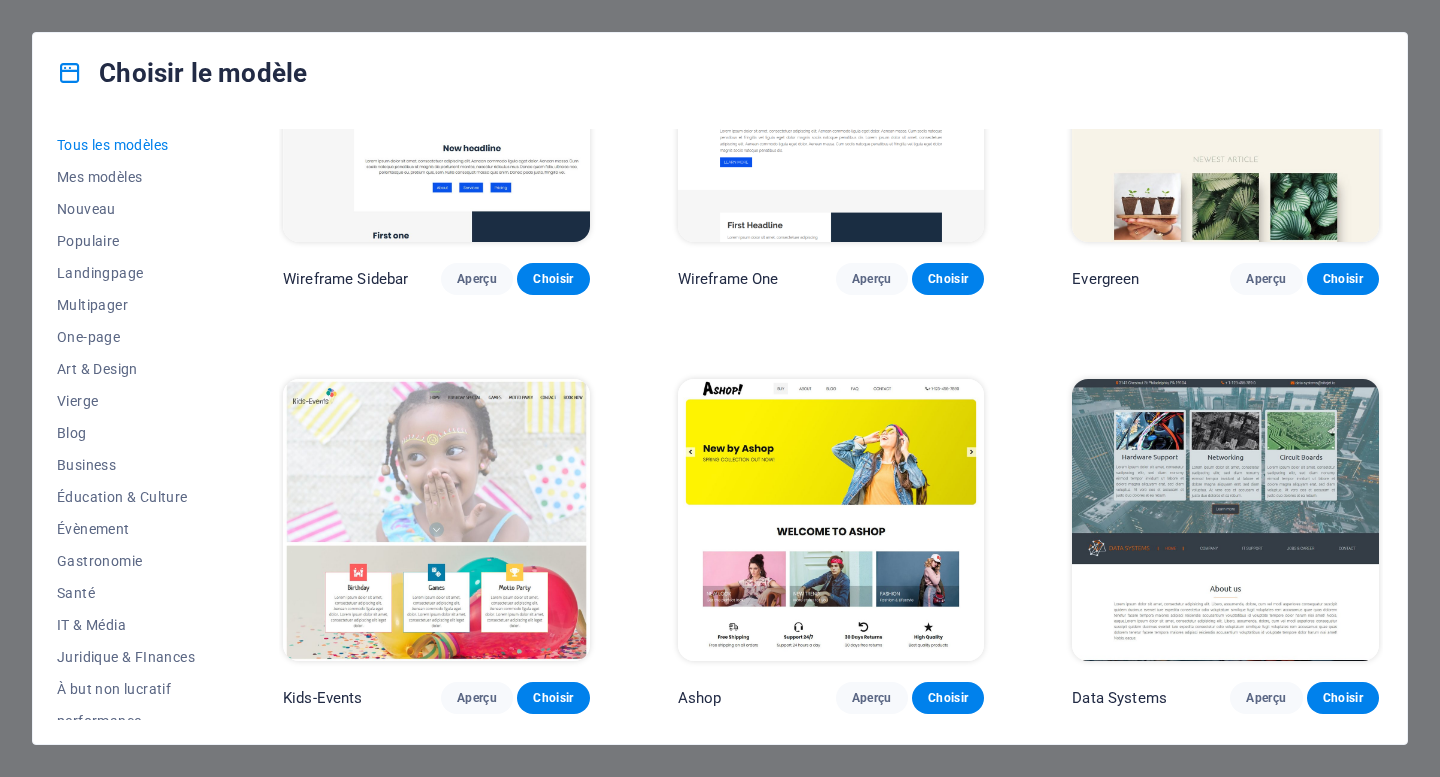 scroll, scrollTop: 8152, scrollLeft: 0, axis: vertical 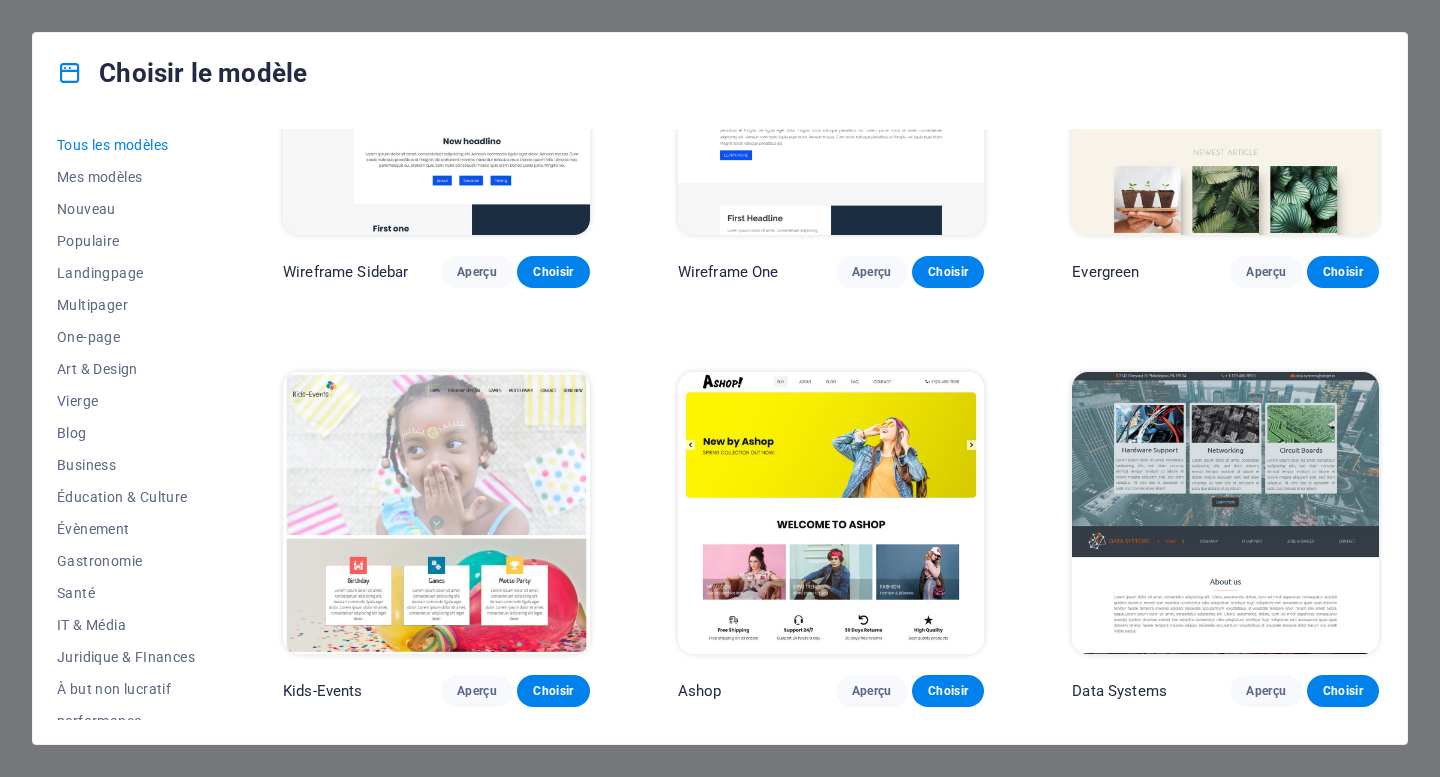 click at bounding box center [1225, 513] 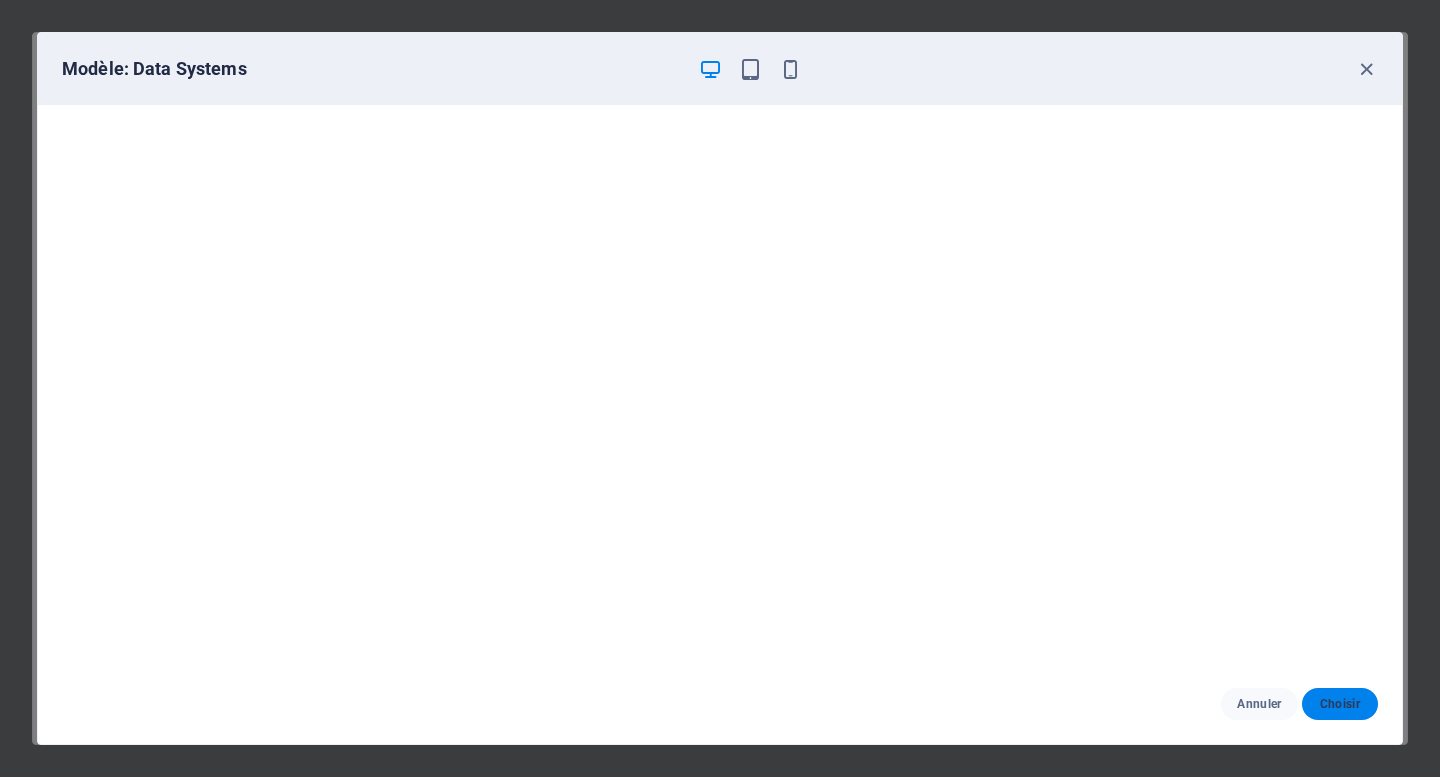 click on "Choisir" at bounding box center (1340, 704) 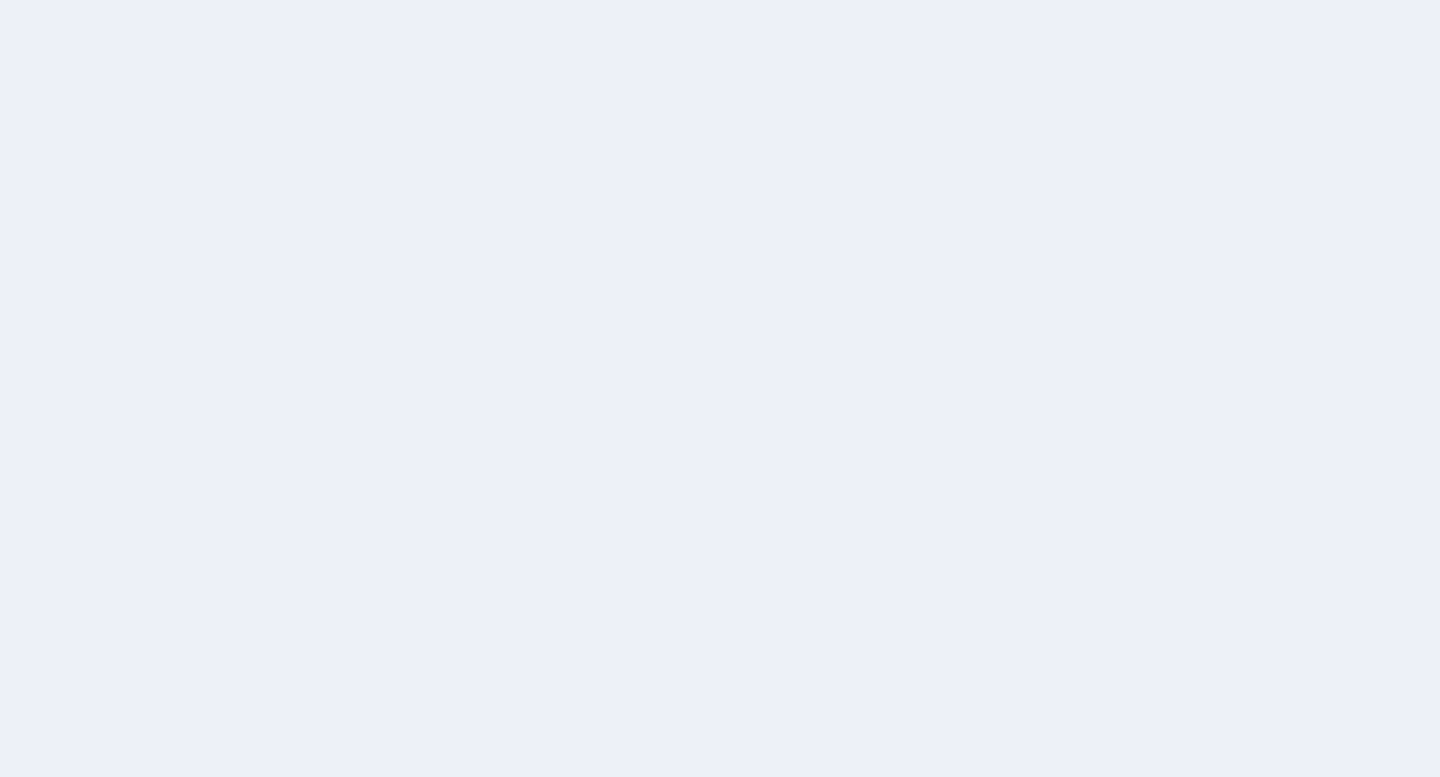 scroll, scrollTop: 0, scrollLeft: 0, axis: both 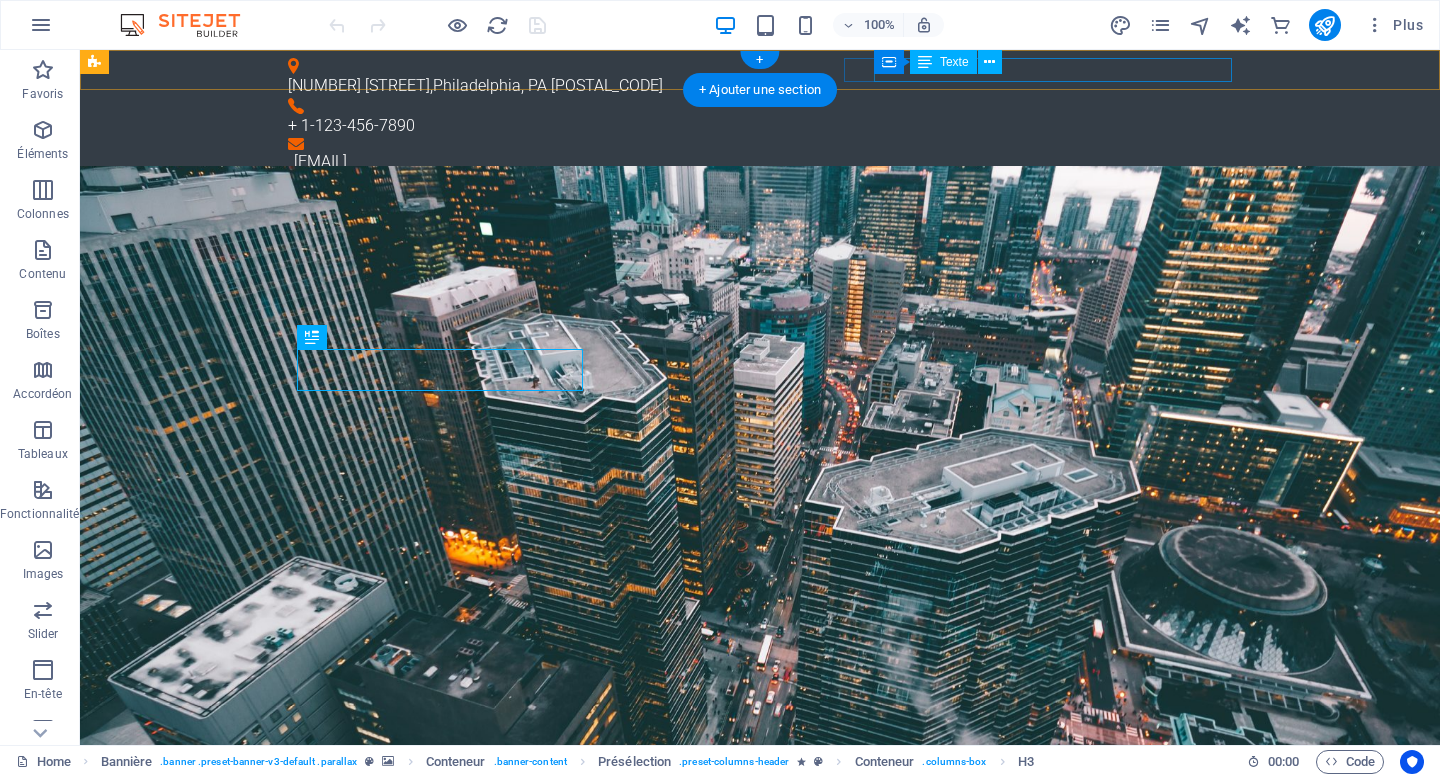 click on "[EMAIL]" at bounding box center (763, 162) 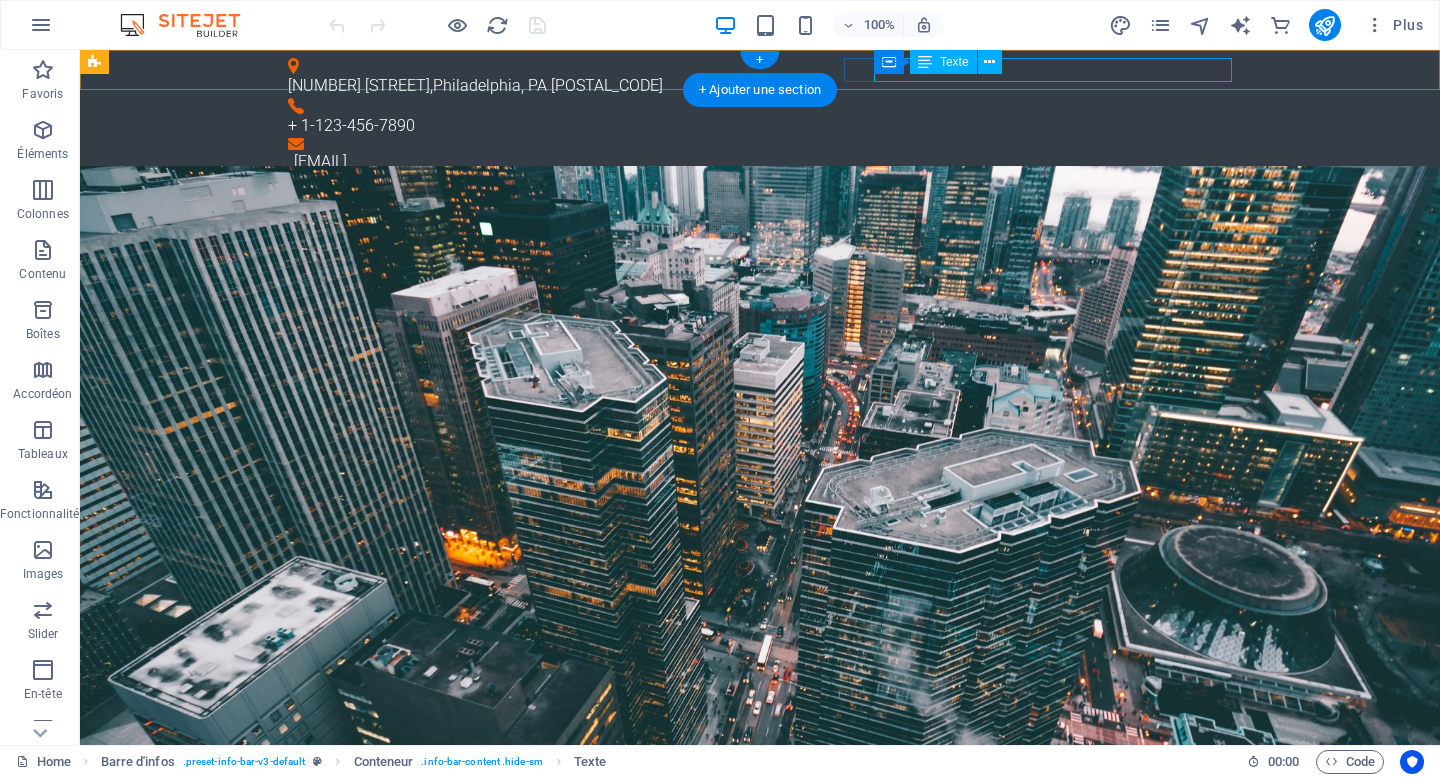 click on "[EMAIL]" at bounding box center (763, 162) 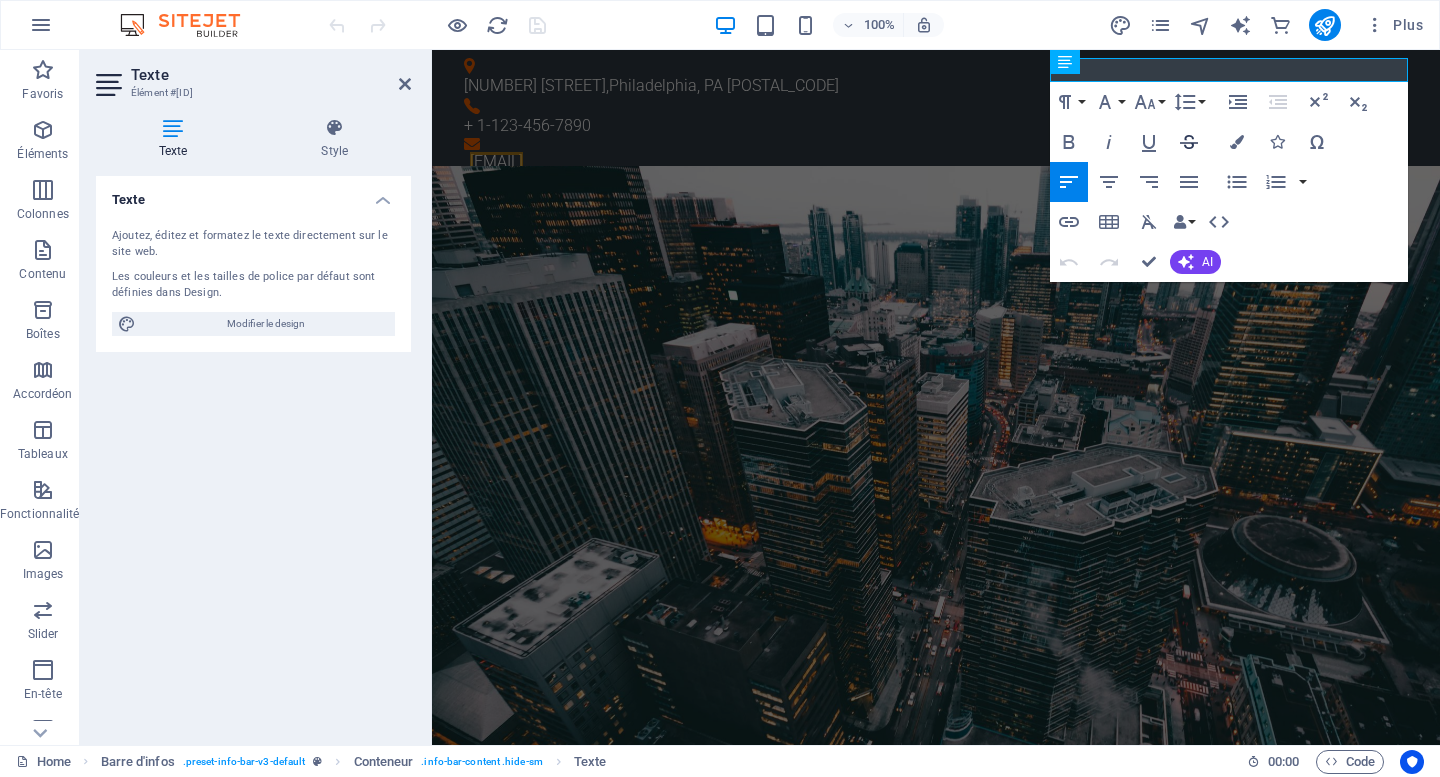 type 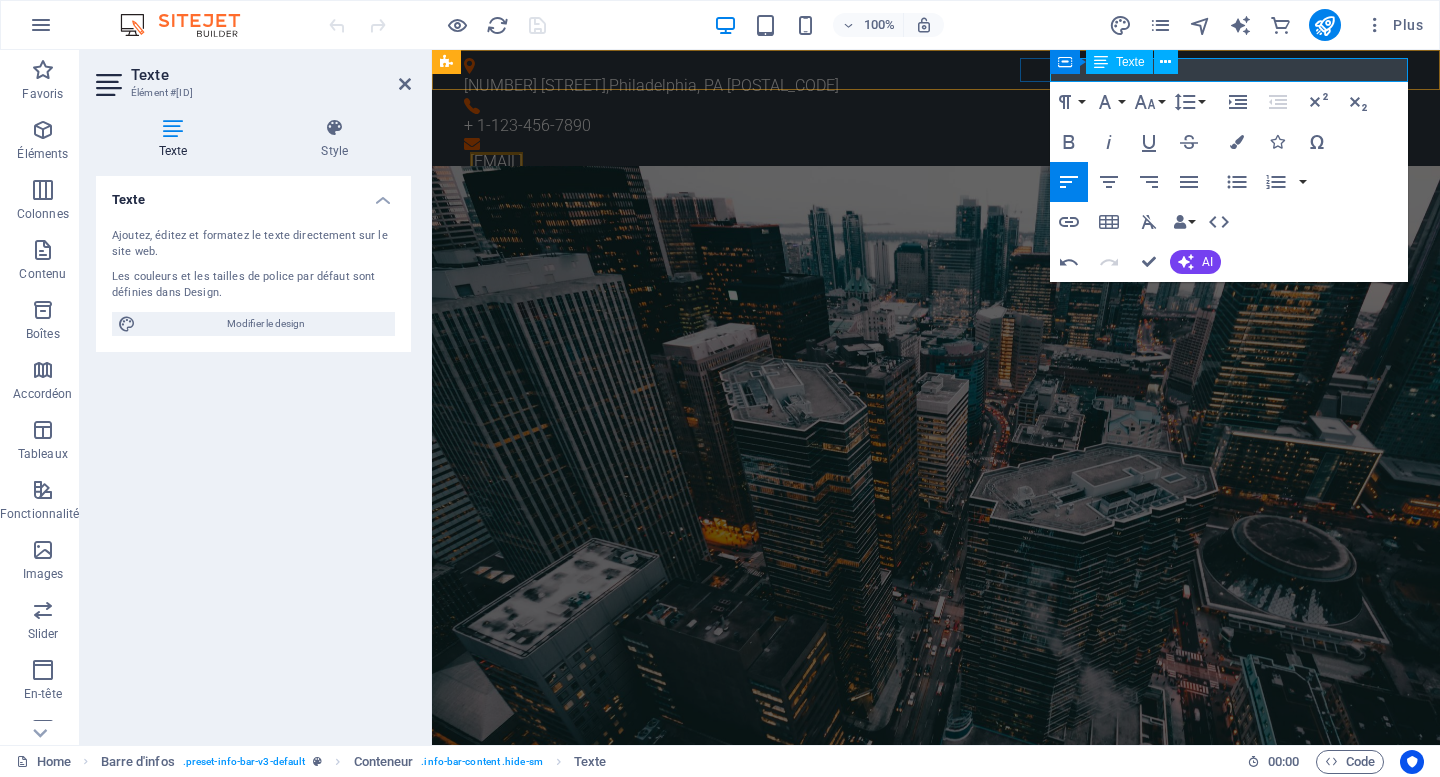 click on "7b55685a203c1ded9116bf5ad034e4@cpanel.local" at bounding box center (496, 161) 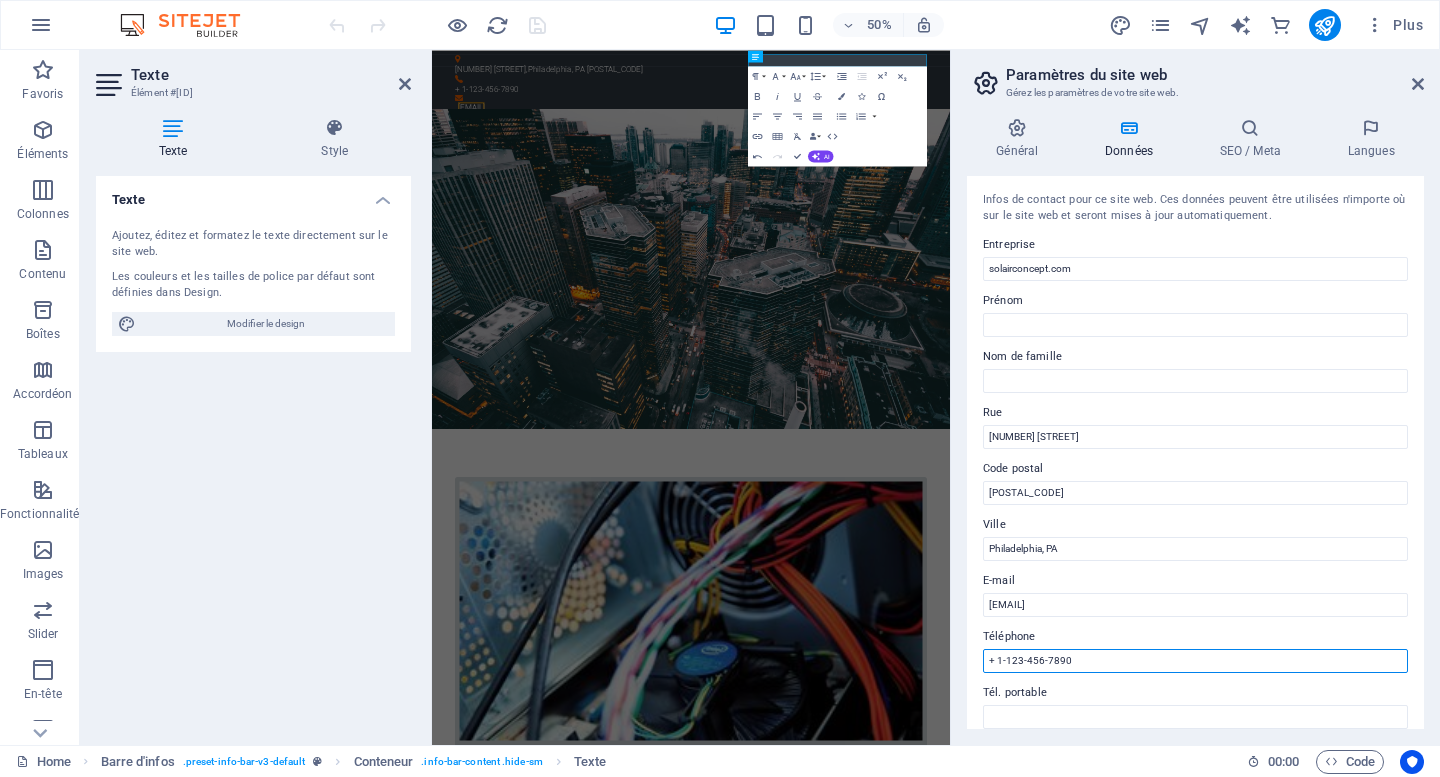 drag, startPoint x: 1088, startPoint y: 664, endPoint x: 970, endPoint y: 666, distance: 118.016945 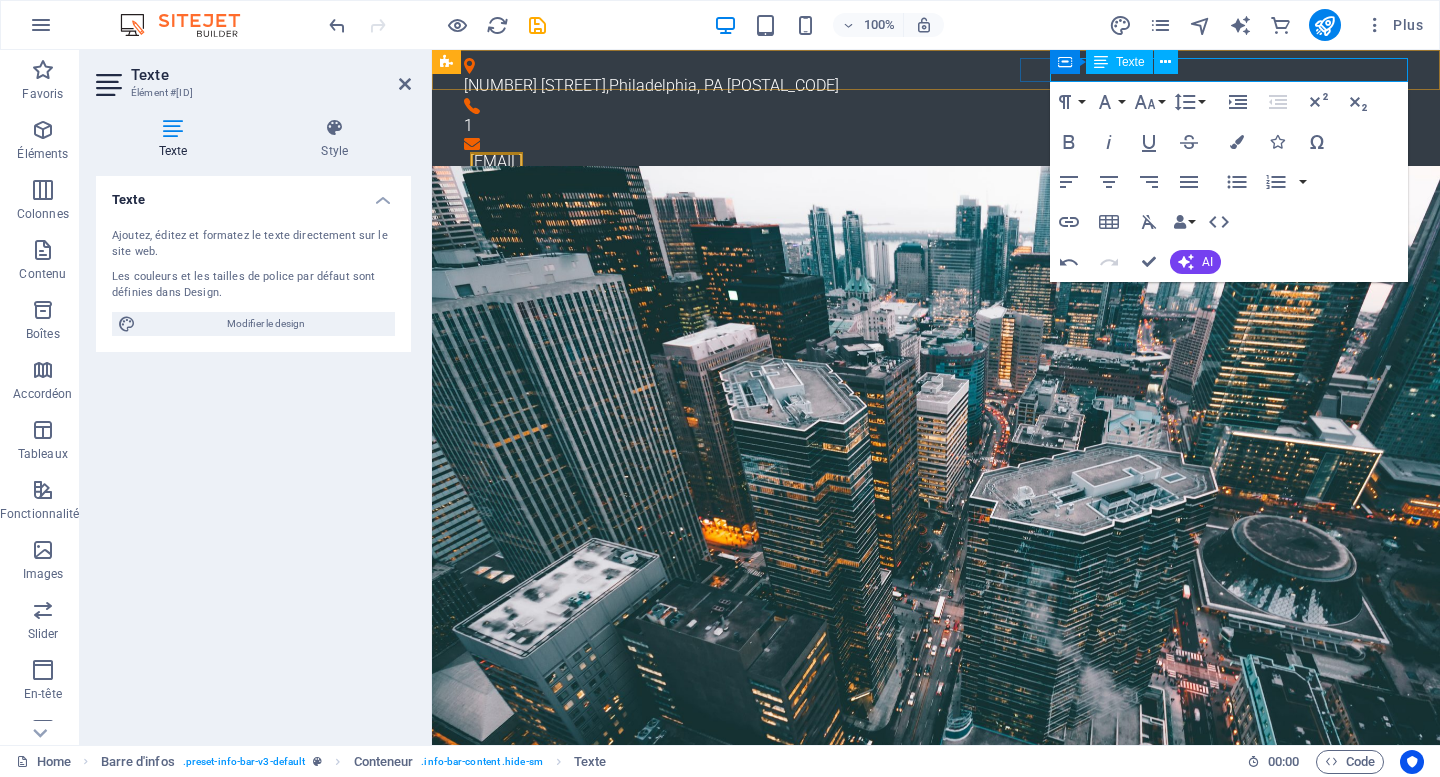 click on "7b55685a203c1ded9116bf5ad034e4@cpanel.local" at bounding box center [496, 161] 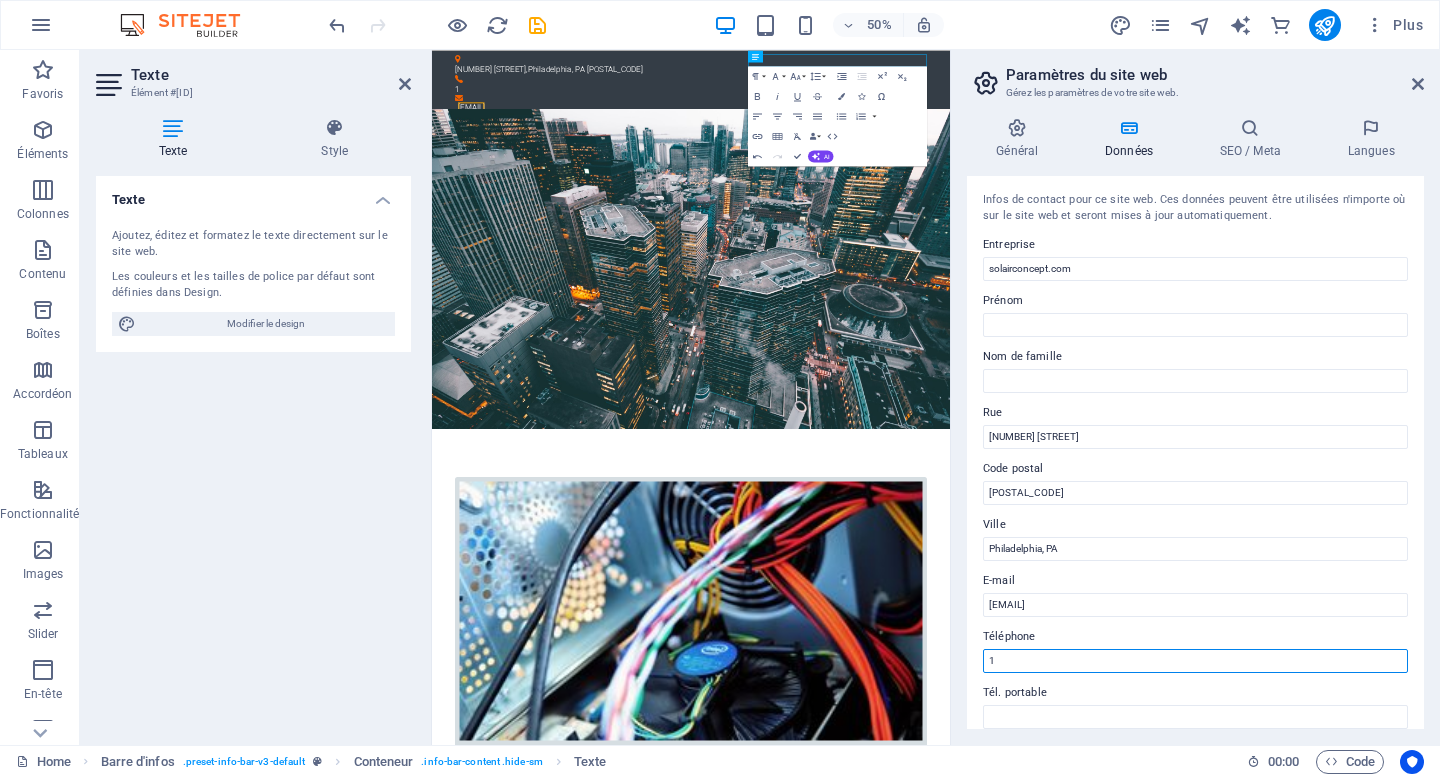 click on "1" at bounding box center [1195, 661] 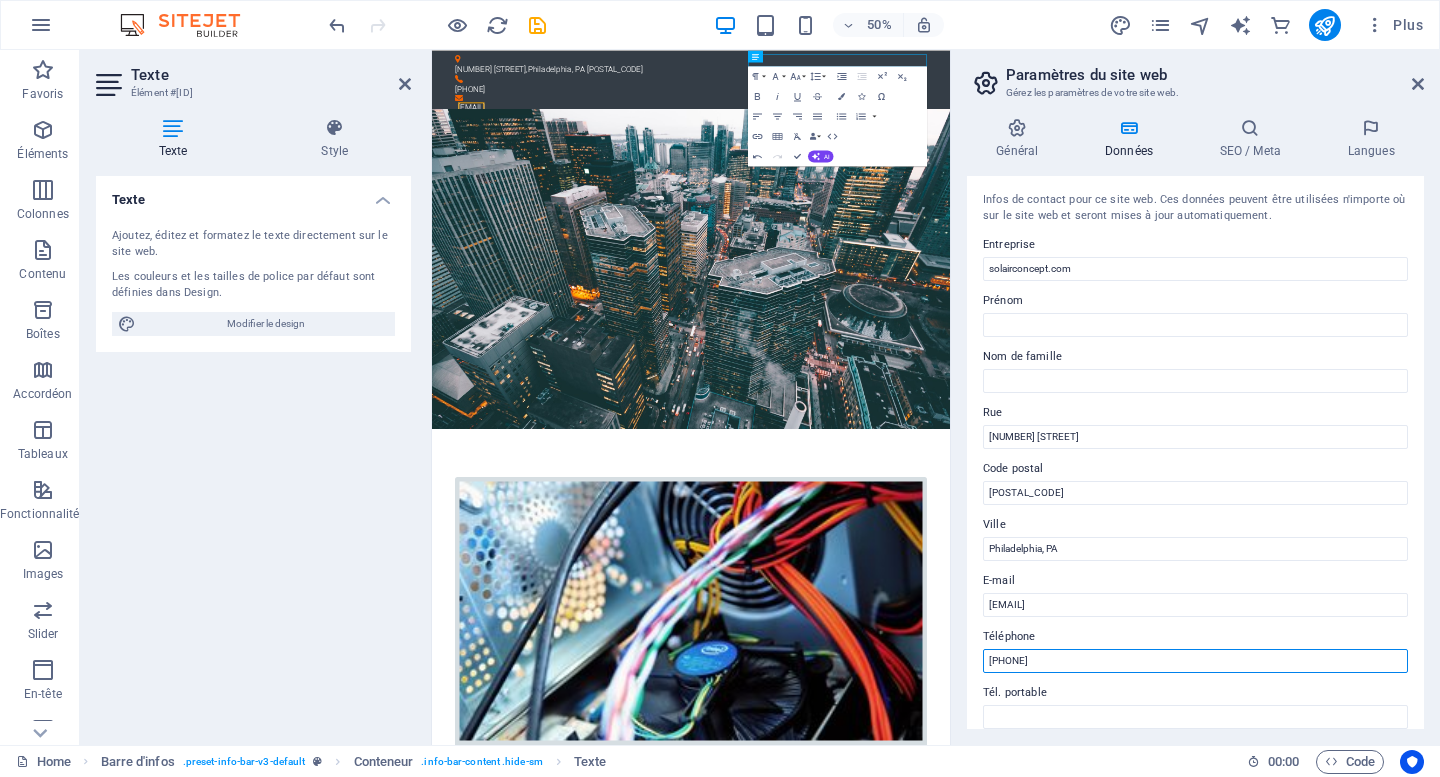 click on "1450-858-1028" at bounding box center (1195, 661) 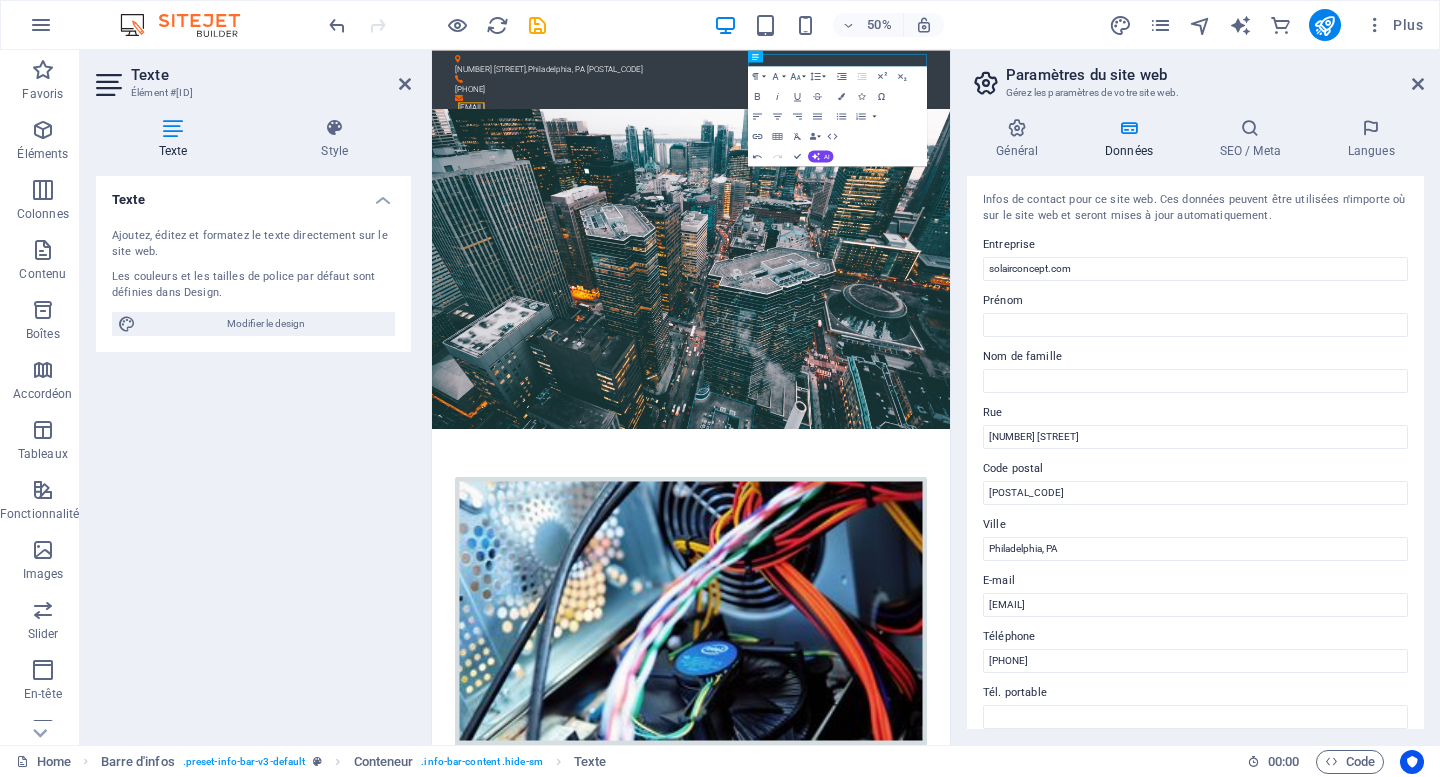 click on "Infos de contact pour ce site web. Ces données peuvent être utilisées n'importe où sur le site web et seront mises à jour automatiquement. Entreprise solairconcept.com Prénom Nom de famille Rue 3141 Chestnut St Code postal 19104 Ville Philadelphia, PA E-mail 7b55685a203c1ded9116bf5ad034e4@cpanel.local Téléphone 1-450-858-1028 Tél. portable Fax Champ personnalisé 1 Champ personnalisé 2 Champ personnalisé 3 Champ personnalisé 4 Champ personnalisé 5 Champ personnalisé 6" at bounding box center [1195, 452] 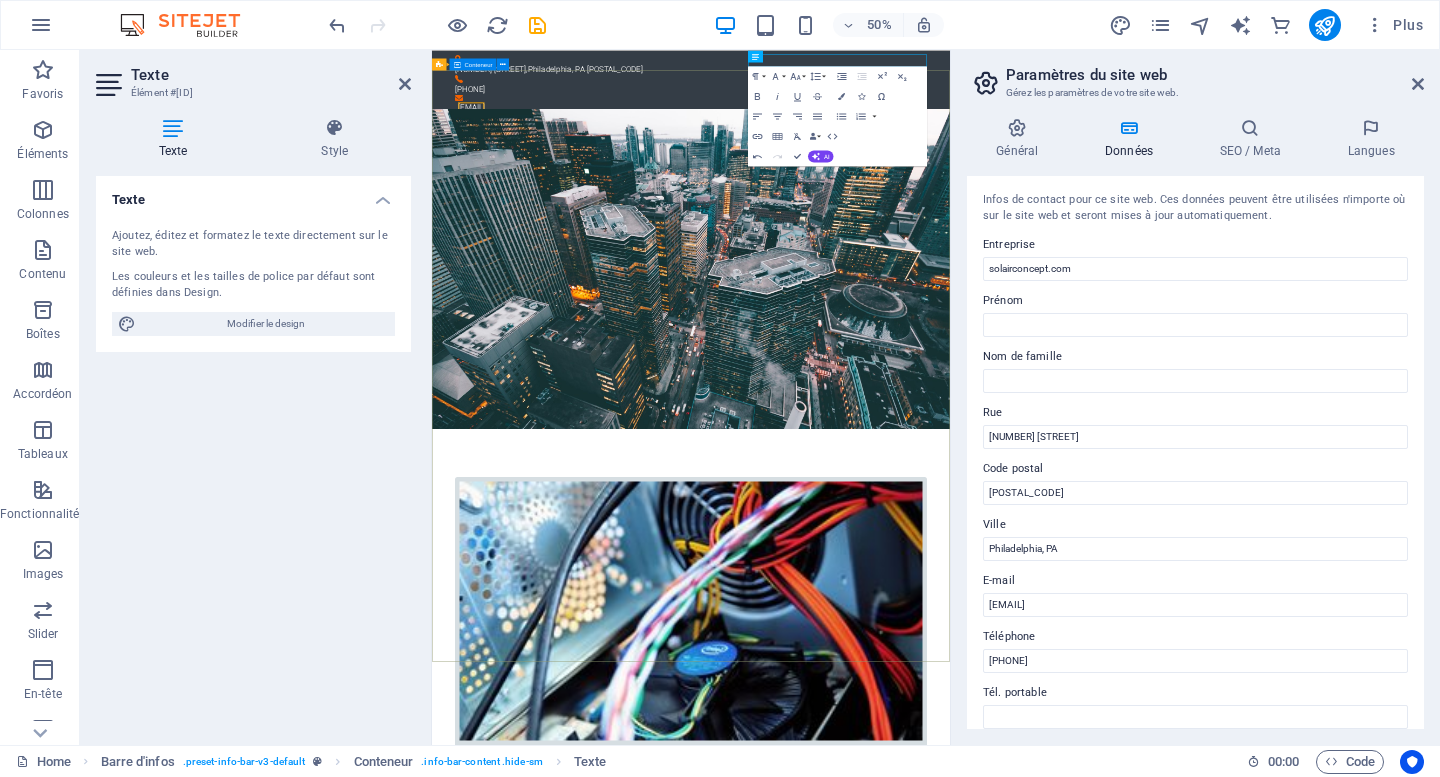 click on "Hardware Support Lorem ipsum dolor sit amet, consetetur sadipscing elitr, sed diam nonumy eirmod tempor invidunt ut labore et dolore magna aliquyam erat, sed diam voluptua. At vero eos et accusam et justo duo dolores et ea rebum. Networking Lorem ipsum dolor sit amet, consetetur sadipscing elitr, sed diam nonumy eirmod tempor invidunt ut labore et dolore magna aliquyam erat, sed diam voluptua. At vero eos et accusam et justo duo dolores et ea rebum. Circuit Boards Lorem ipsum dolor sit amet, consetetur sadipscing elitr, sed diam nonumy eirmod tempor invidunt ut labore et dolore magna aliquyam erat, sed diam voluptua. At vero eos et accusam et justo duo dolores et ea rebum. Learn more" at bounding box center (950, 1880) 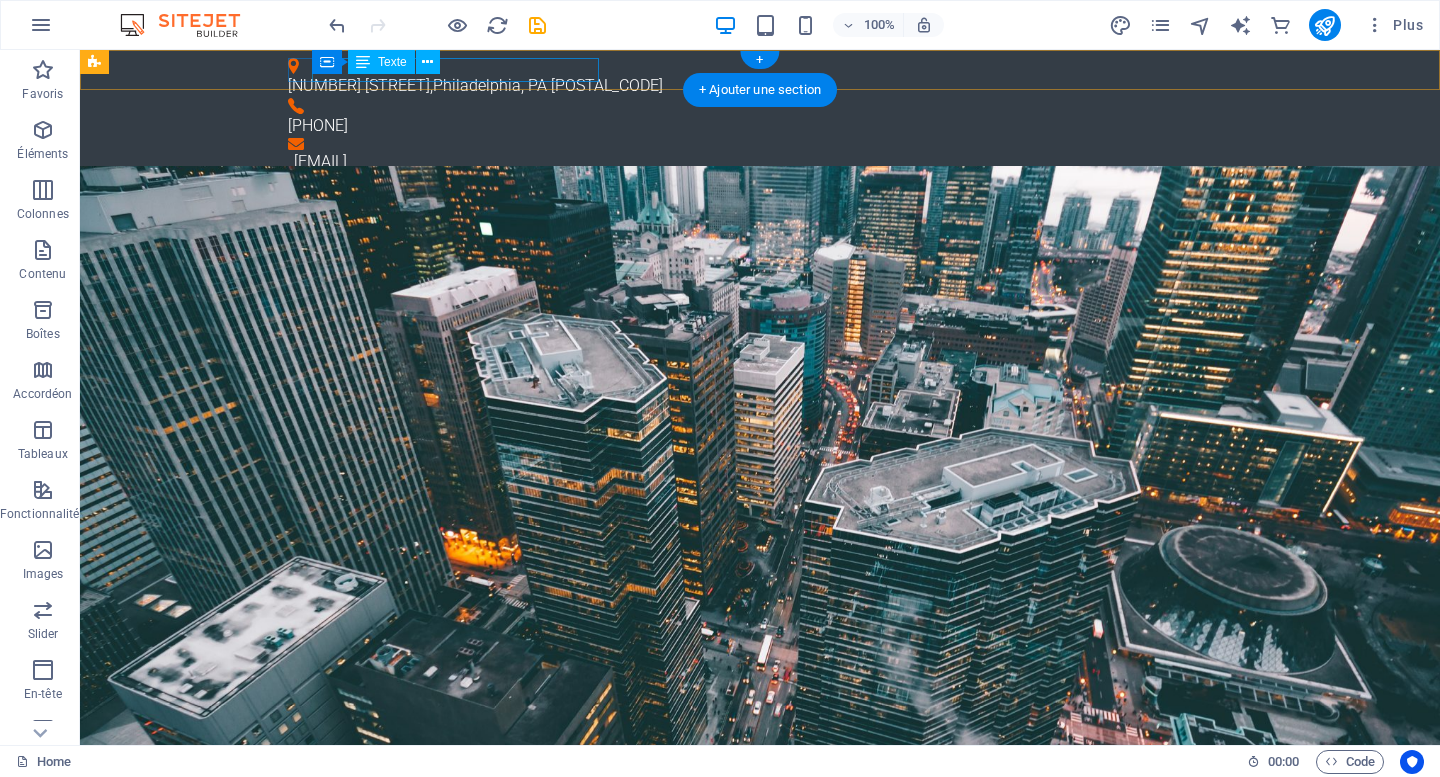 click on "3141 Chestnut St ,  Philadelphia, PA   19104" at bounding box center (752, 86) 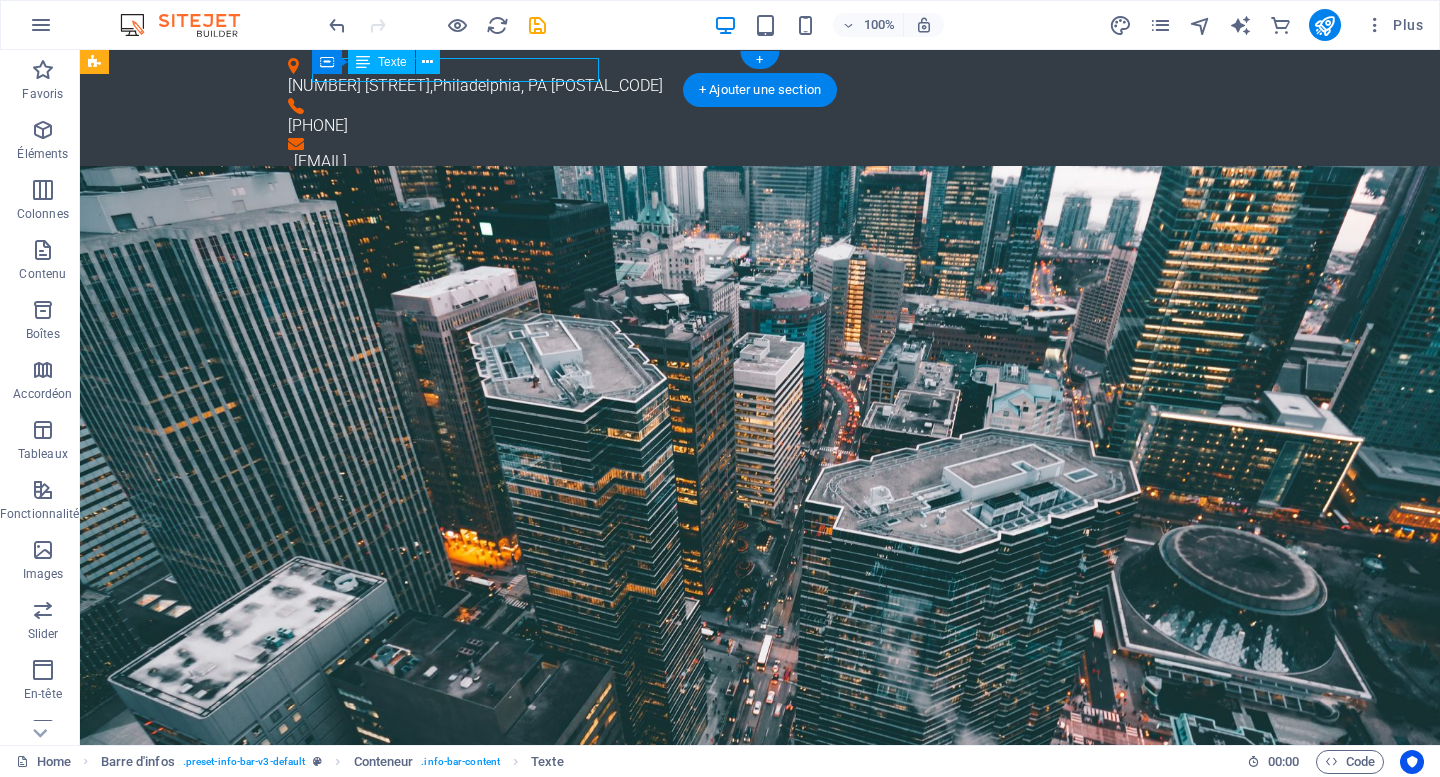 click on "3141 Chestnut St ,  Philadelphia, PA   19104" at bounding box center (752, 86) 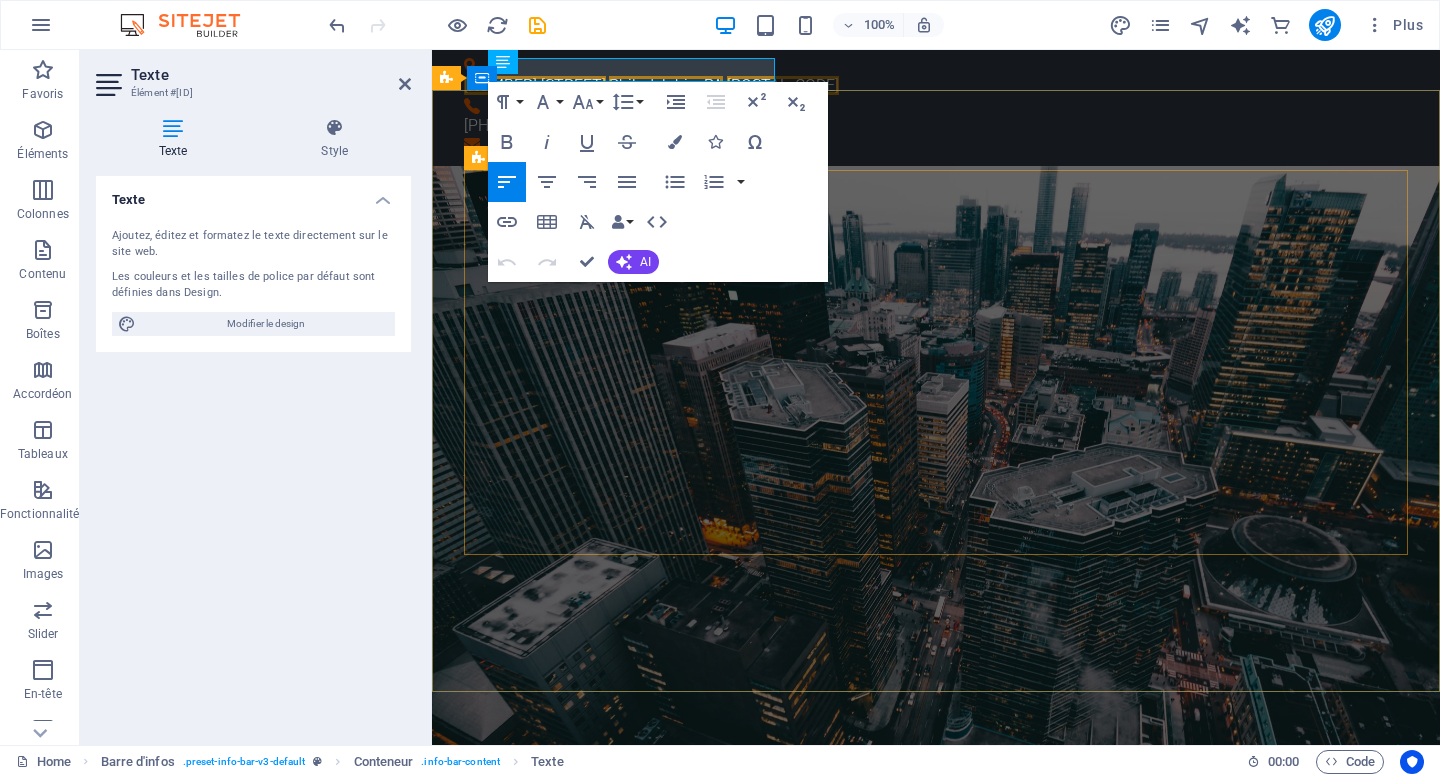 type 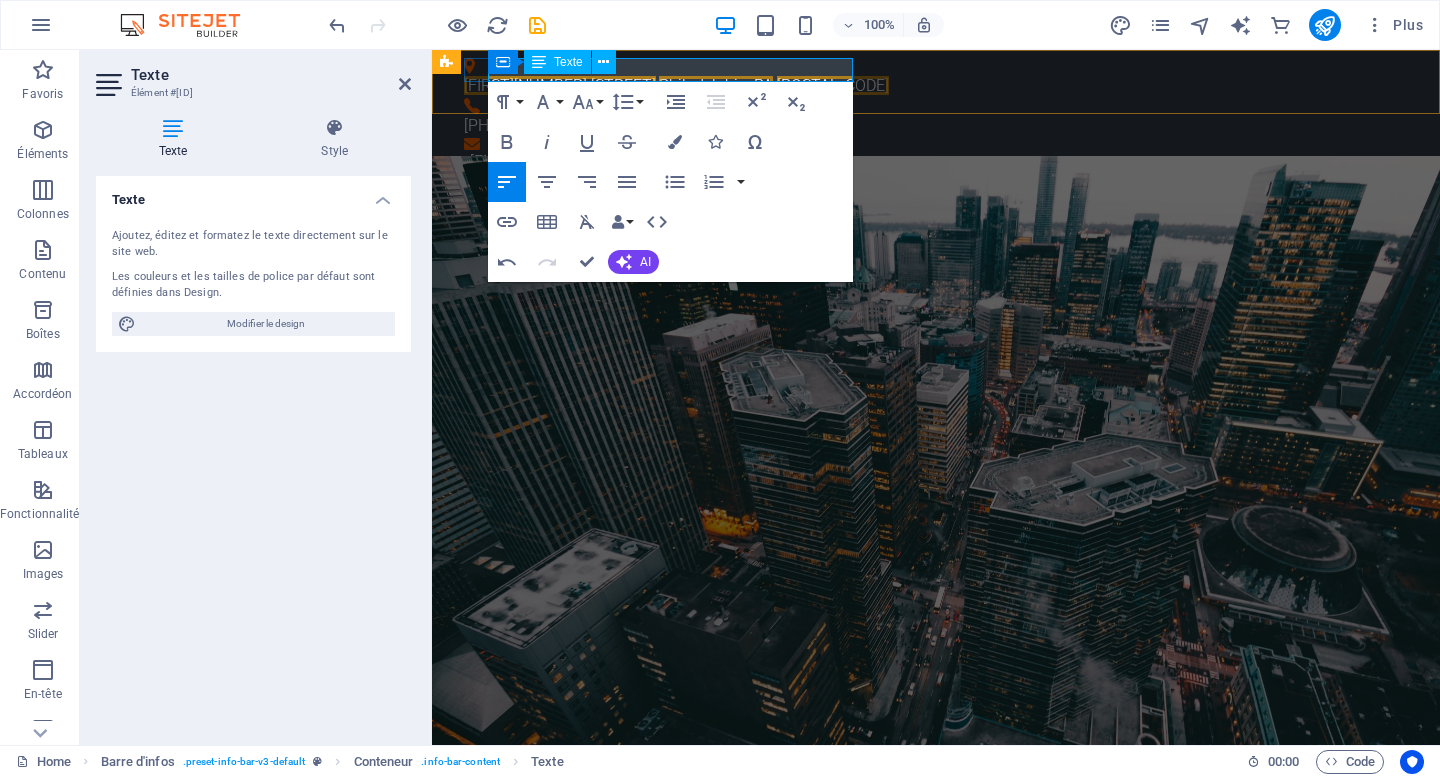 click on "Lanaudiere3141 Chestnut St" at bounding box center [560, 85] 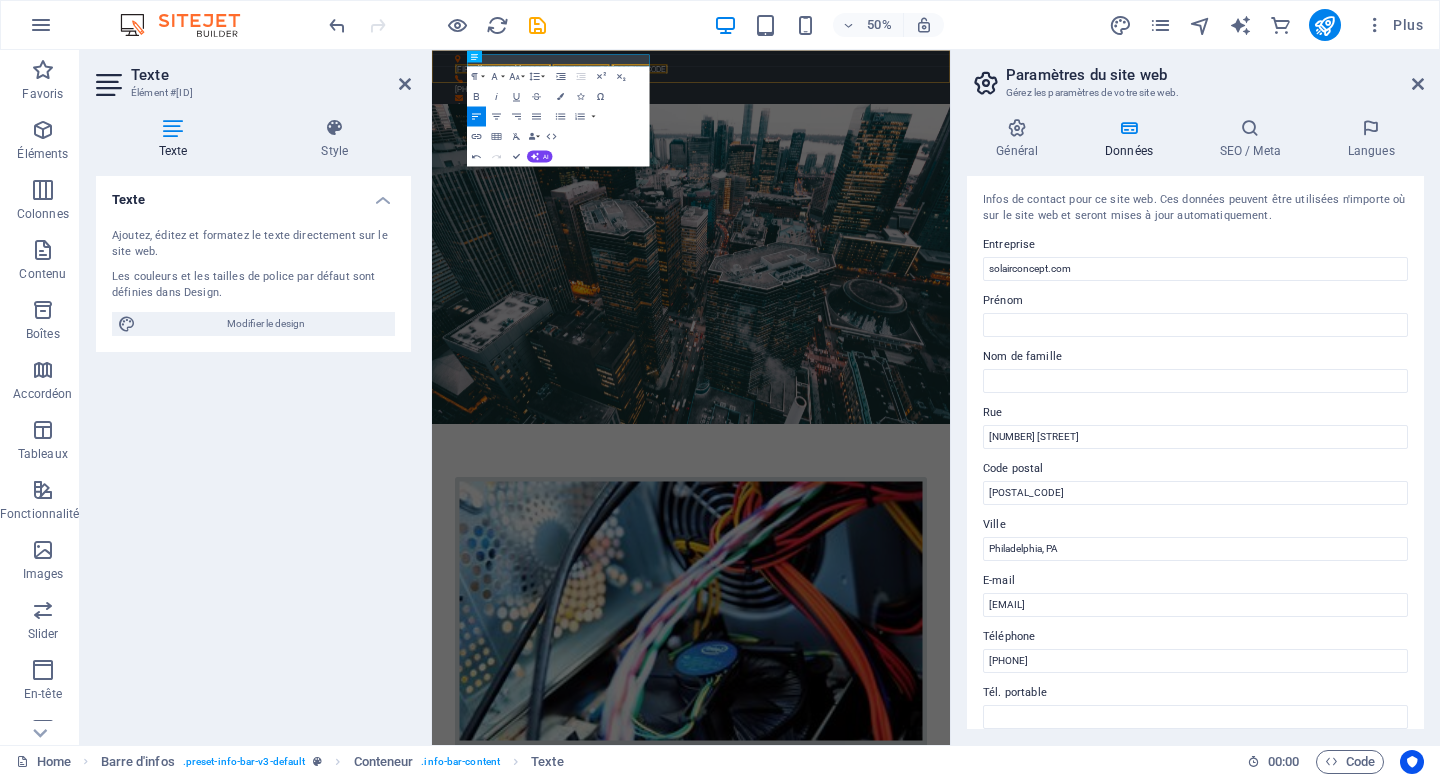 click on "Lanaudiere3141 Chestnut St ,  Philadelphia, PA   19104 1-450-858-1028 7b55685a203c1ded9116bf5ad034e4@cpanel.local" at bounding box center (950, 116) 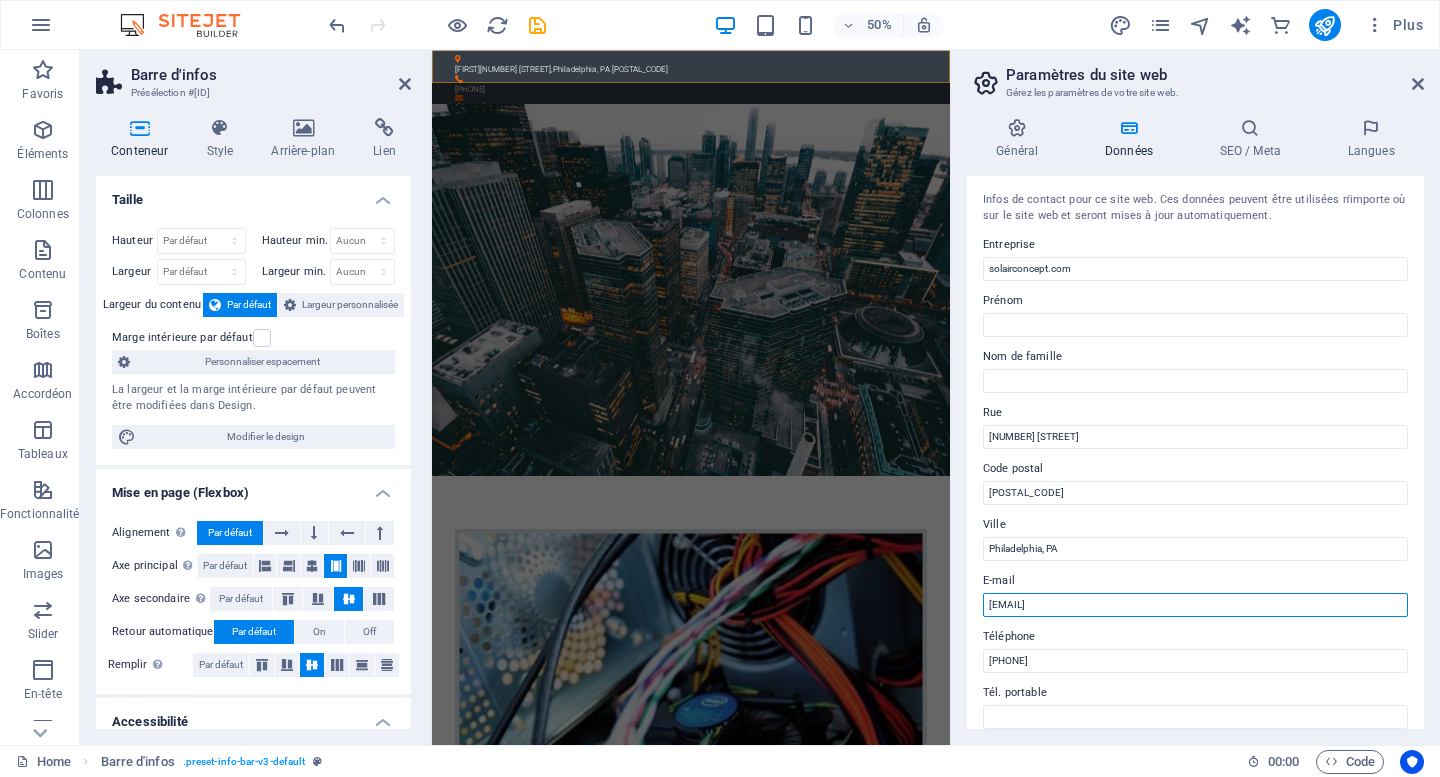 drag, startPoint x: 1235, startPoint y: 598, endPoint x: 955, endPoint y: 602, distance: 280.02856 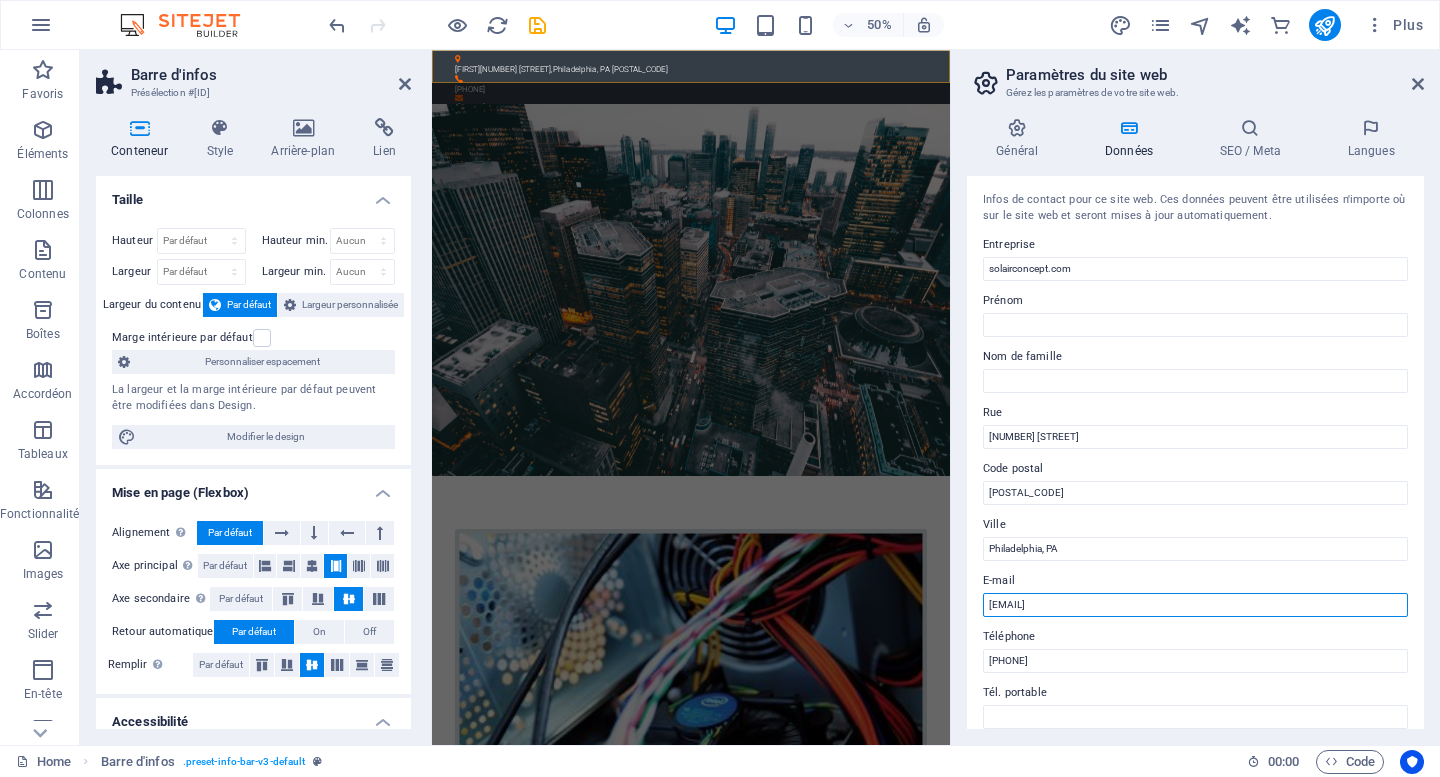 click on "Général  Données  SEO / Meta  Langues Nom du site web solairconcept.com Logo Glissez les fichiers ici, cliquez pour choisir les fichiers ou  sélectionnez les fichiers depuis Fichiers ou depuis notre stock gratuit de photos et de vidéos Sélectionnez les fichiers depuis le Gestionnaire de fichiers, les photos du stock ou téléversez un ou plusieurs fichiers Téléverser Favicon Définissez ici la favicon de votre site web. Une favicon est une petite icône affichée dans l'onglet du navigateur à côté du titre du site web. Elle permet aux visiteurs d'identifier votre site web. Glissez les fichiers ici, cliquez pour choisir les fichiers ou  sélectionnez les fichiers depuis Fichiers ou depuis notre stock gratuit de photos et de vidéos Sélectionnez les fichiers depuis le Gestionnaire de fichiers, les photos du stock ou téléversez un ou plusieurs fichiers Téléverser Prévisualiser l'image (Ouvrir le graphique) Cette image sera affichée lorsque la page web est partagée sur les réseaux sociaux. AI" at bounding box center (1195, 423) 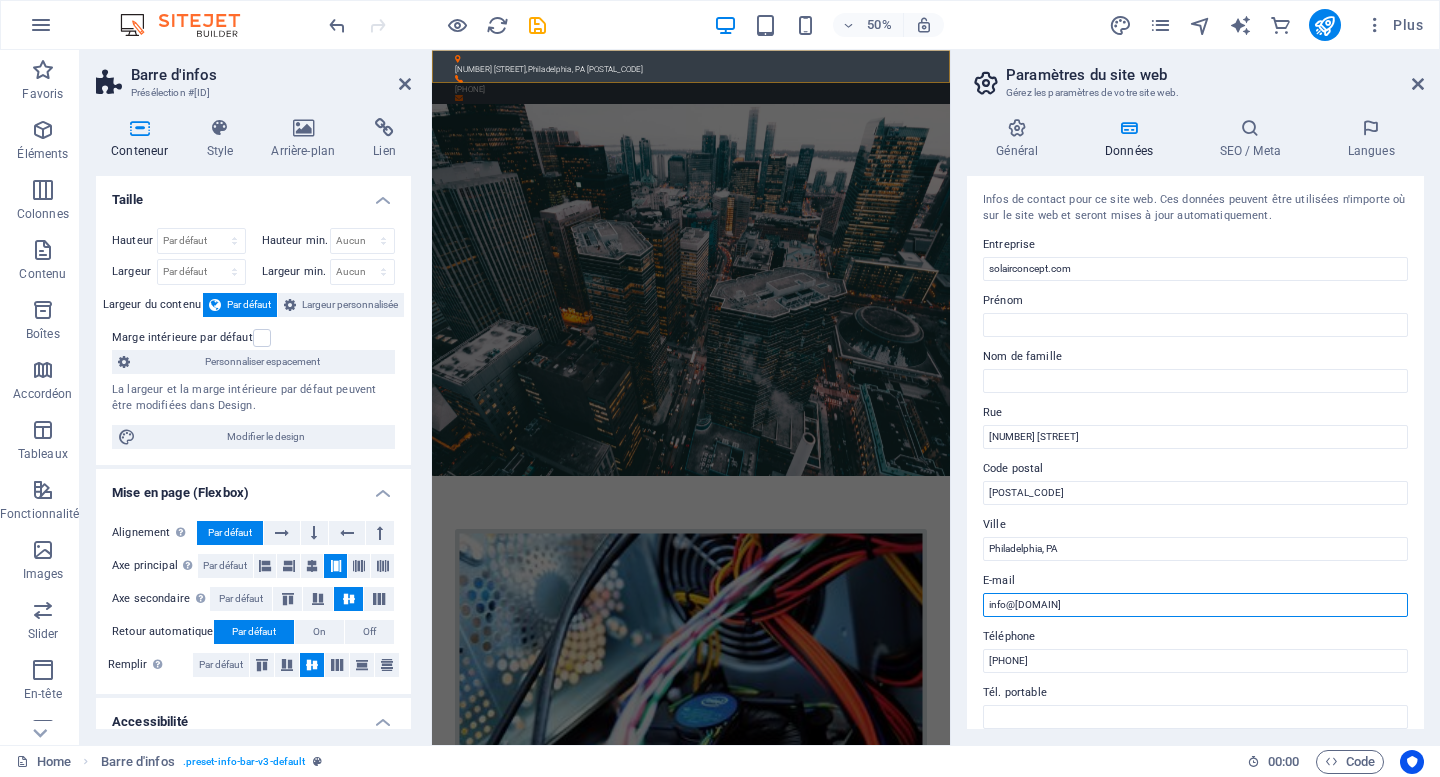 type on "info@[DOMAIN]" 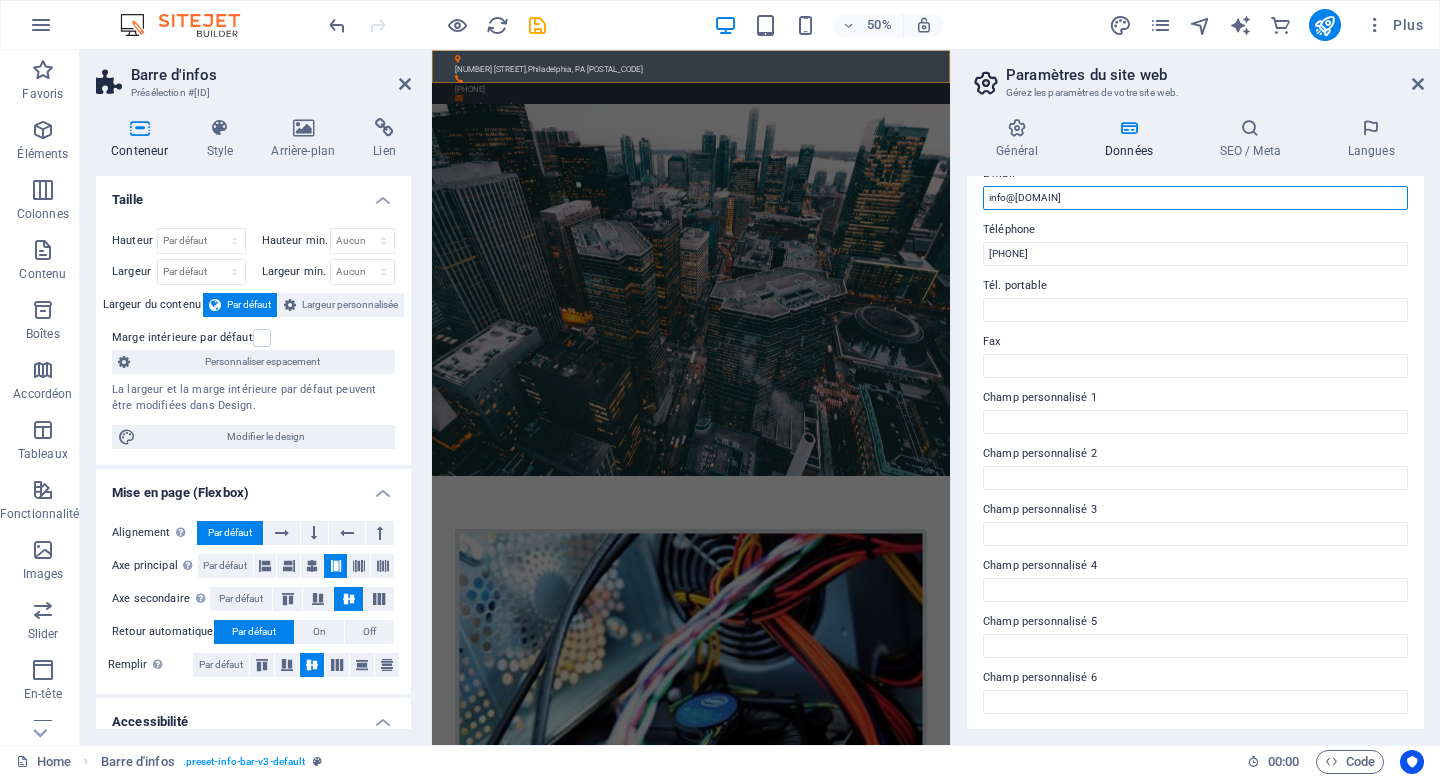 scroll, scrollTop: 0, scrollLeft: 0, axis: both 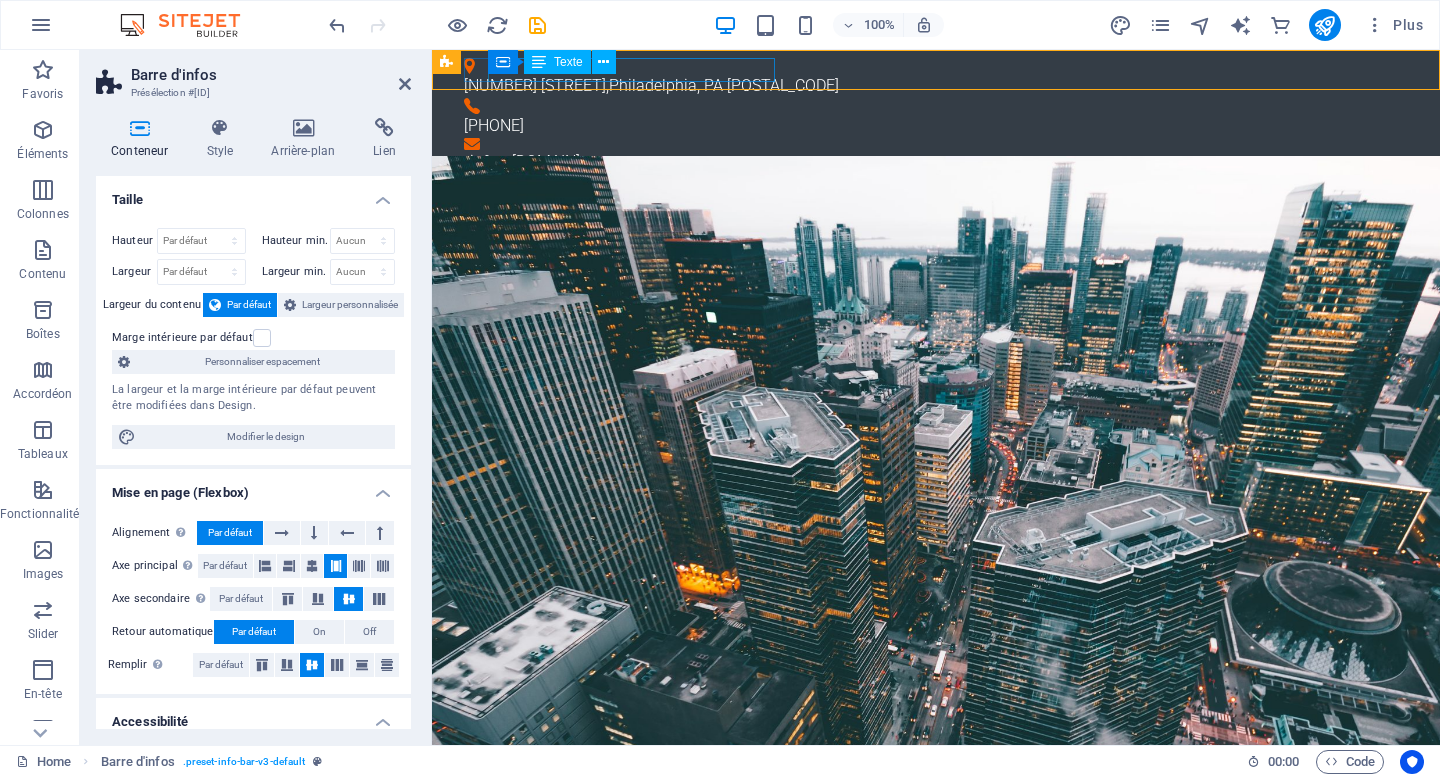 click on "3141 Chestnut St ,  Philadelphia, PA   19104" at bounding box center [928, 86] 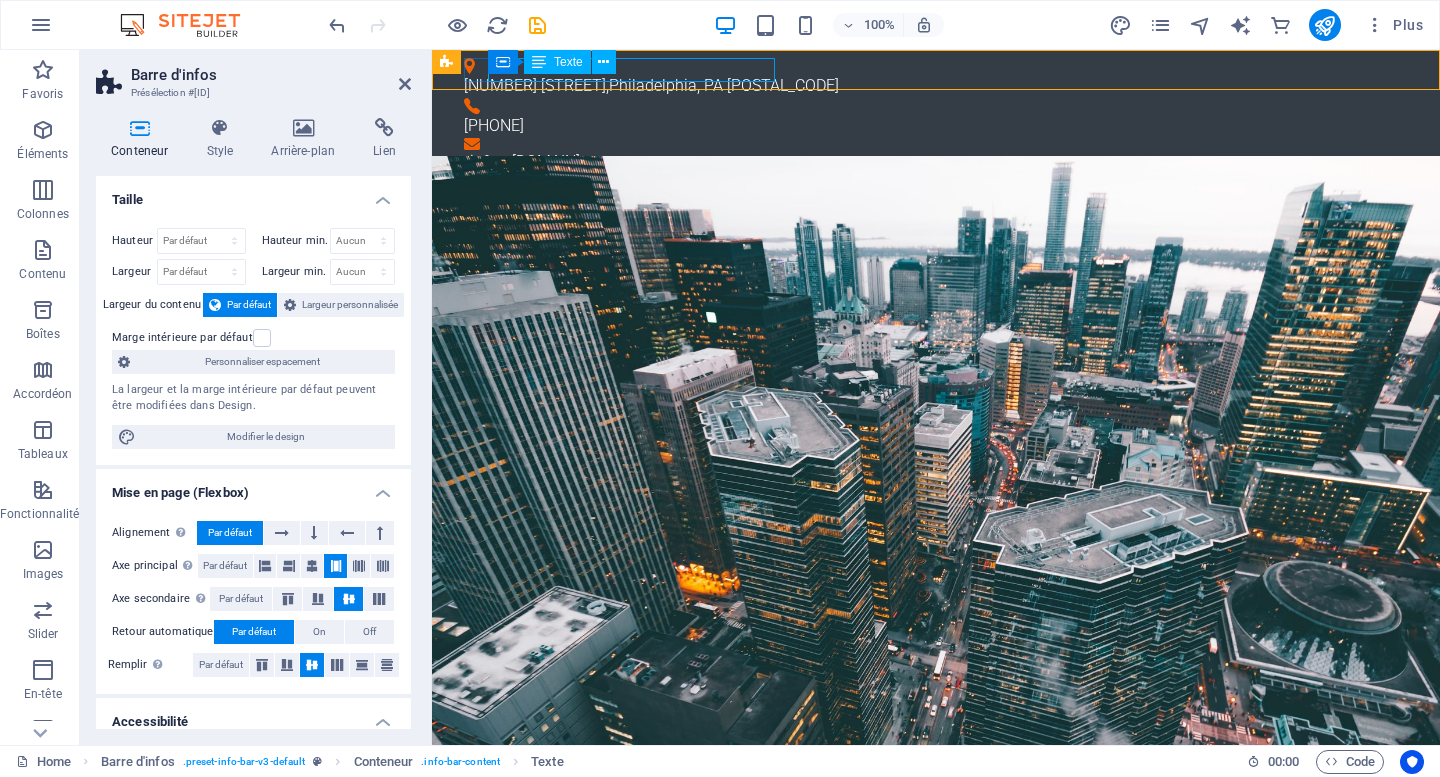 click on "3141 Chestnut St ,  Philadelphia, PA   19104" at bounding box center (928, 86) 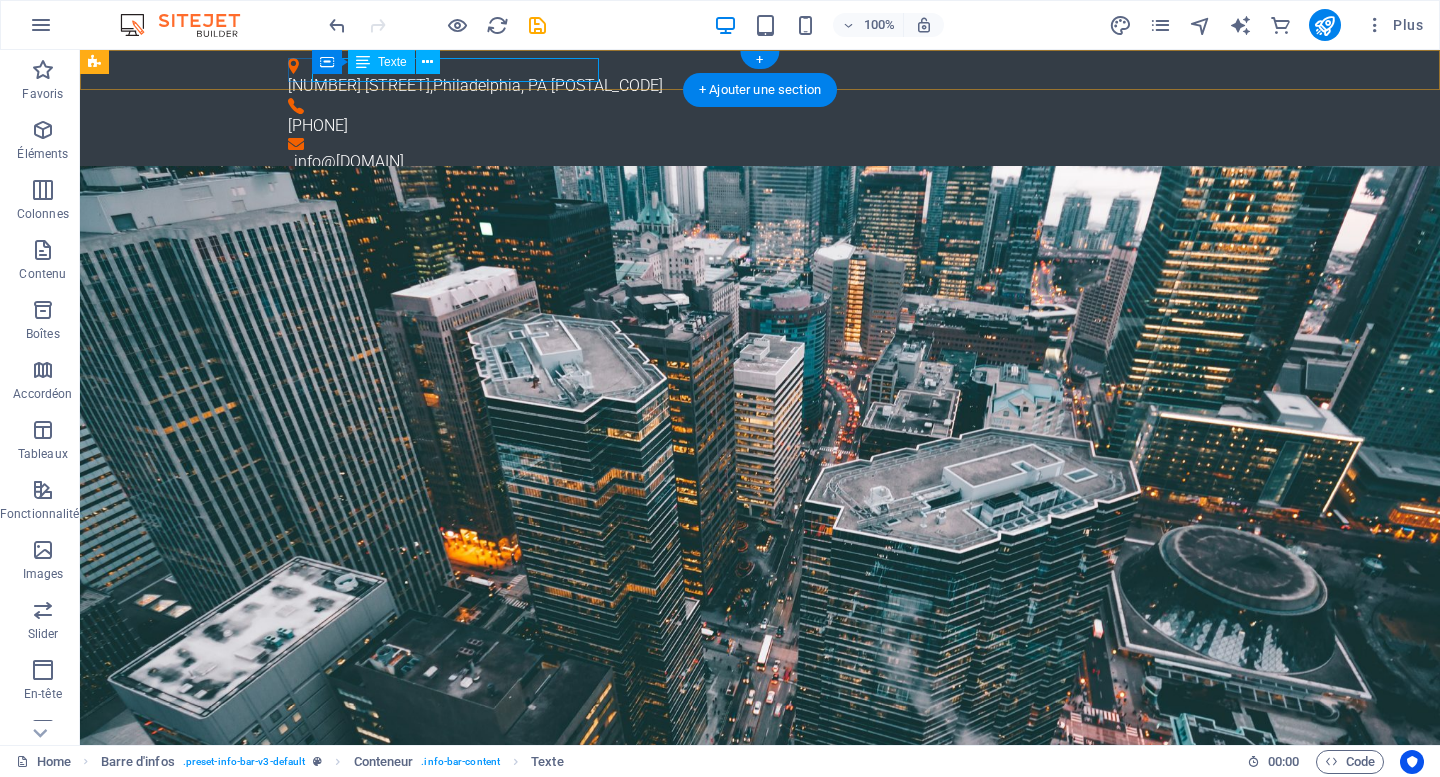 click on "3141 Chestnut St ,  Philadelphia, PA   19104" at bounding box center (752, 86) 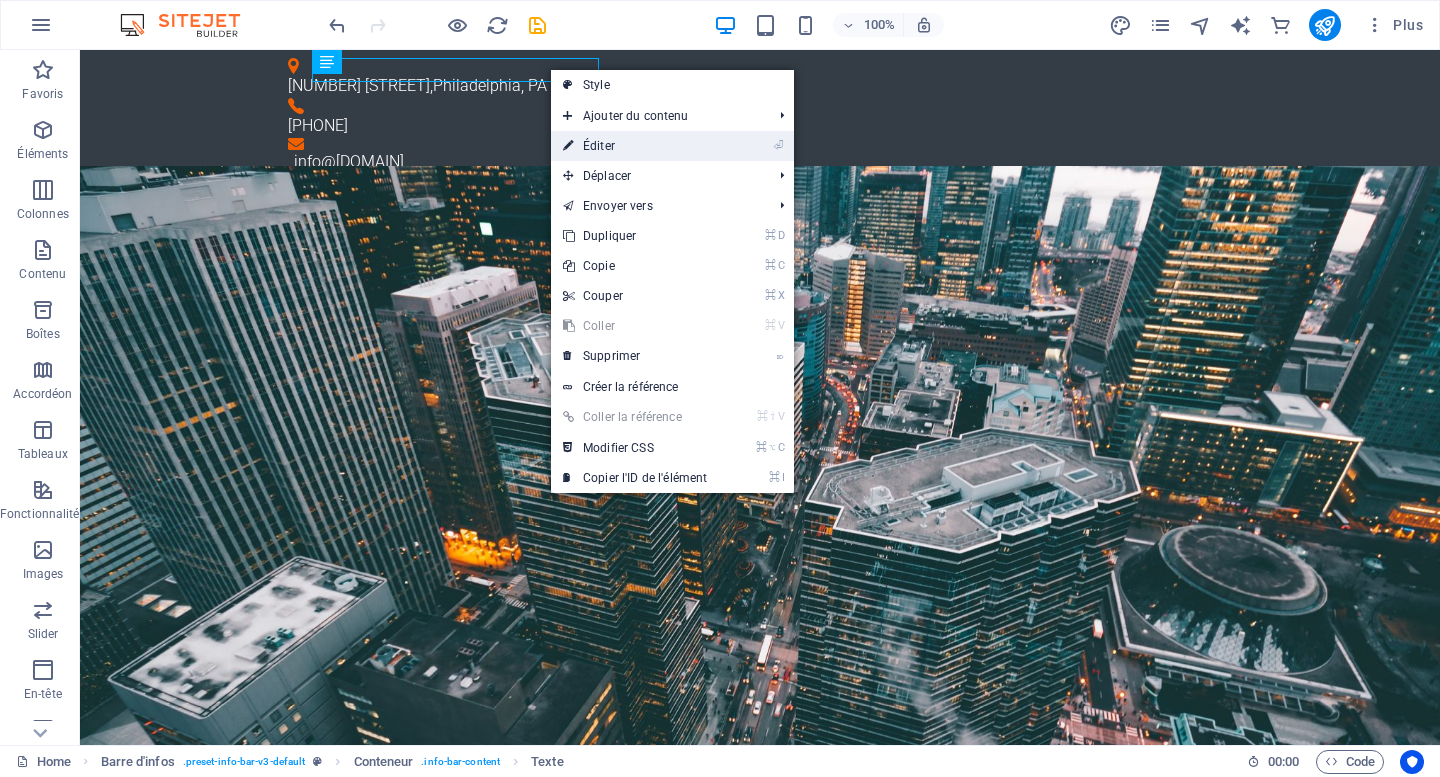 click on "⏎  Éditer" at bounding box center (635, 146) 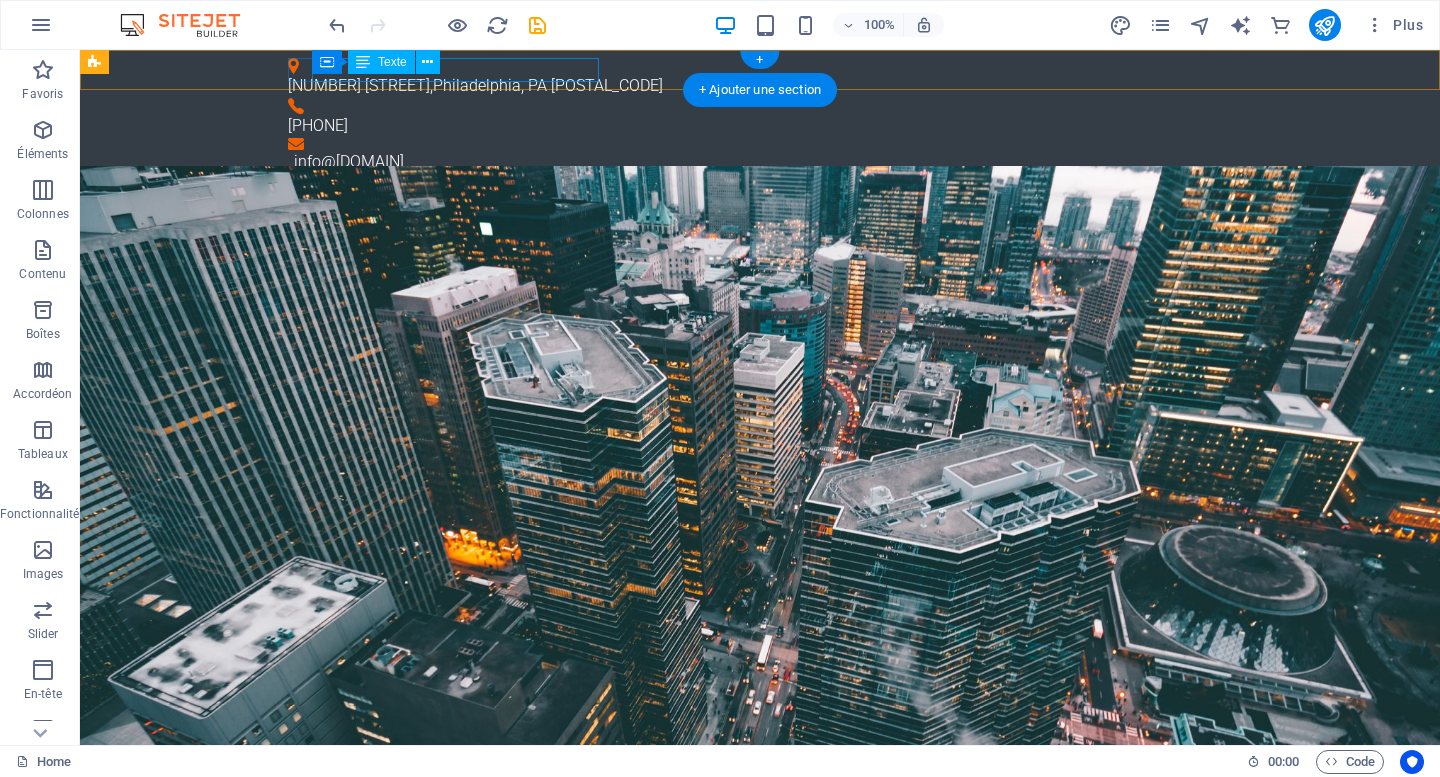 click on "3141 Chestnut St ,  Philadelphia, PA   19104" at bounding box center [752, 86] 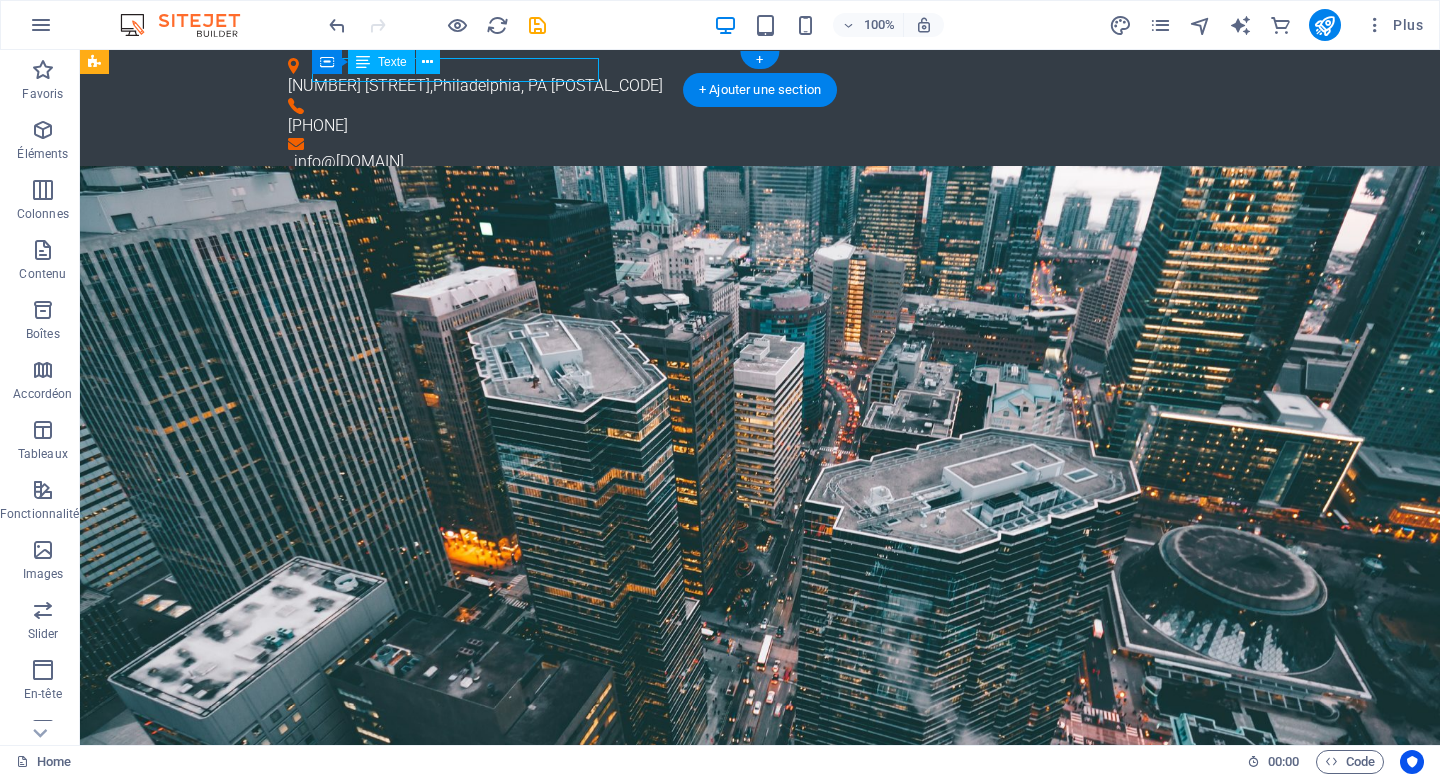 click on "3141 Chestnut St ,  Philadelphia, PA   19104" at bounding box center (752, 86) 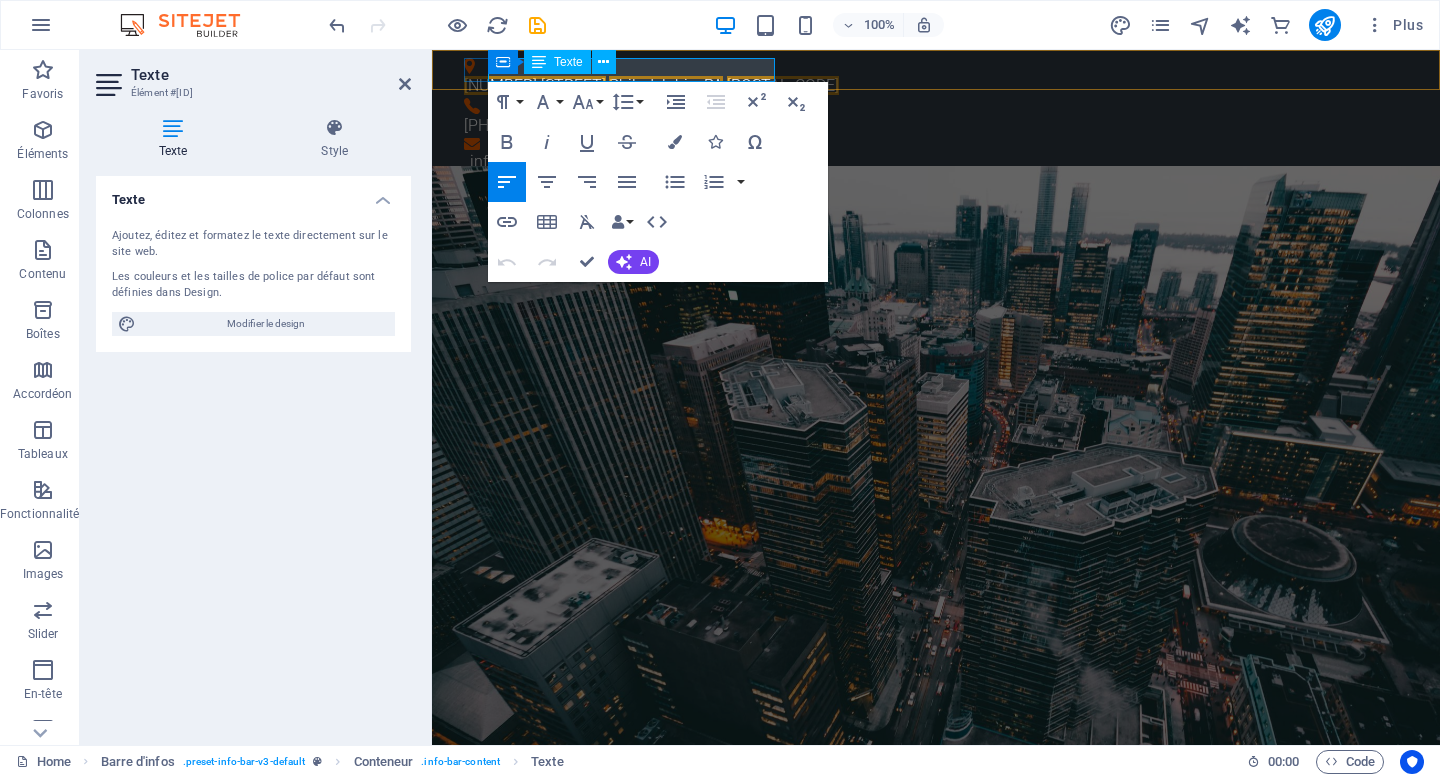 click on "Texte" at bounding box center [557, 62] 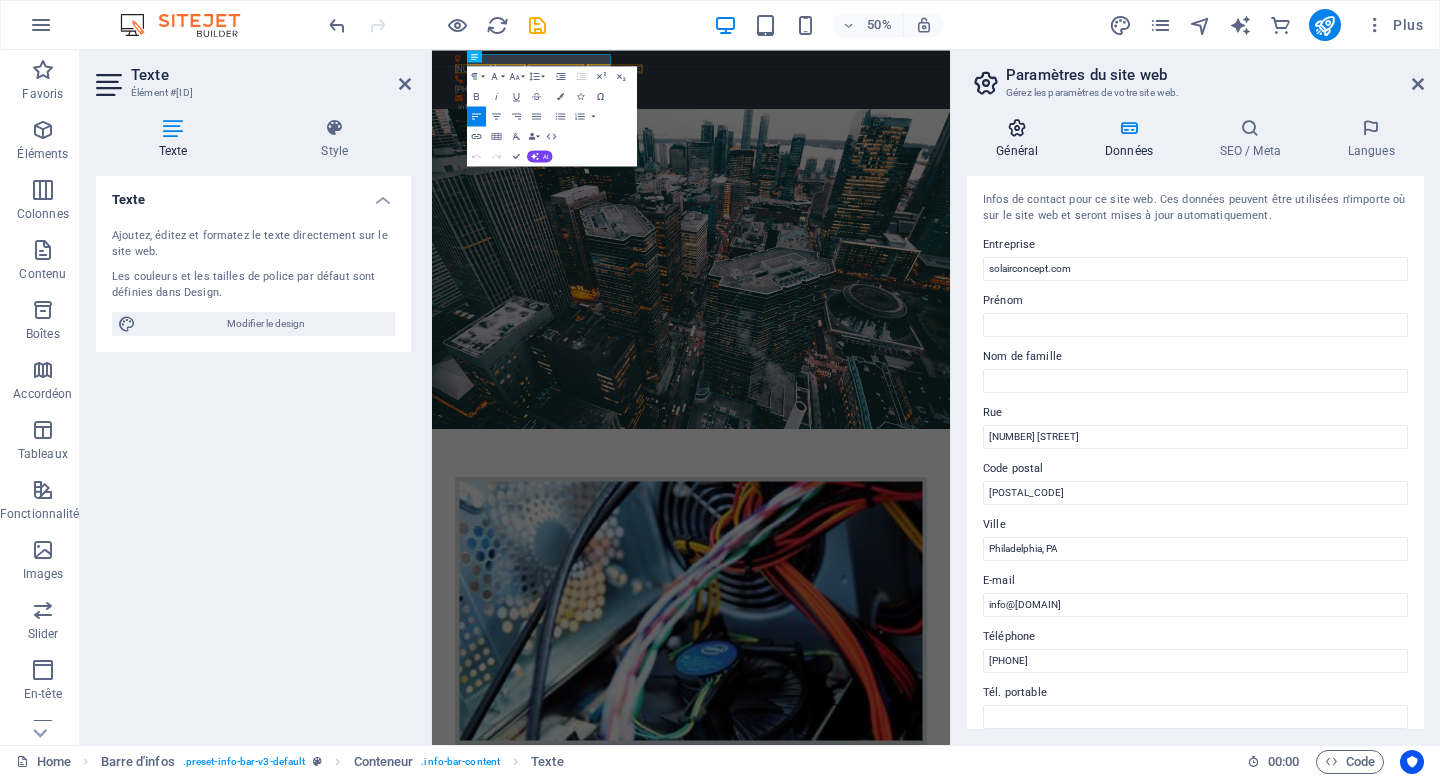 click on "Général" at bounding box center [1021, 139] 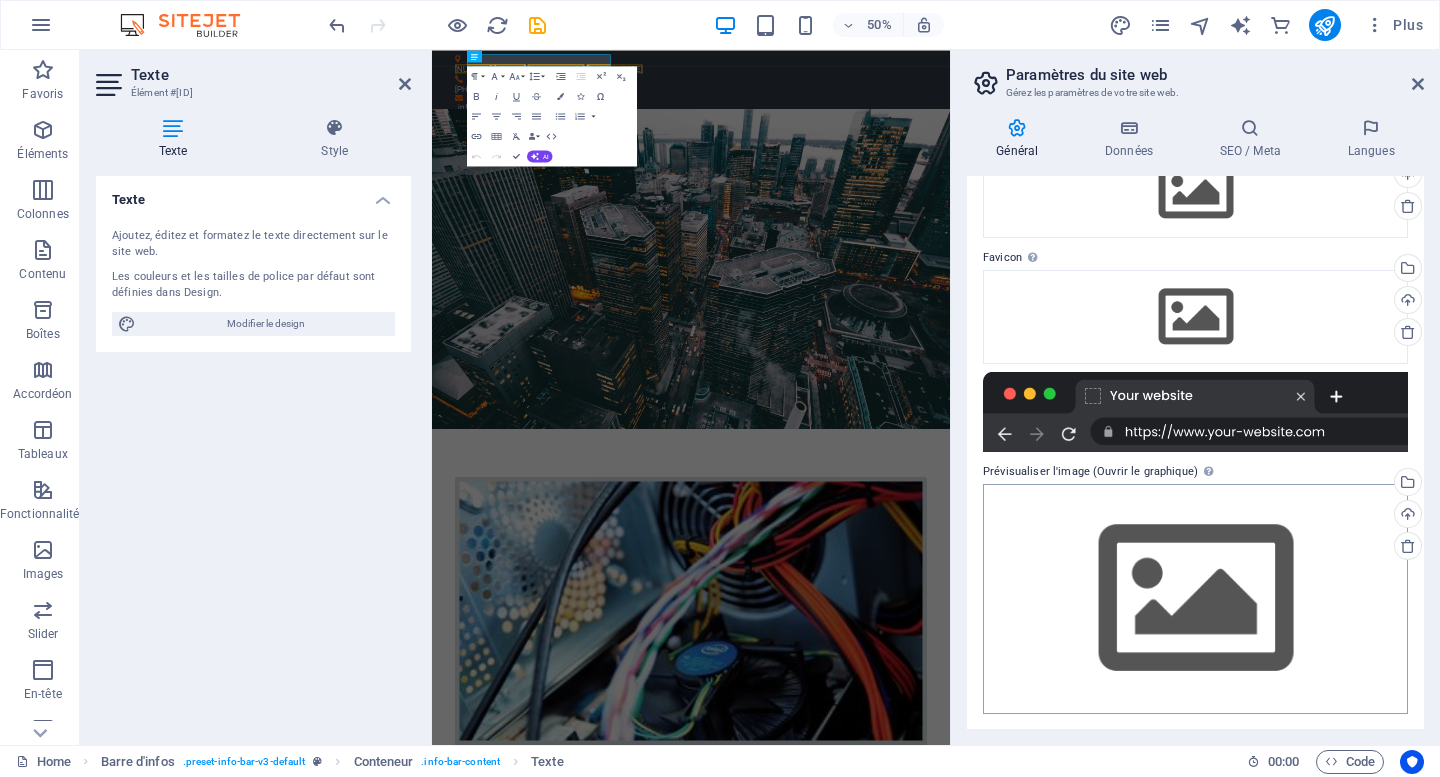 scroll, scrollTop: 0, scrollLeft: 0, axis: both 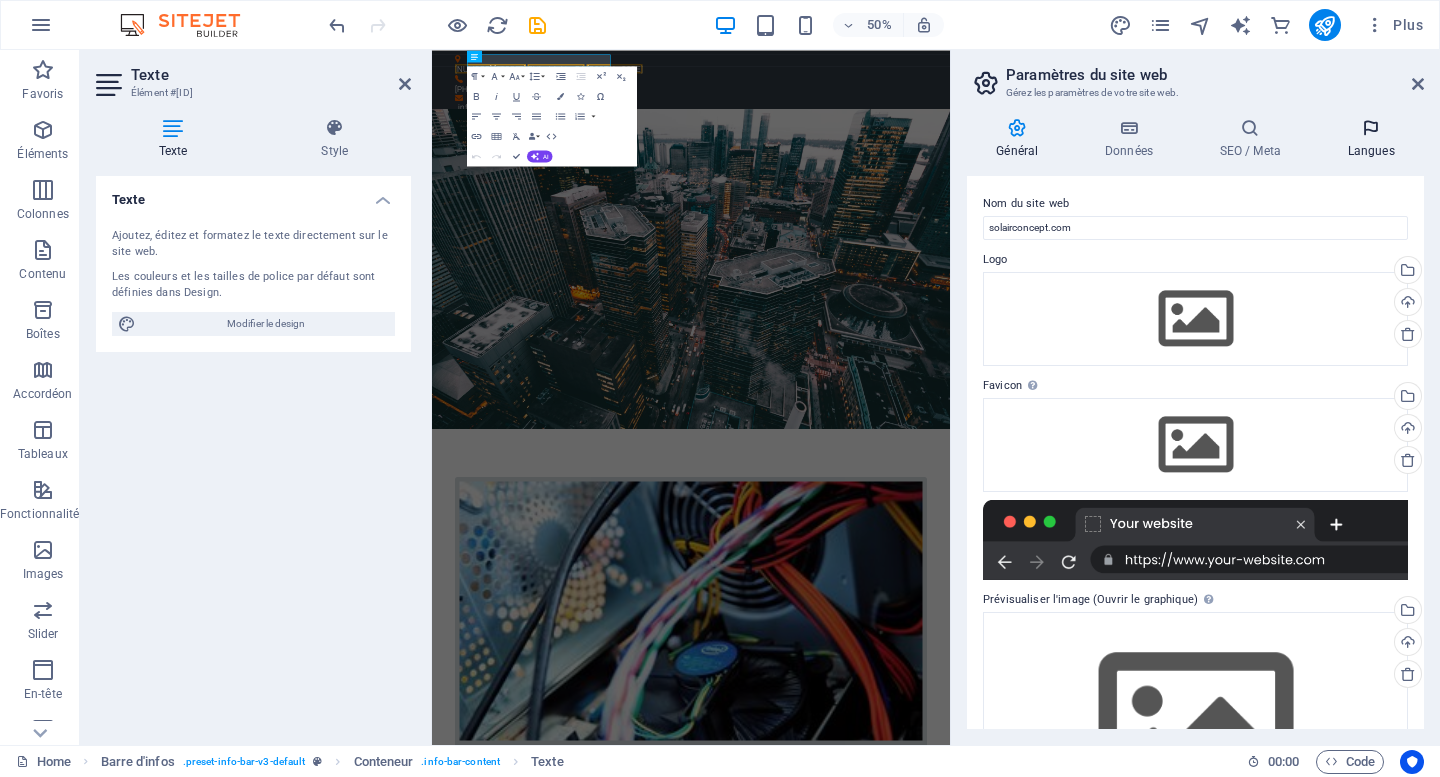 click at bounding box center (1371, 128) 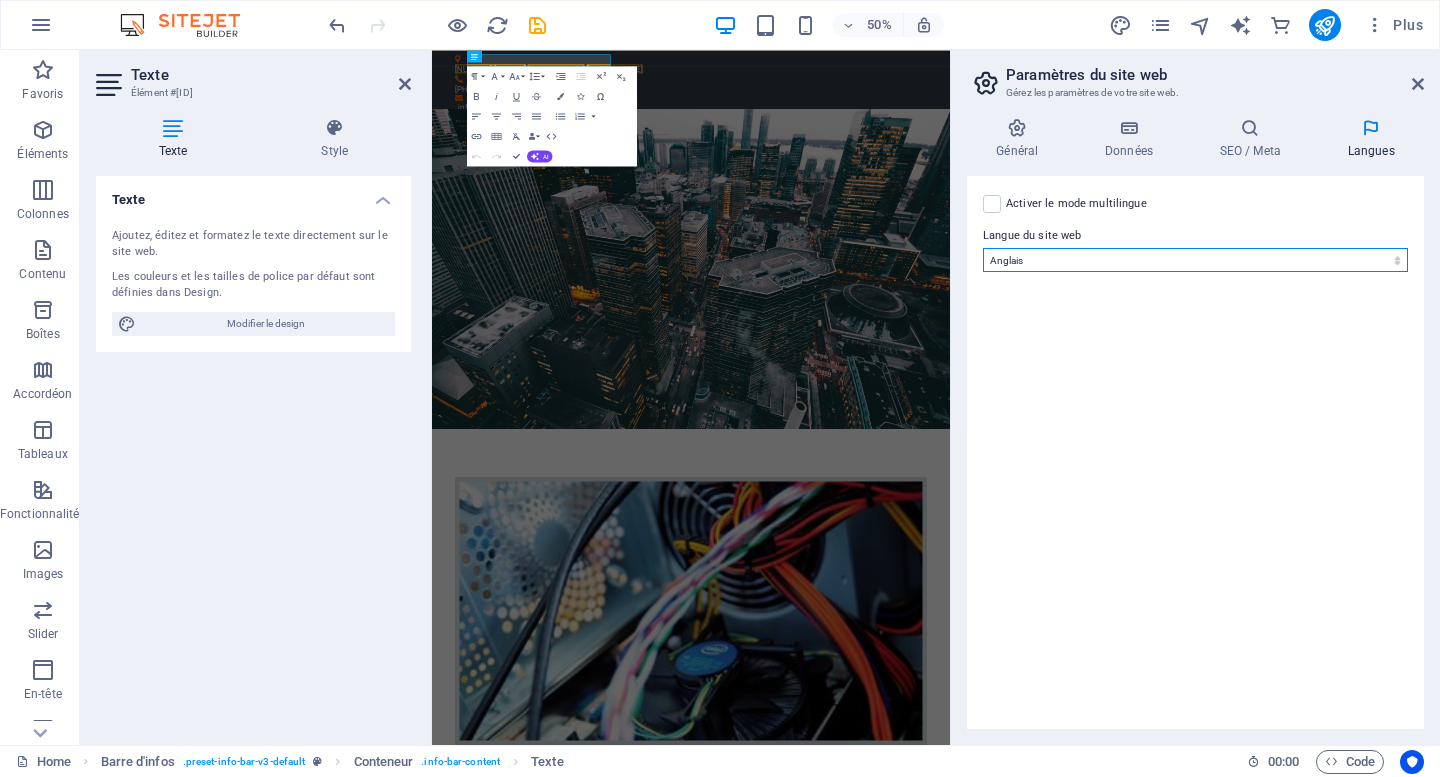 click on "Abkhazian Afar Afrikaans Akan Albanais Allemand Amharic Anglais Arabe Aragonese Armenian Assamese Avaric Avestan Aymara Azerbaijani Bambara Bashkir Basque Belarusian Bengali Bihari languages Bislama Bokmål Bosnian Breton Bulgare Burmese Catalan Central Khmer Chamorro Chechen Chinois Church Slavic Chuvash Coréen Cornish Corsican Cree Croate Danois Dzongkha Espagnol Esperanto Estonian Ewe Faroese Farsi (persan) Fijian Finnois Français Fulah Gaelic Galician Ganda Georgian Grec Greenlandic Guaraní Gujarati Haitian Creole Hausa Hébreu Herero Hindi Hiri Motu Hongrois Icelandic Ido Igbo Indonésien Interlingua Interlingue Inuktitut Inupiaq Irish Italien Japonais Javanese Kannada Kanouri Kashmiri Kazakh Kikuyu Kinyarwanda Komi Kongo Kurdish Kwanyama Kyrgyz Lao Latin Letton Limburgish Lingala Lituanien Luba-Katanga Luxembourgish Macédonien Malagasy Malay Malayalam Maldivian Maltais Manx Maori Marathi Marshallese Mongolian Nauru Navajo Ndonga Néerlandais Nepali North Ndebele Northern Sami Norvégien Nuosu Nyanja" at bounding box center [1195, 260] 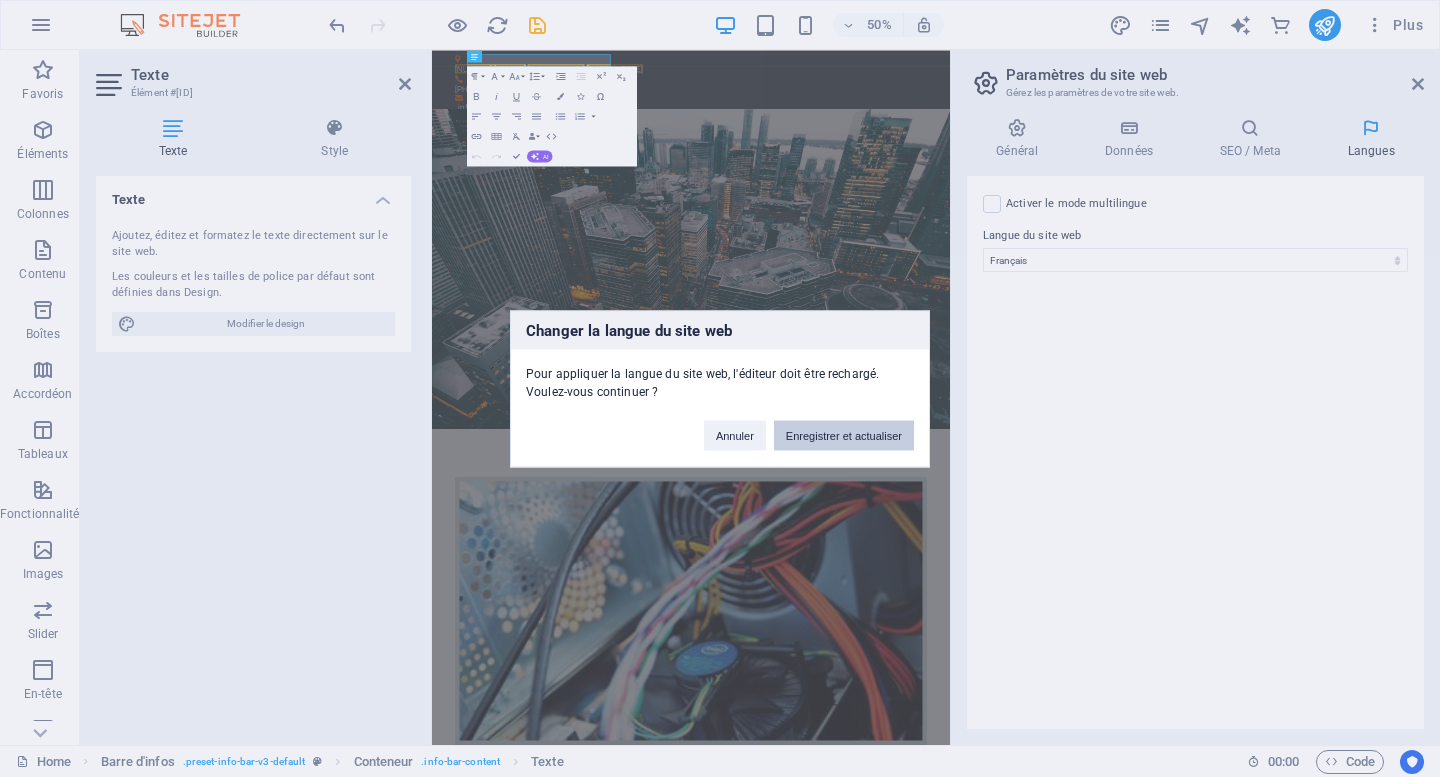 click on "Enregistrer et actualiser" at bounding box center [844, 435] 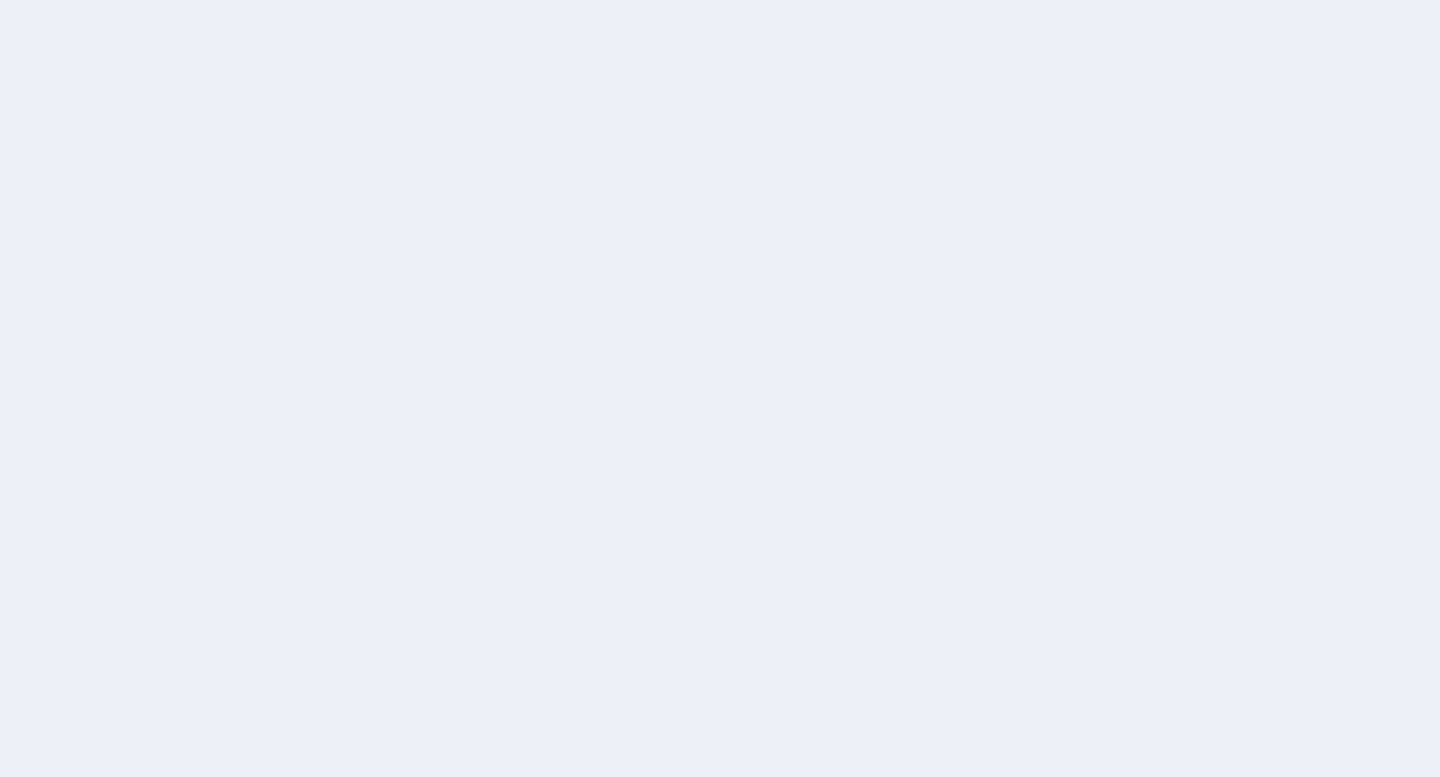 scroll, scrollTop: 0, scrollLeft: 0, axis: both 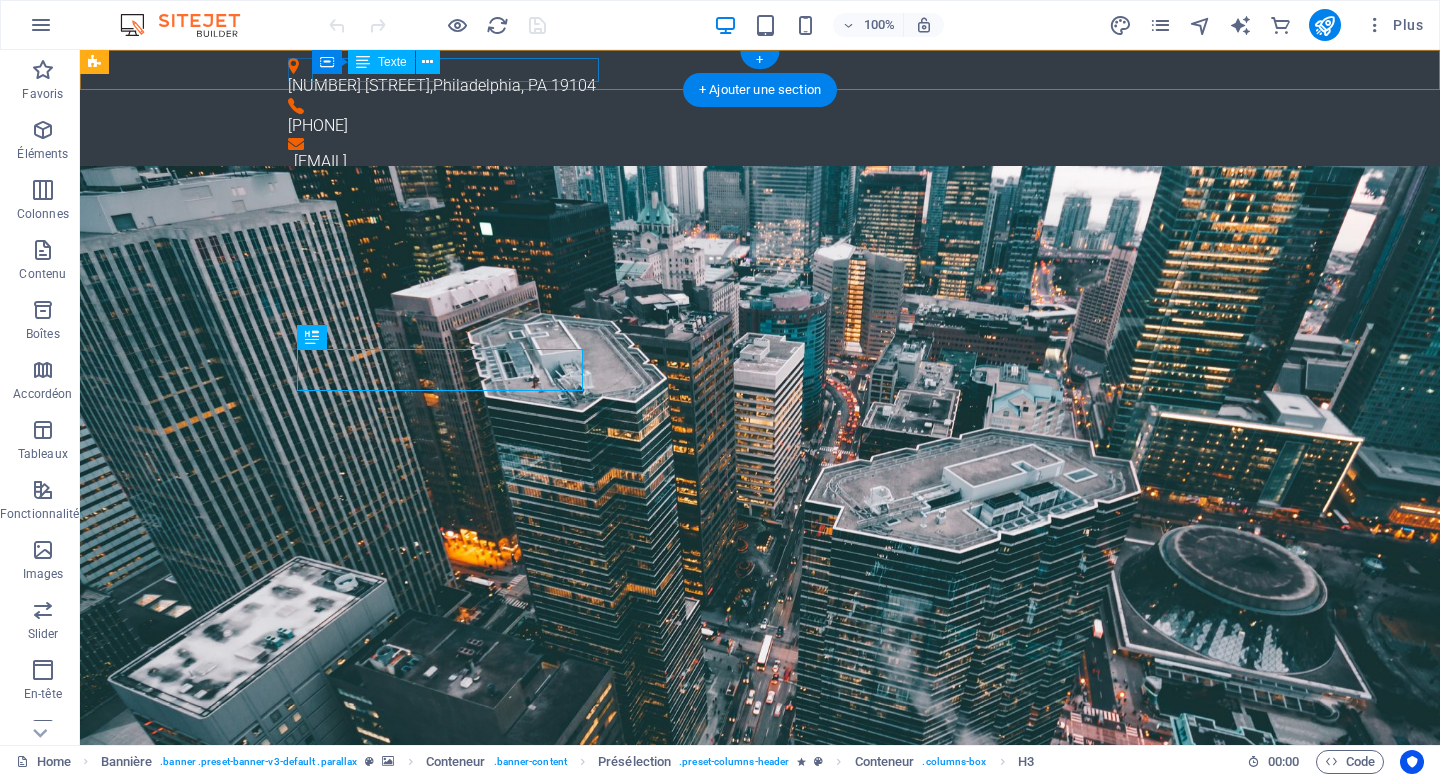 click on "[NUMBER] [STREET] ,  [CITY], [STATE]   [POSTAL_CODE]" at bounding box center [752, 86] 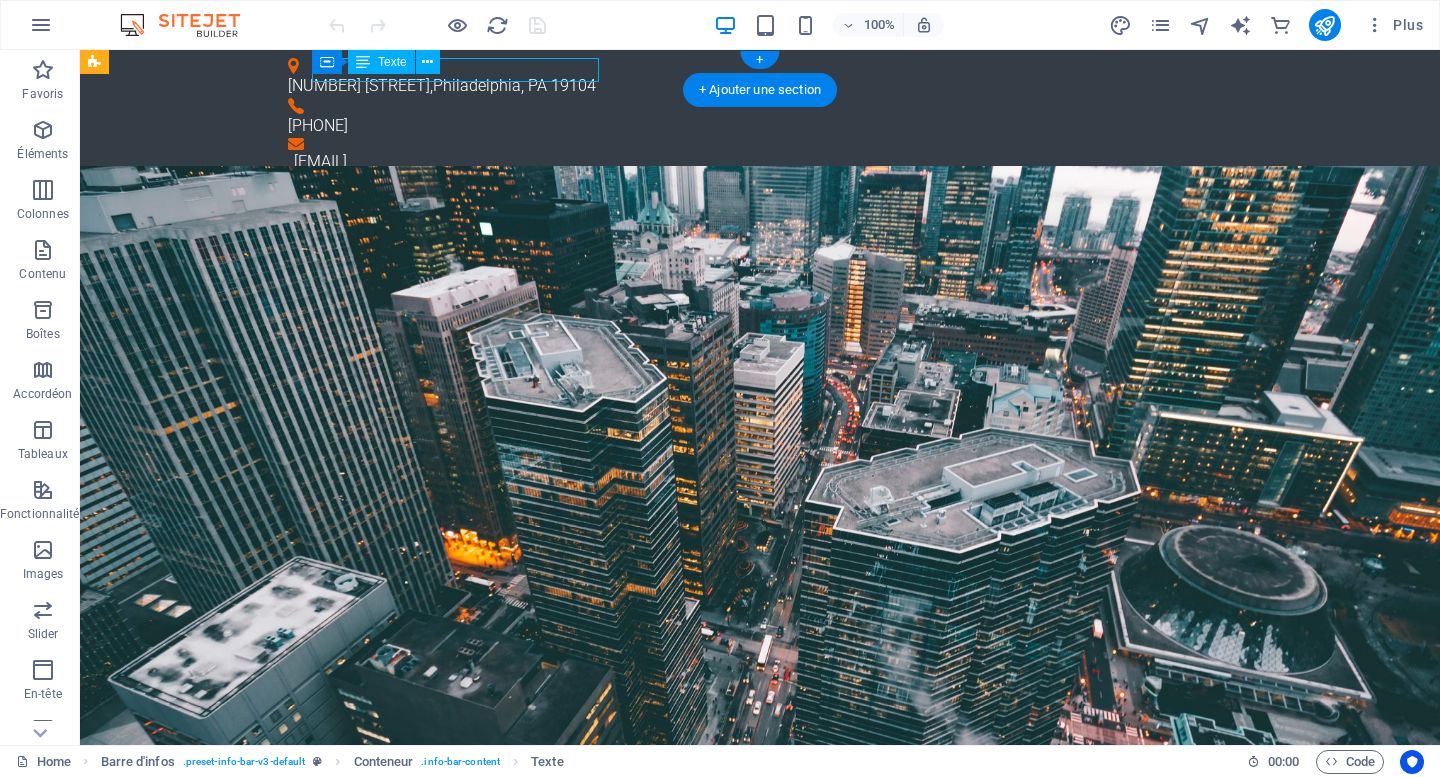 click on "[NUMBER] [STREET] ,  [CITY], [STATE]   [POSTAL_CODE]" at bounding box center [752, 86] 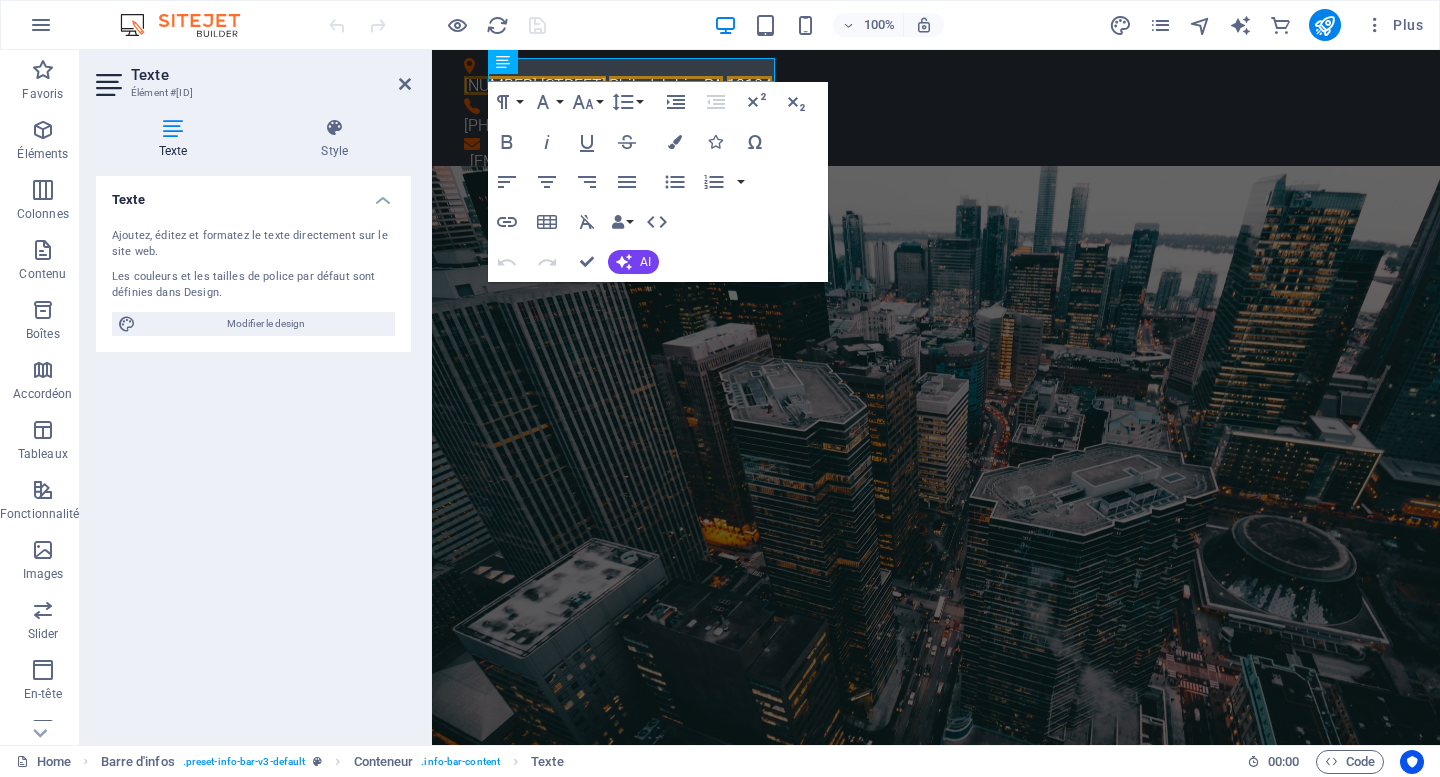 click on "Élément #ed-831546399" at bounding box center (251, 93) 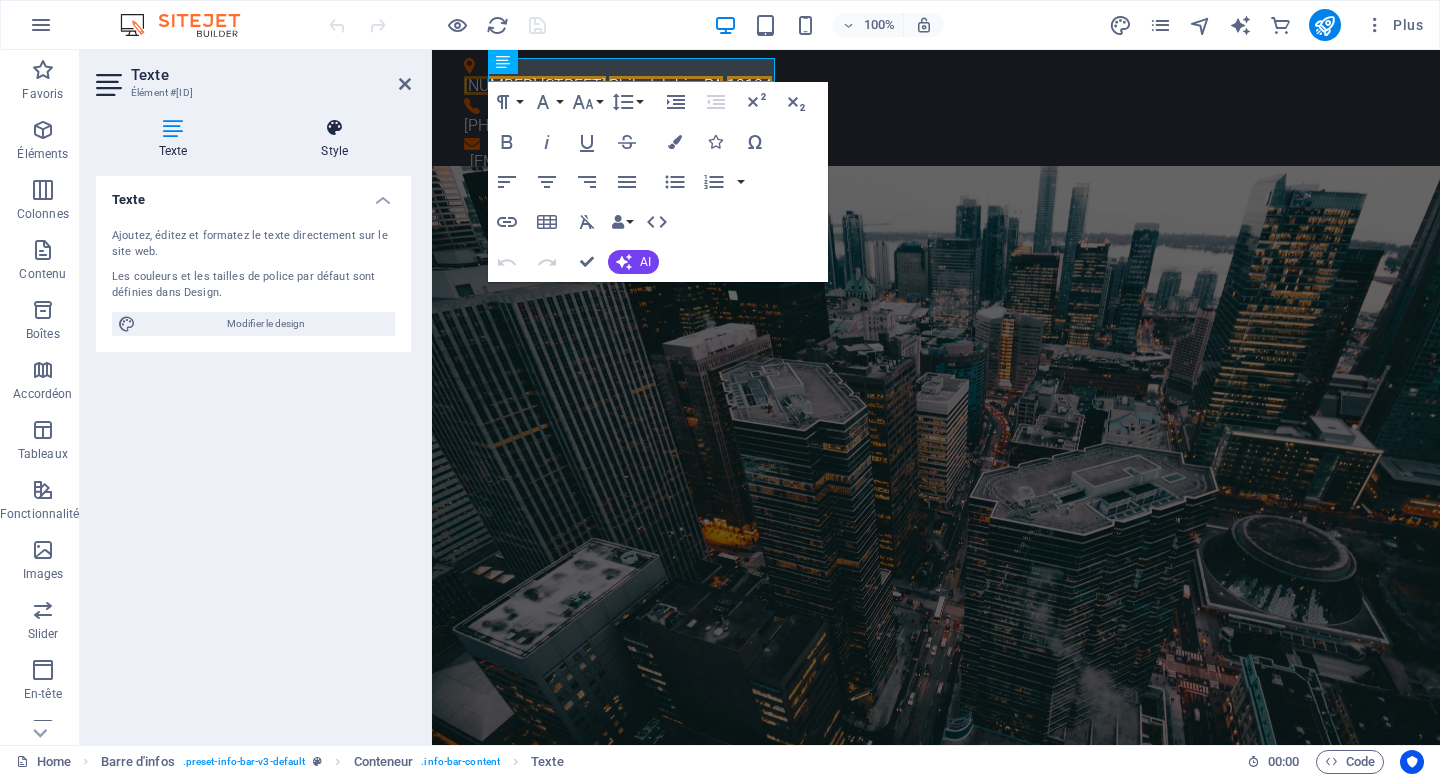 click on "Style" at bounding box center [335, 139] 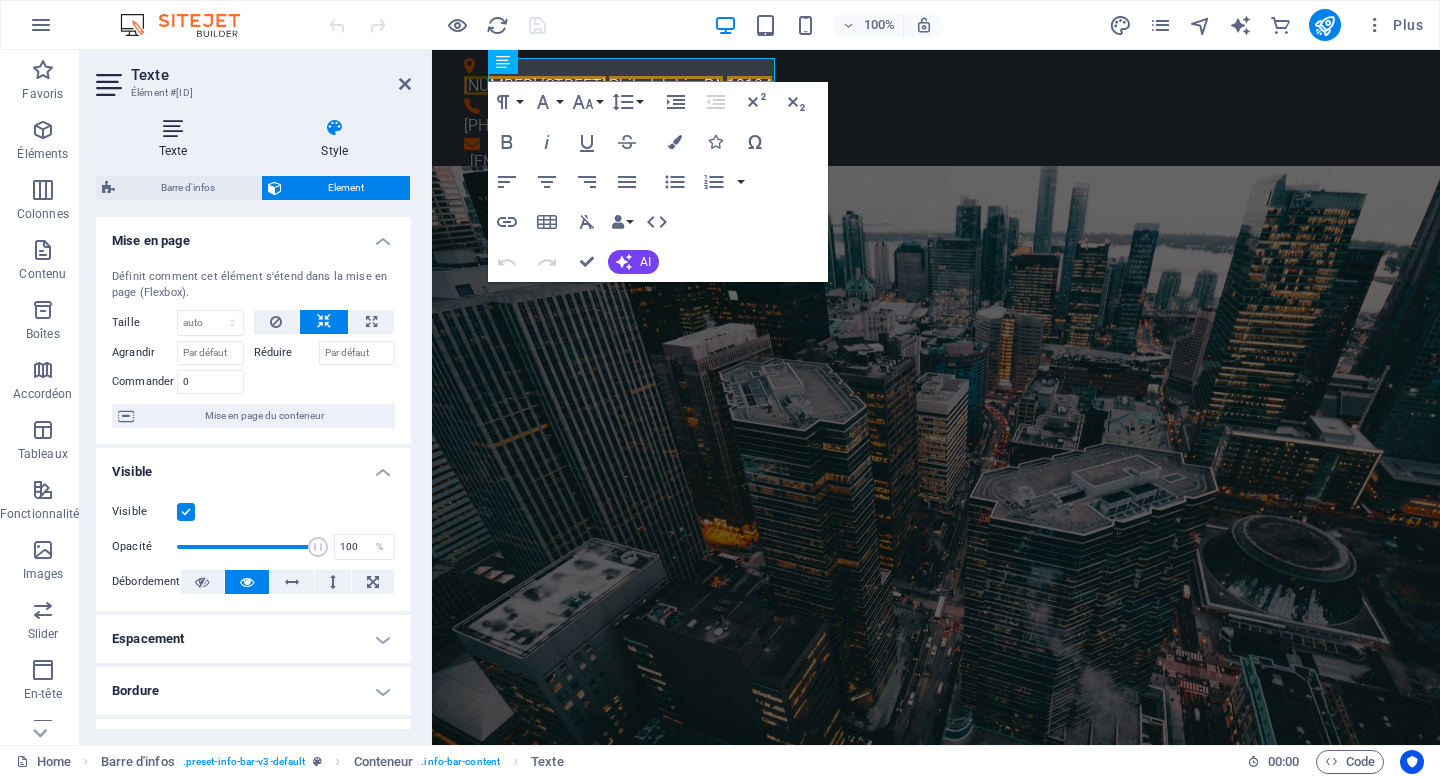 click at bounding box center (173, 128) 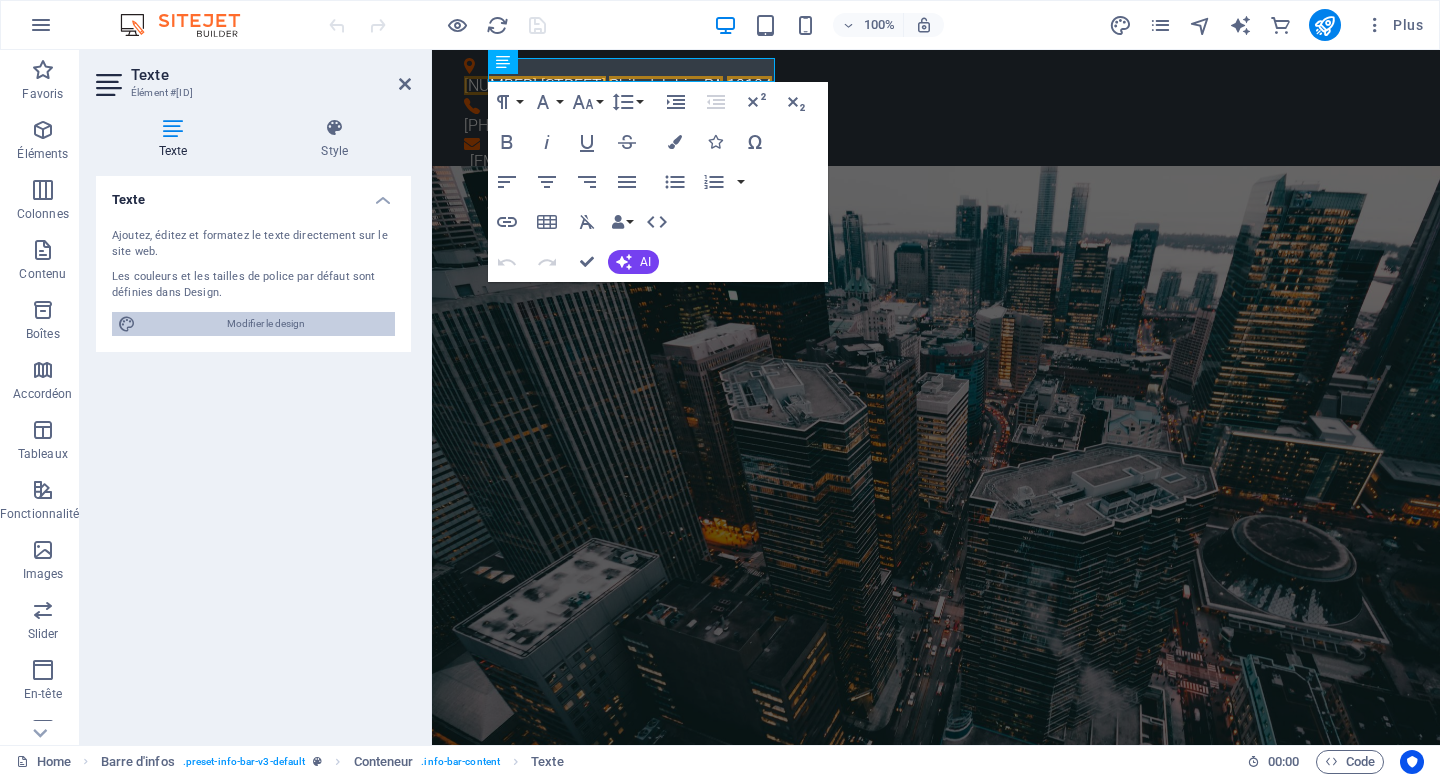 click on "Modifier le design" at bounding box center [265, 324] 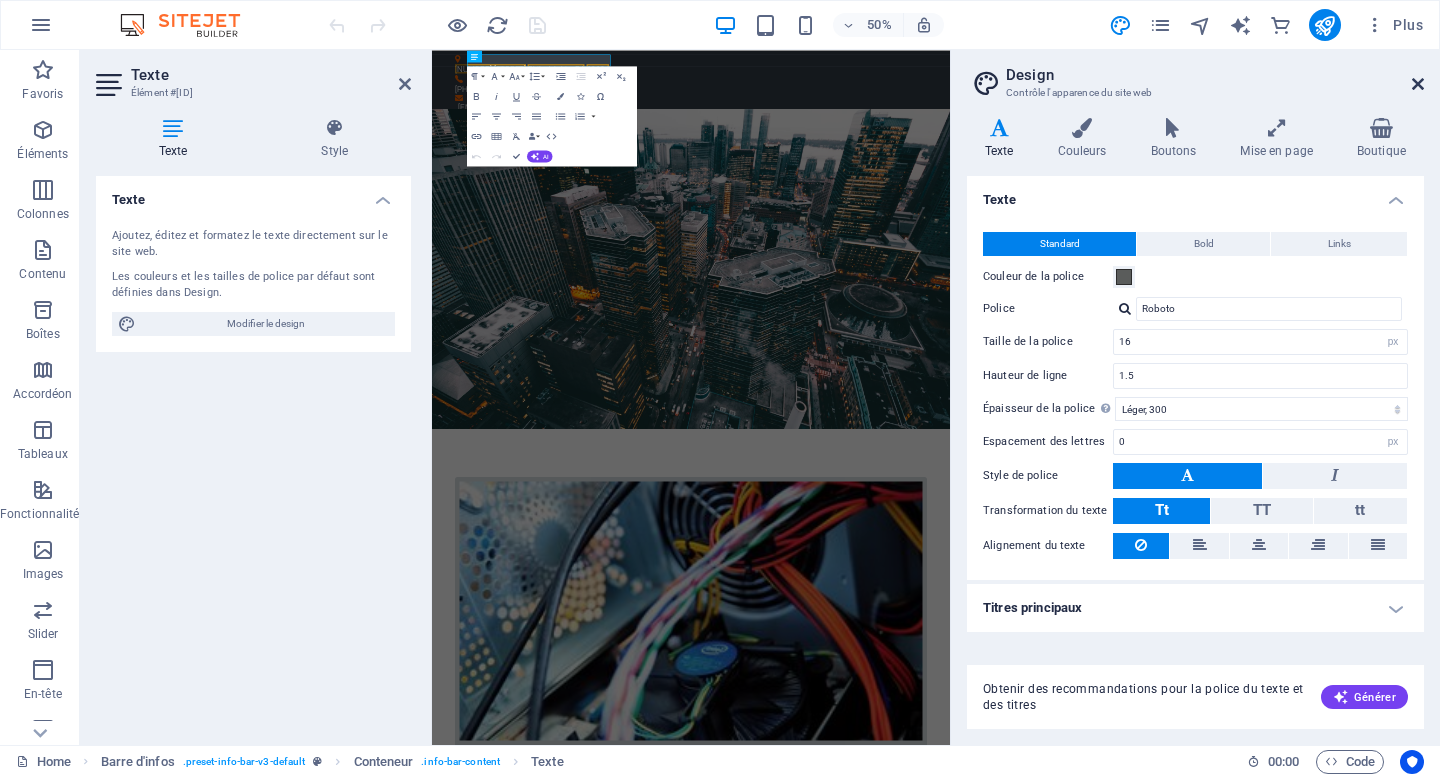 click at bounding box center (1418, 84) 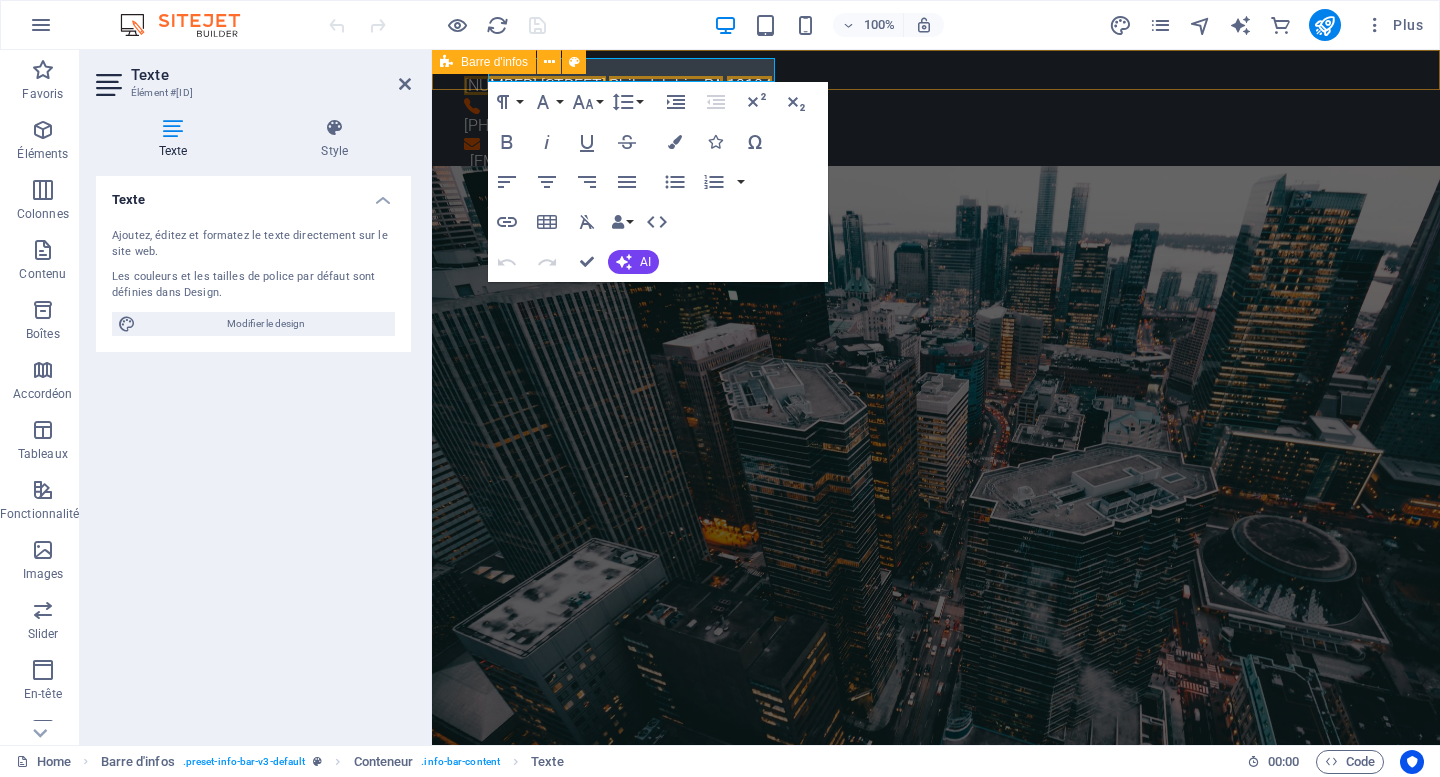 click on "3141 Chestnut St ,  Philadelphia, PA   19104 1-450-858-1028 info@solairconcept.com" at bounding box center (936, 116) 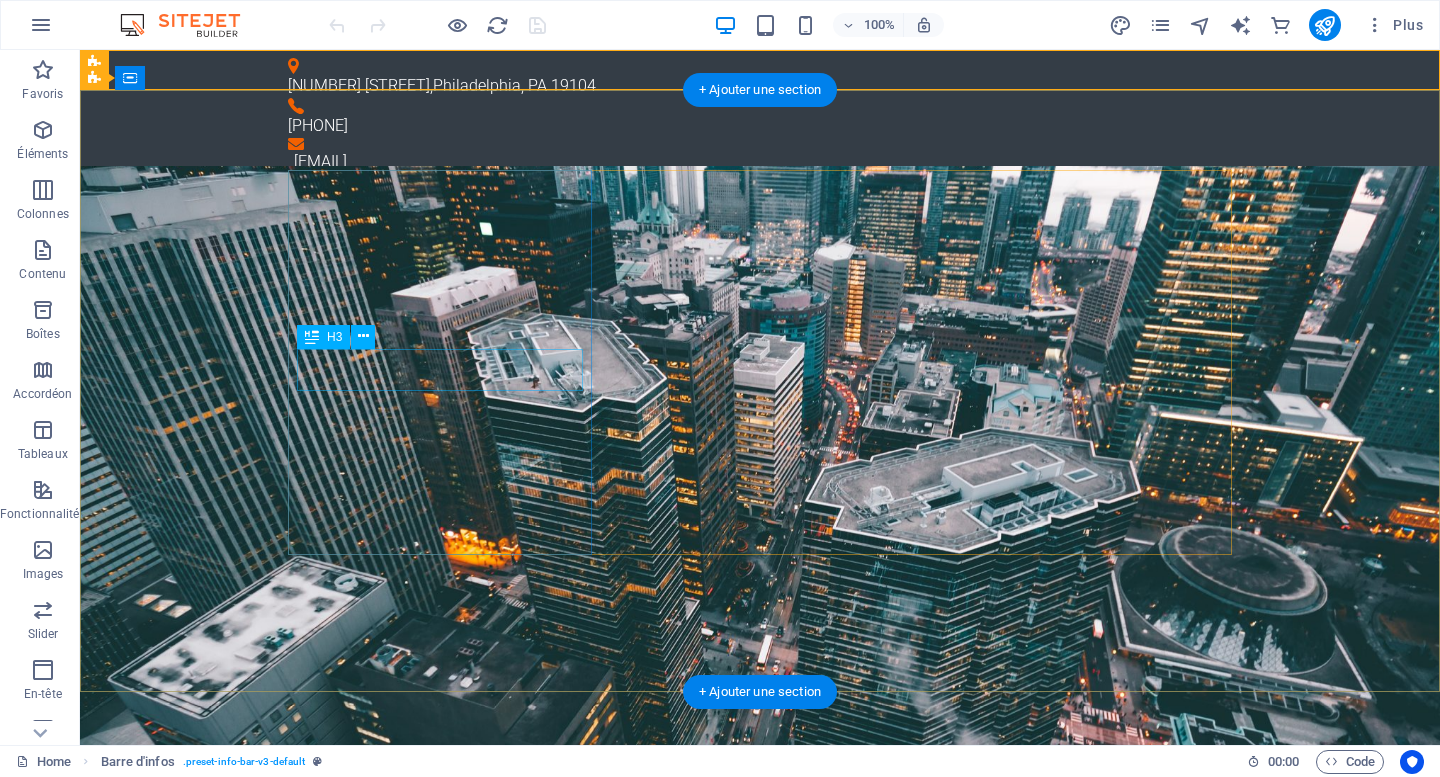 click on "Hardware Support" at bounding box center (760, 1460) 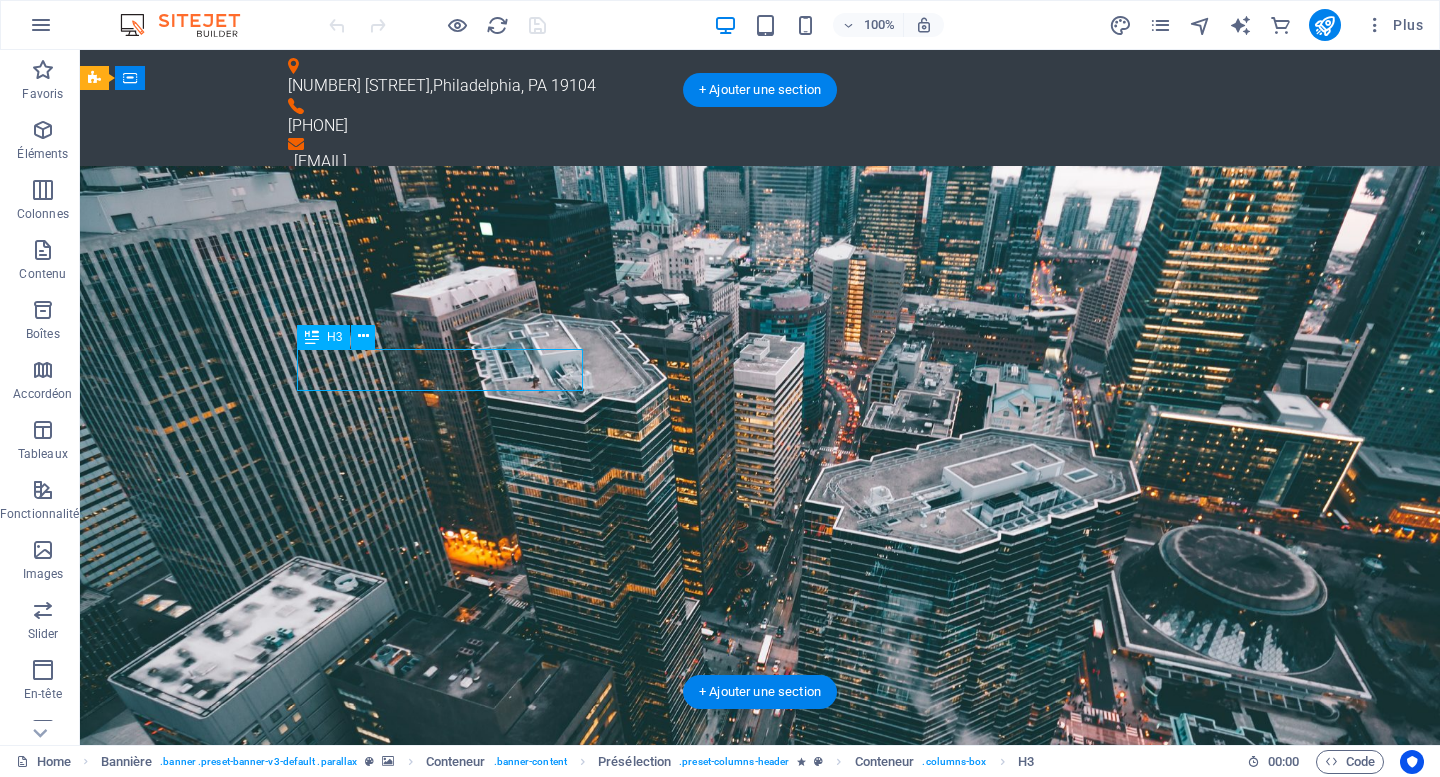 click on "Hardware Support" at bounding box center (760, 1460) 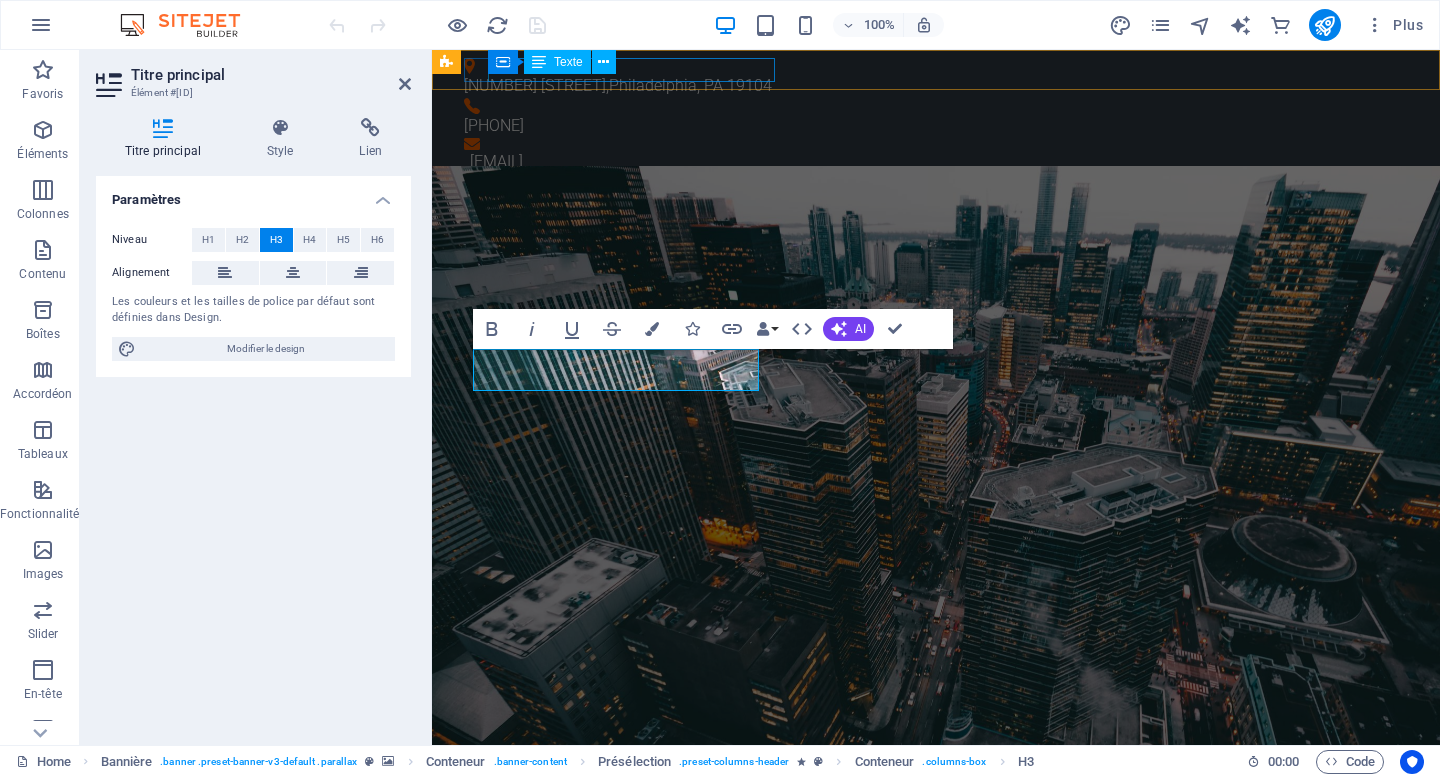 click on "3141 Chestnut St ,  Philadelphia, PA   19104" at bounding box center [928, 86] 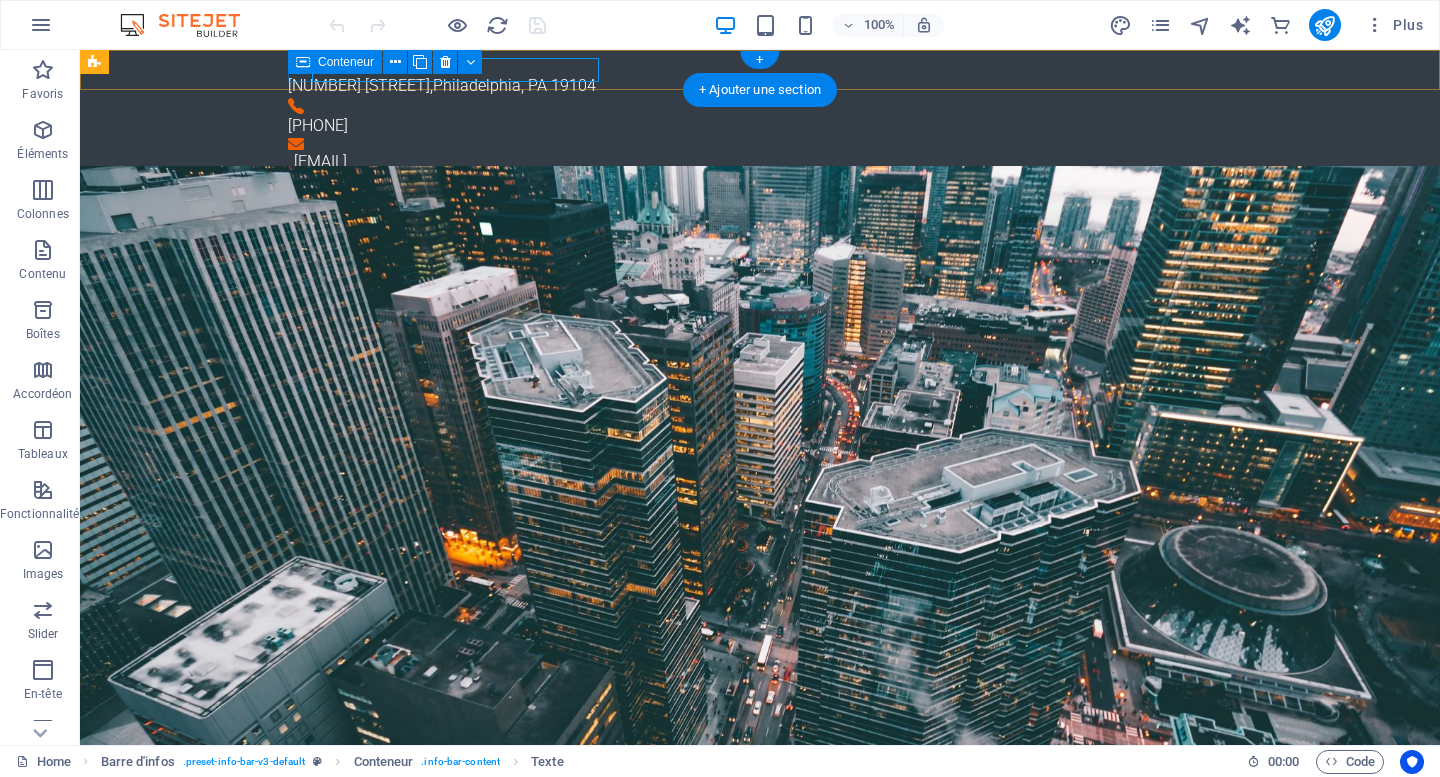 click on "3141 Chestnut St ,  Philadelphia, PA   19104" at bounding box center (752, 78) 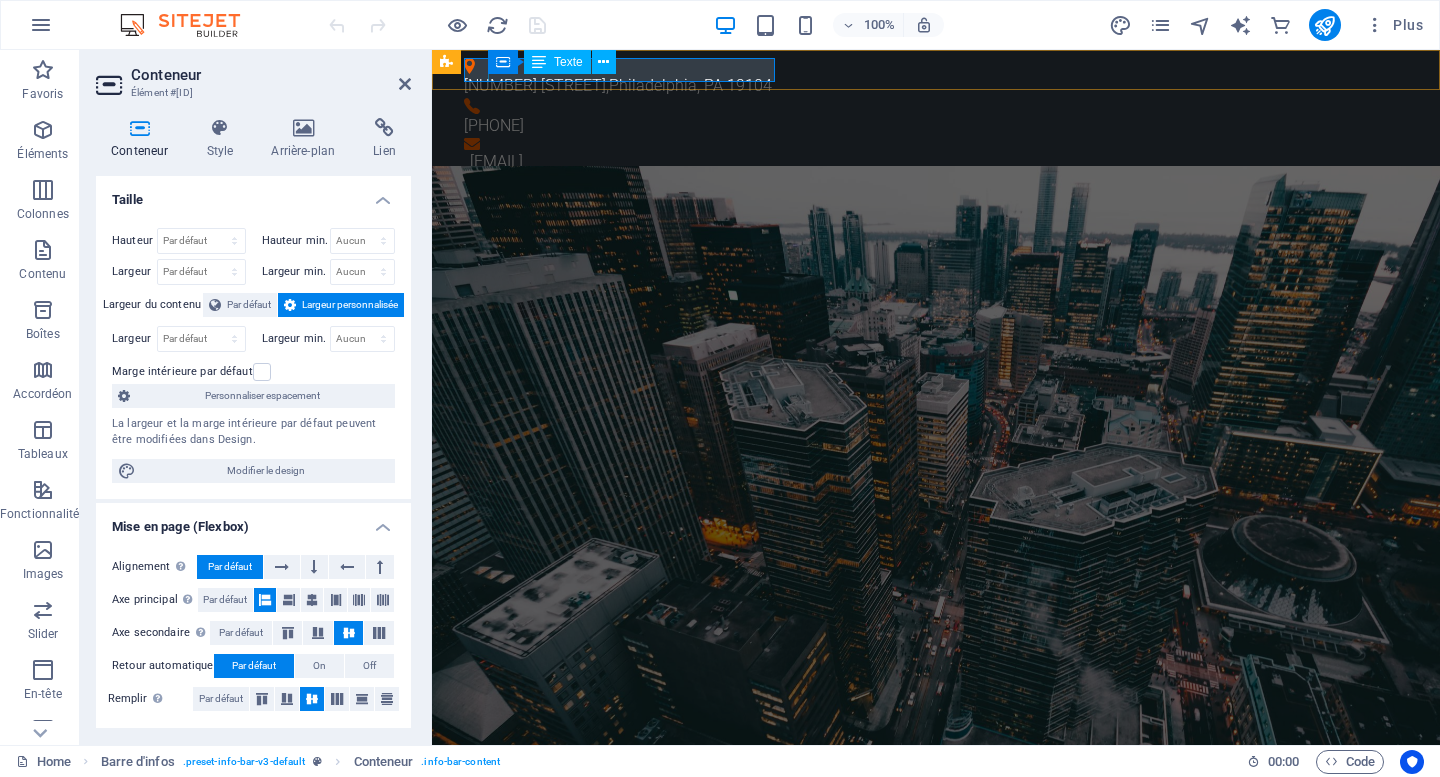 click on "3141 Chestnut St ,  Philadelphia, PA   19104" at bounding box center [928, 86] 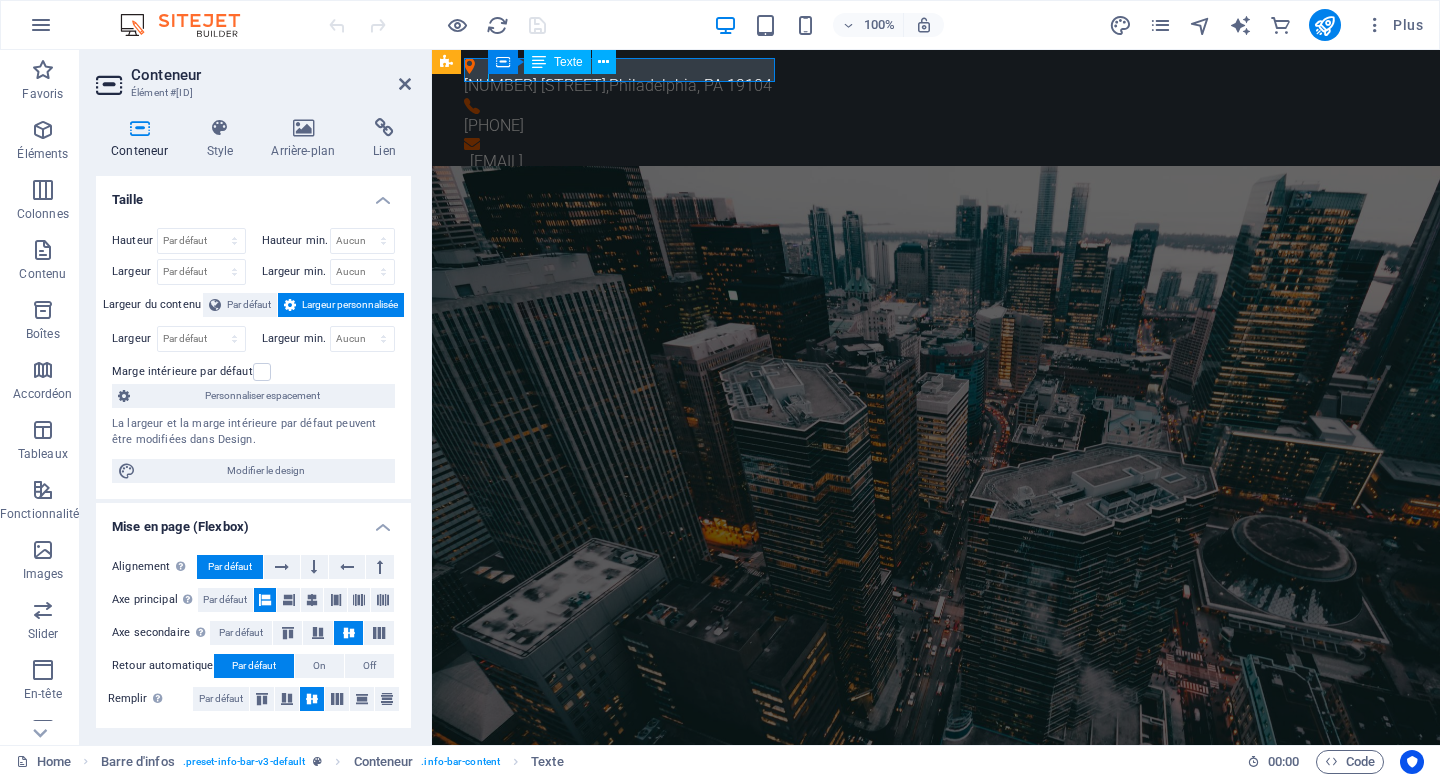 click on "3141 Chestnut St ,  Philadelphia, PA   19104" at bounding box center [928, 86] 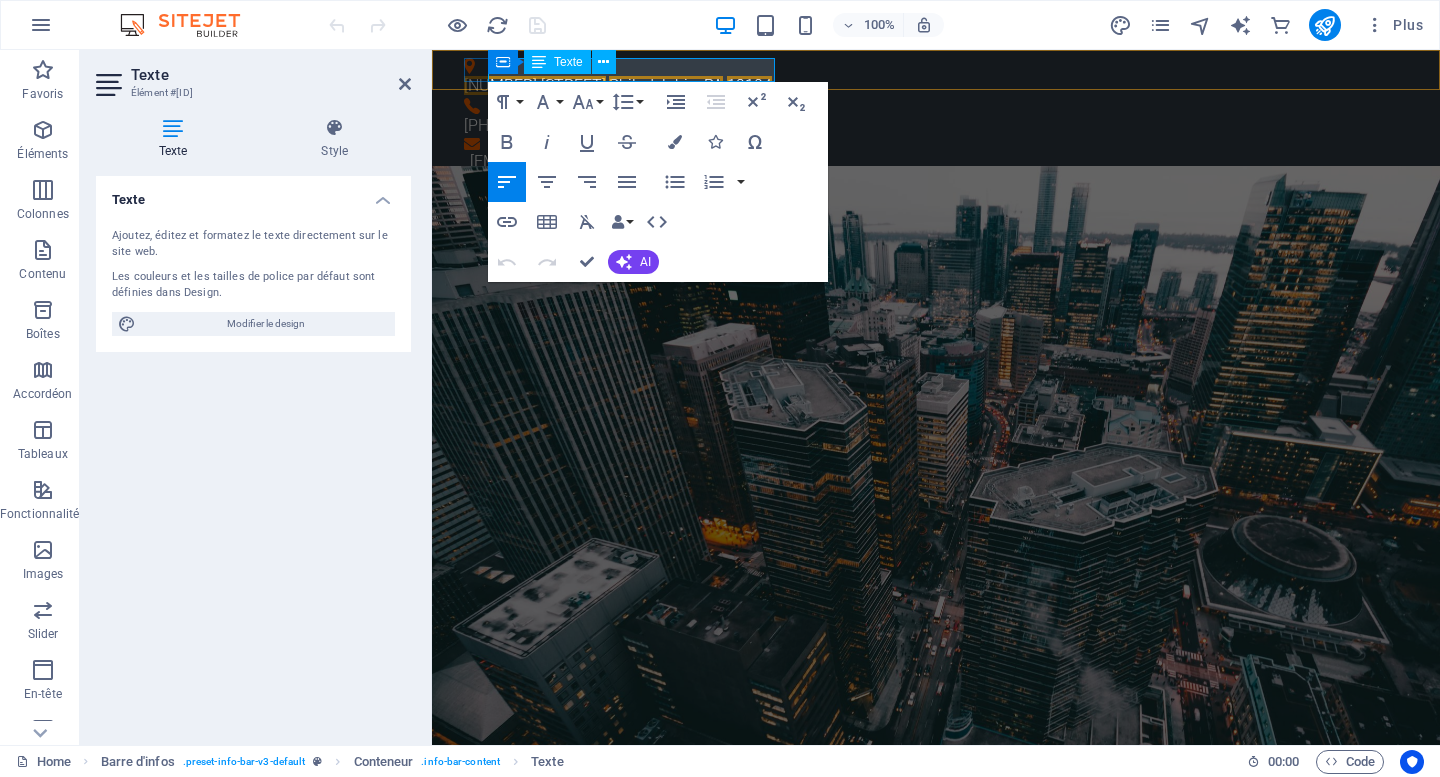 click on "Philadelphia, PA" at bounding box center [666, 85] 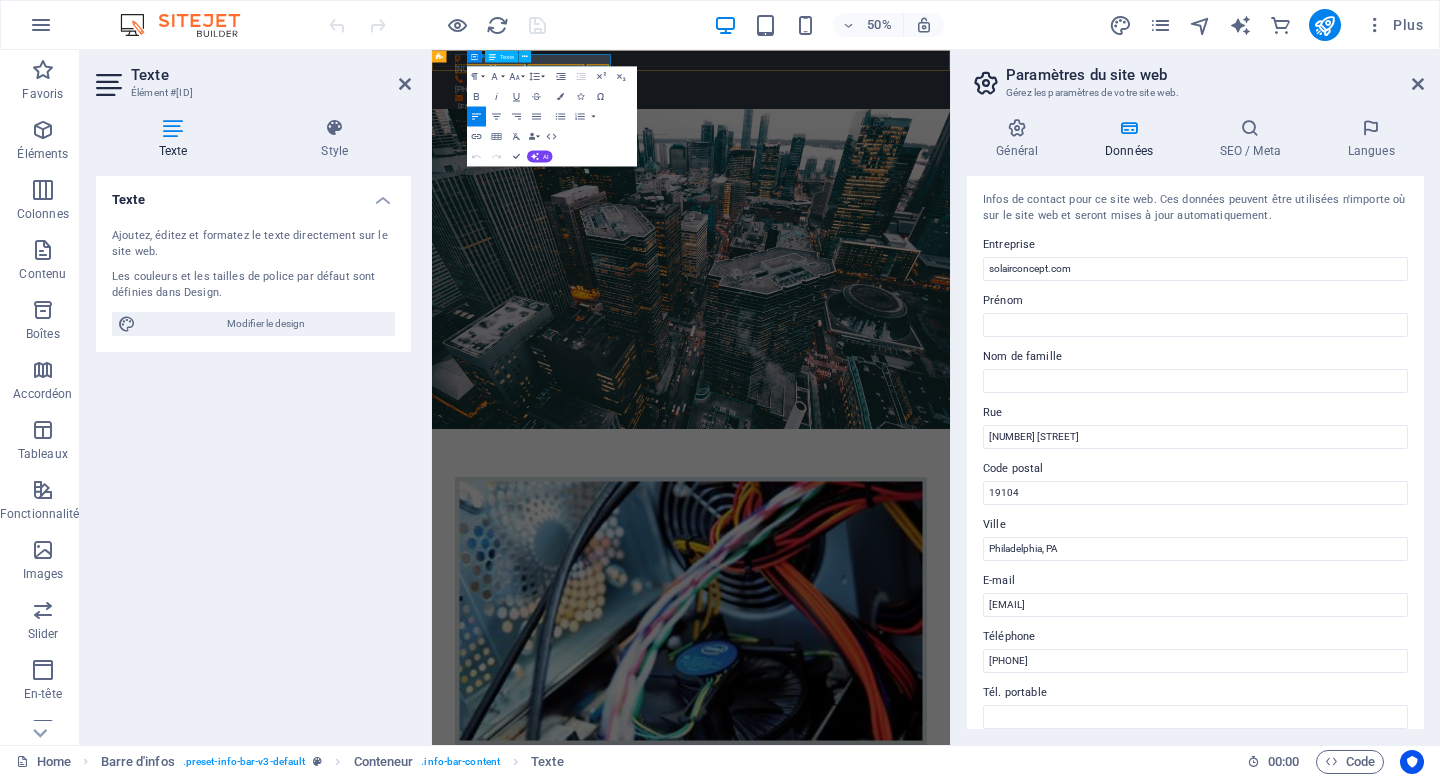 click on "Philadelphia, PA" at bounding box center [680, 85] 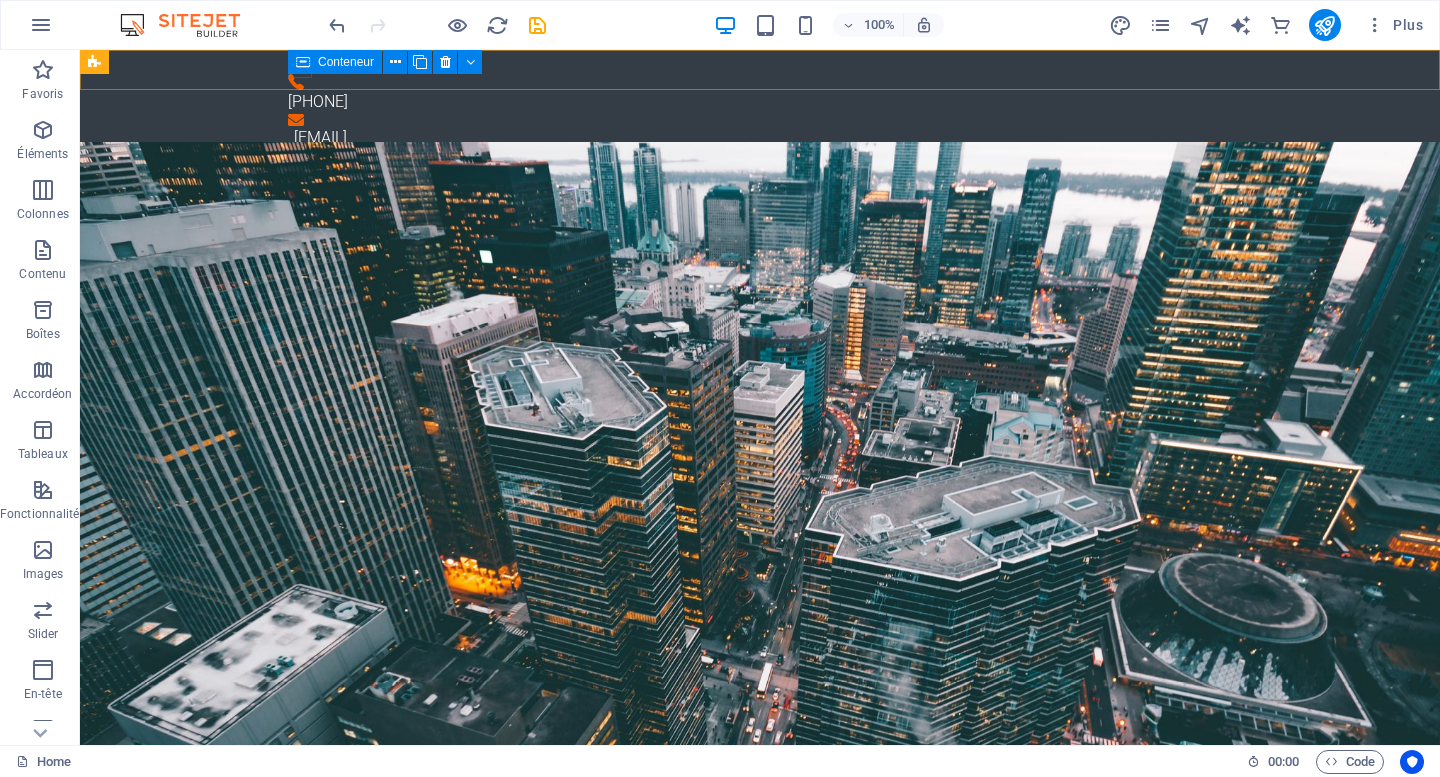 click on "Conteneur" at bounding box center (335, 62) 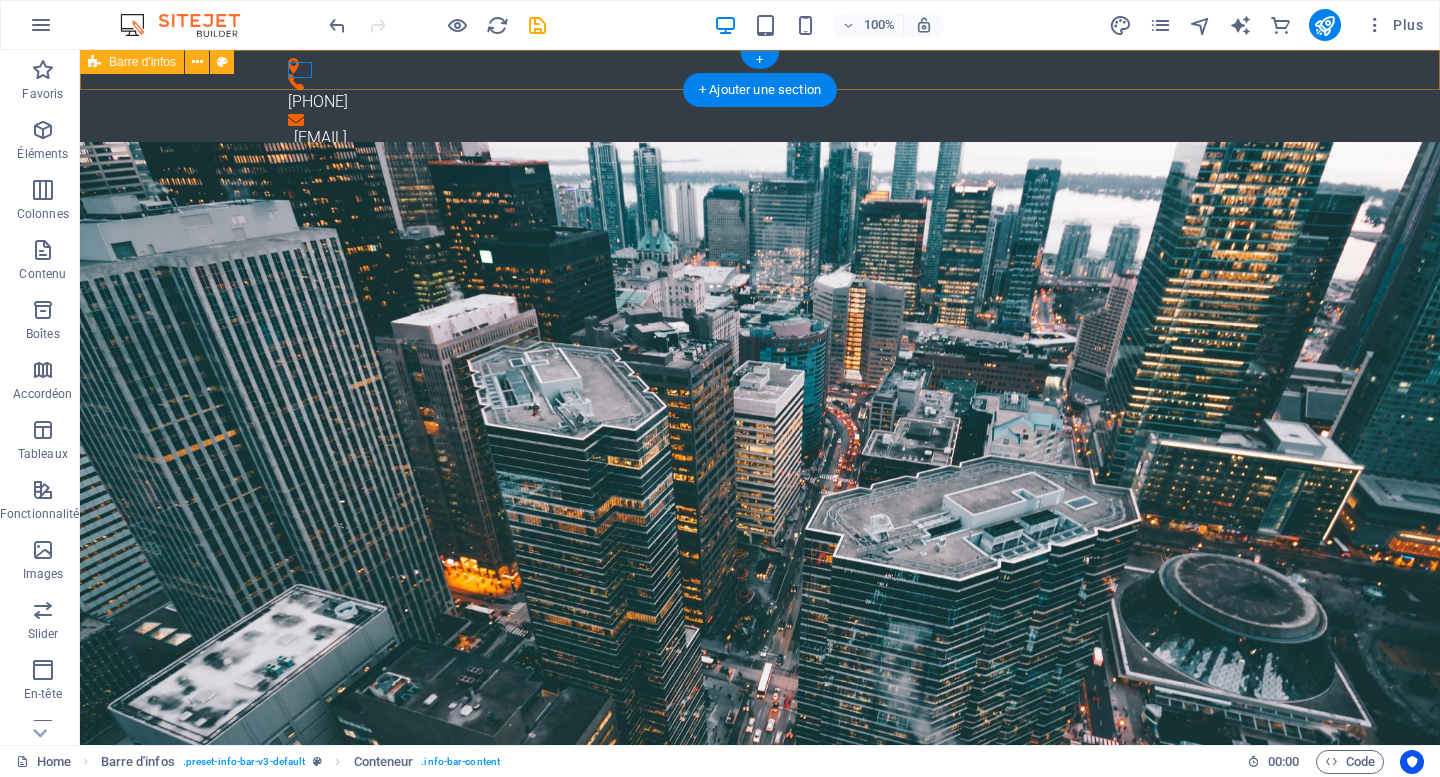 click on "1-450-858-1028 info@solairconcept.com" at bounding box center (760, 104) 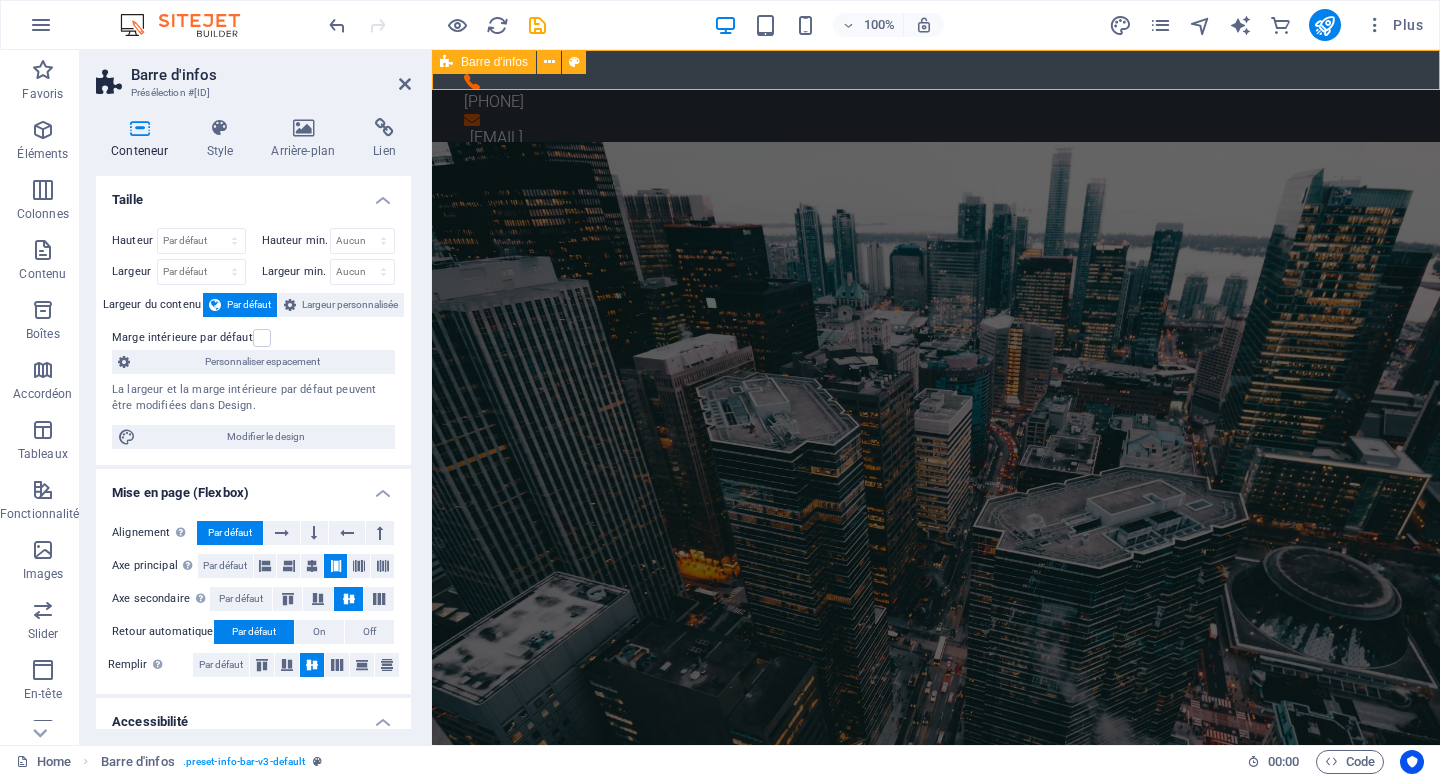 click on "1-450-858-1028 info@solairconcept.com" at bounding box center [936, 104] 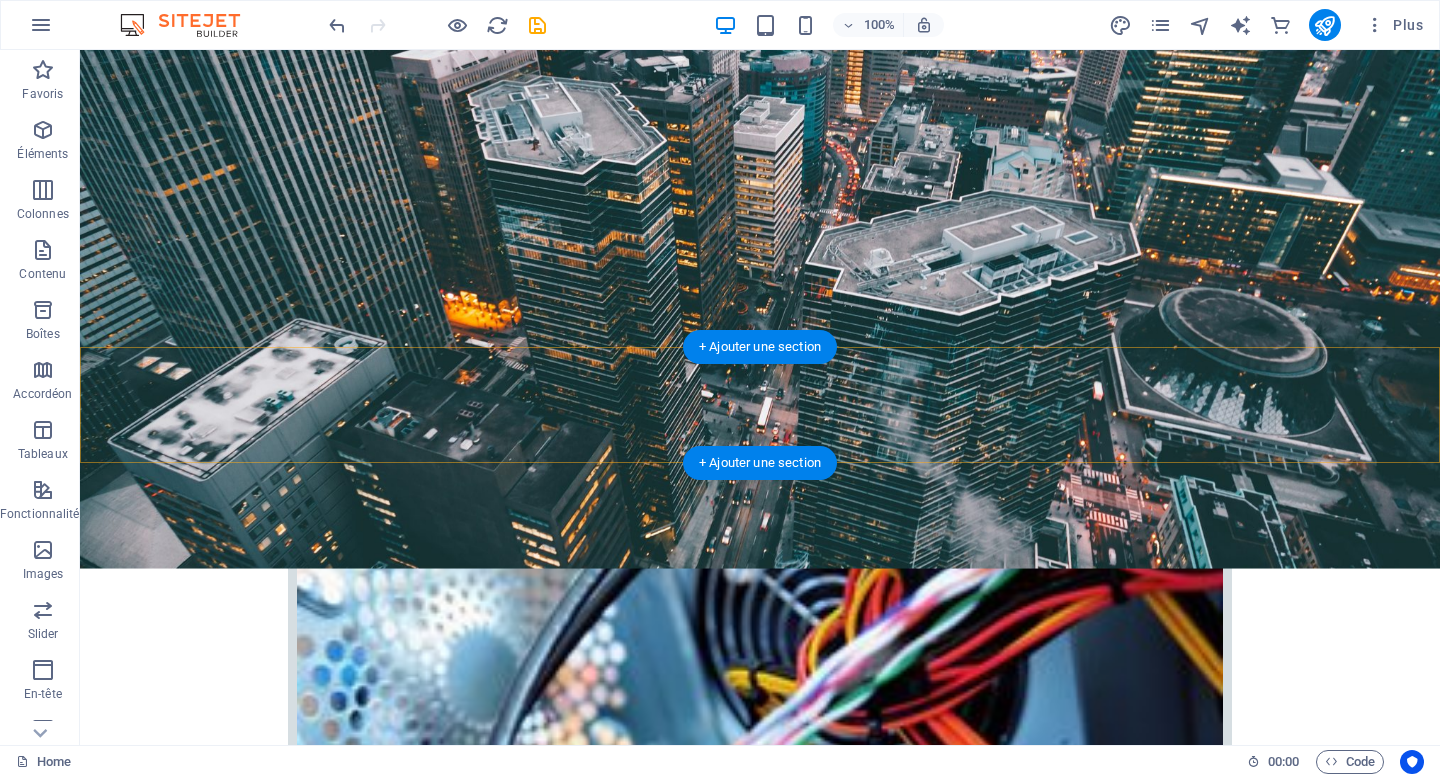 scroll, scrollTop: 349, scrollLeft: 0, axis: vertical 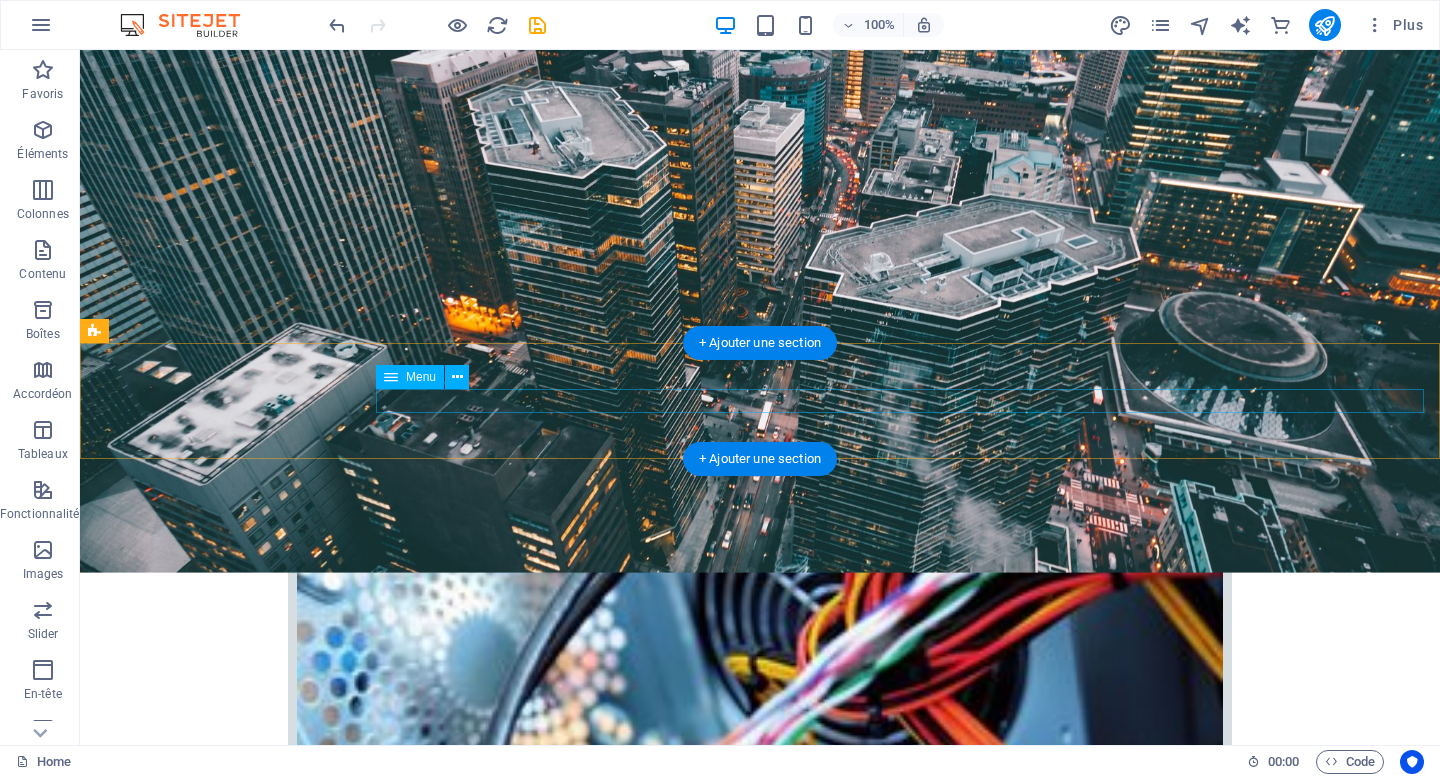 click on "Home Company IT Support Jobs & Career Contact" at bounding box center (760, 2677) 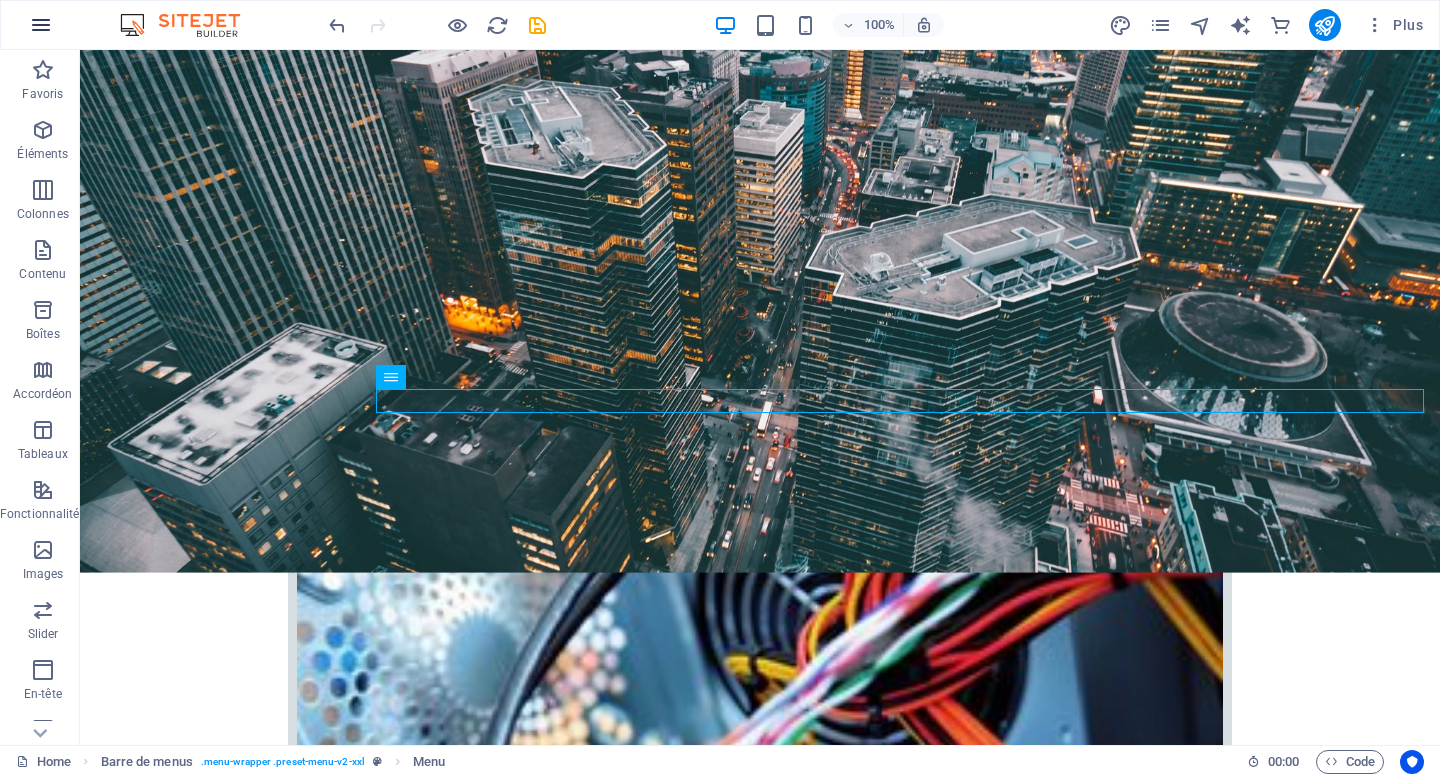 click at bounding box center (41, 25) 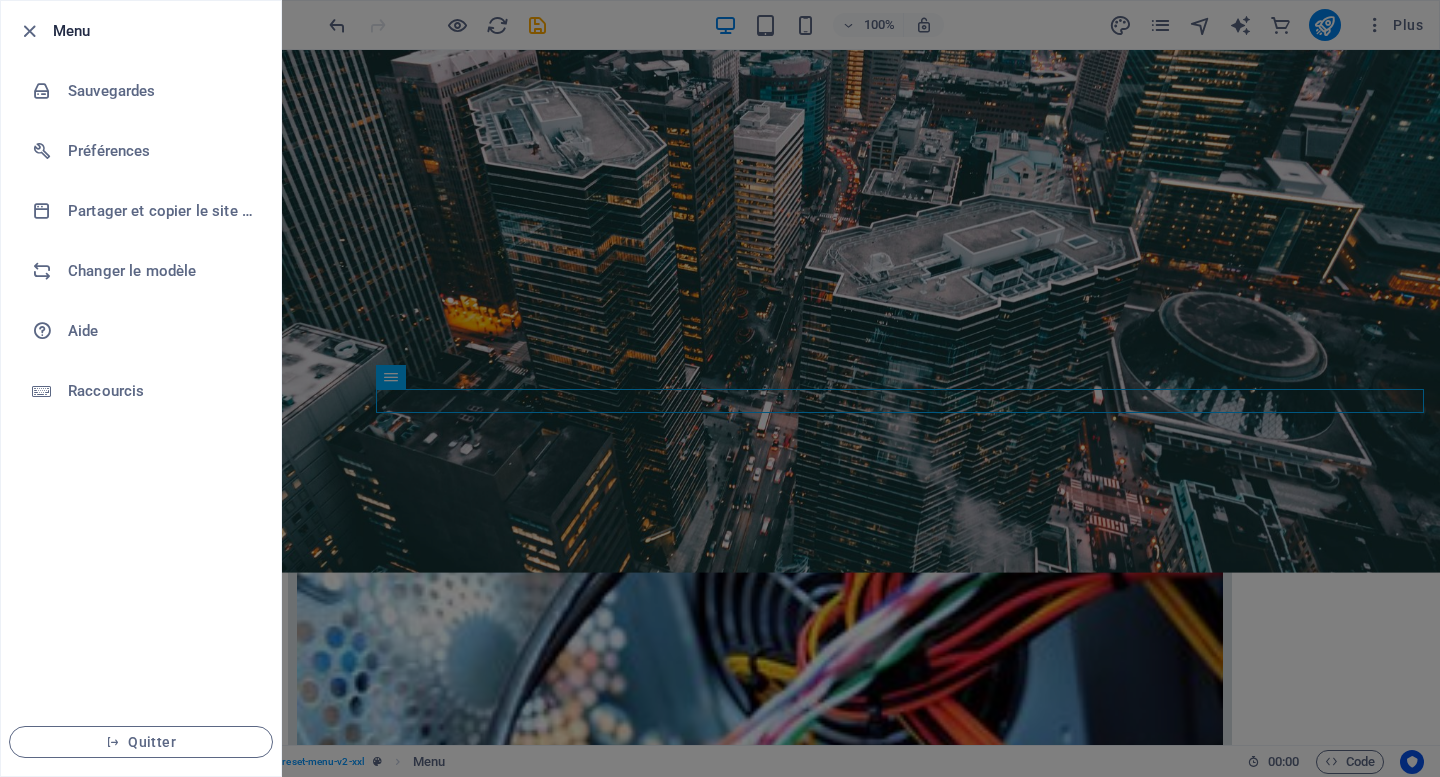 click at bounding box center (720, 388) 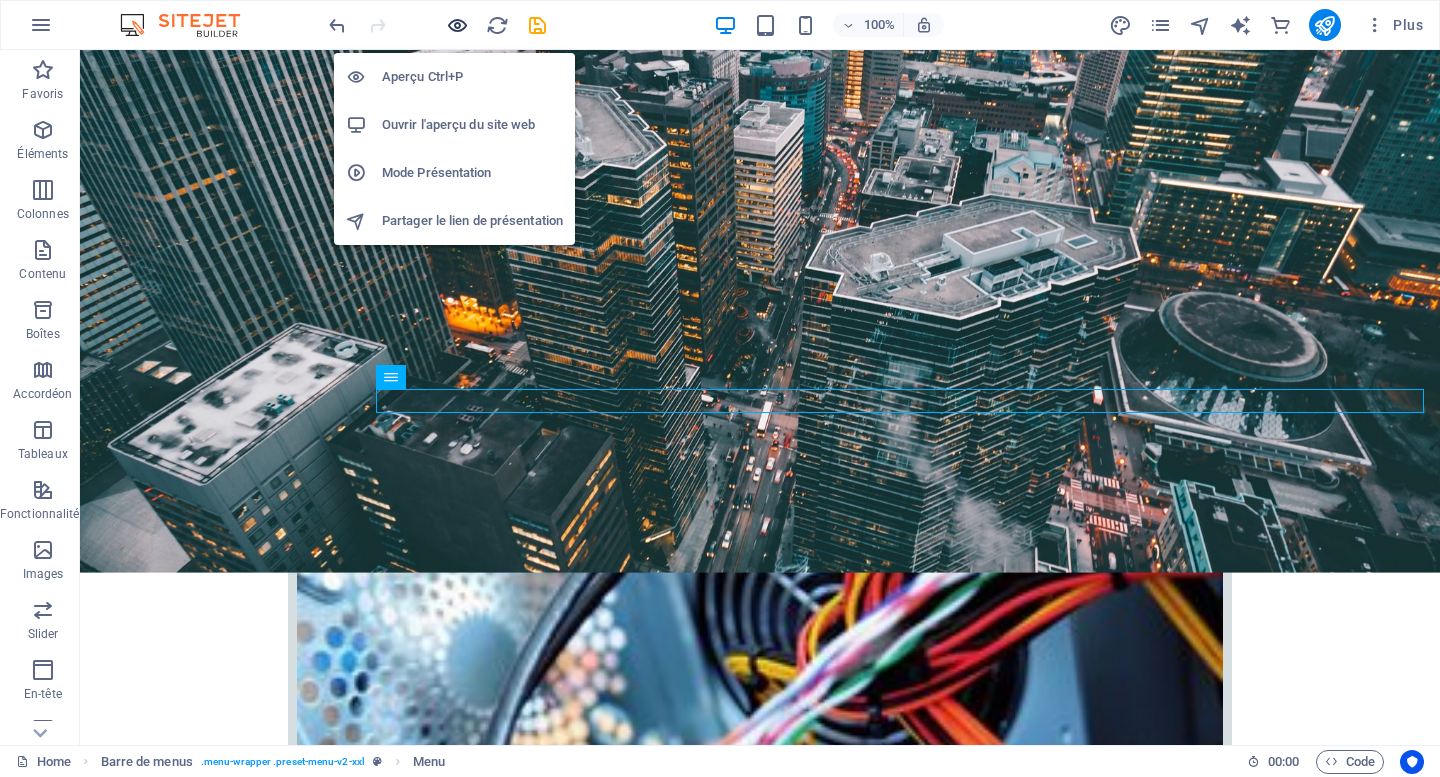 click at bounding box center [457, 25] 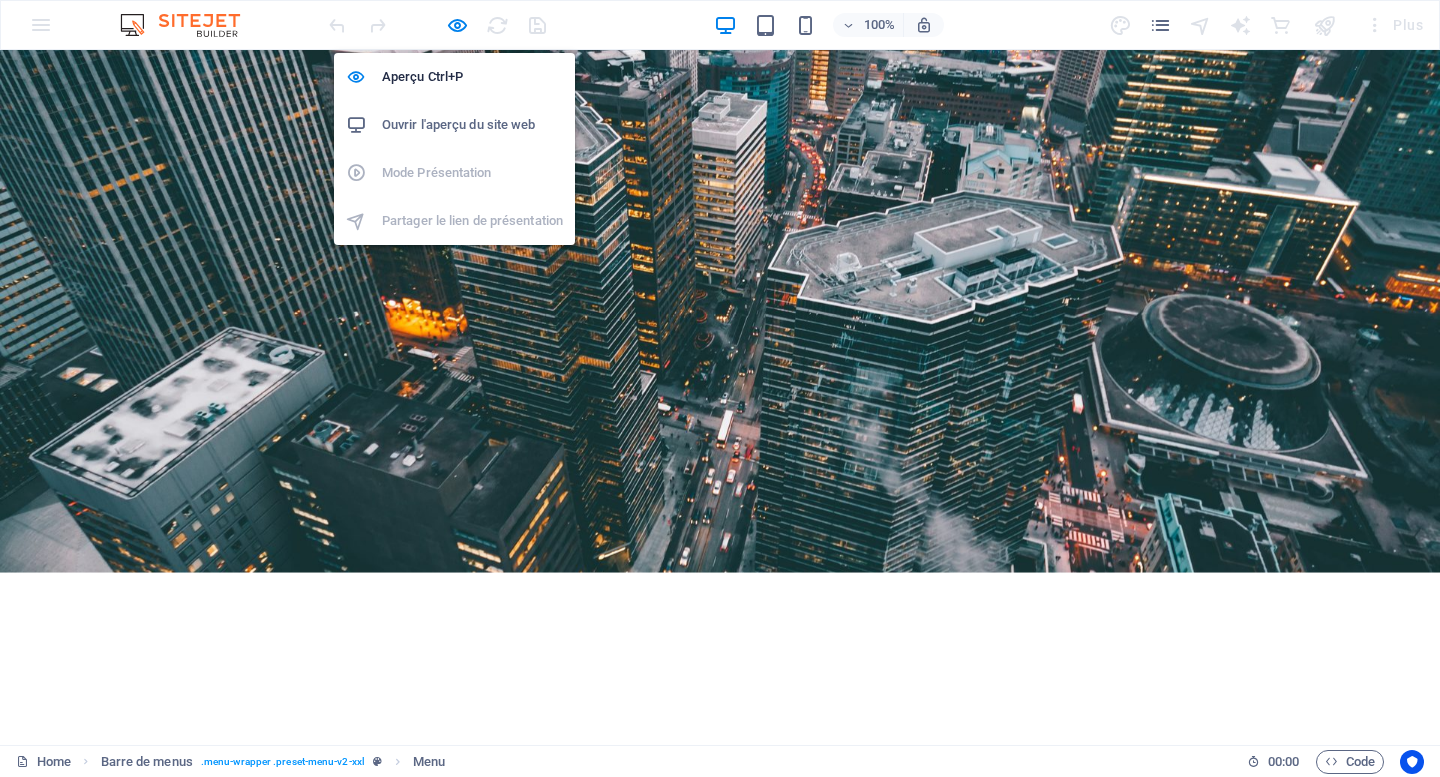 click on "Ouvrir l'aperçu du site web" at bounding box center (472, 125) 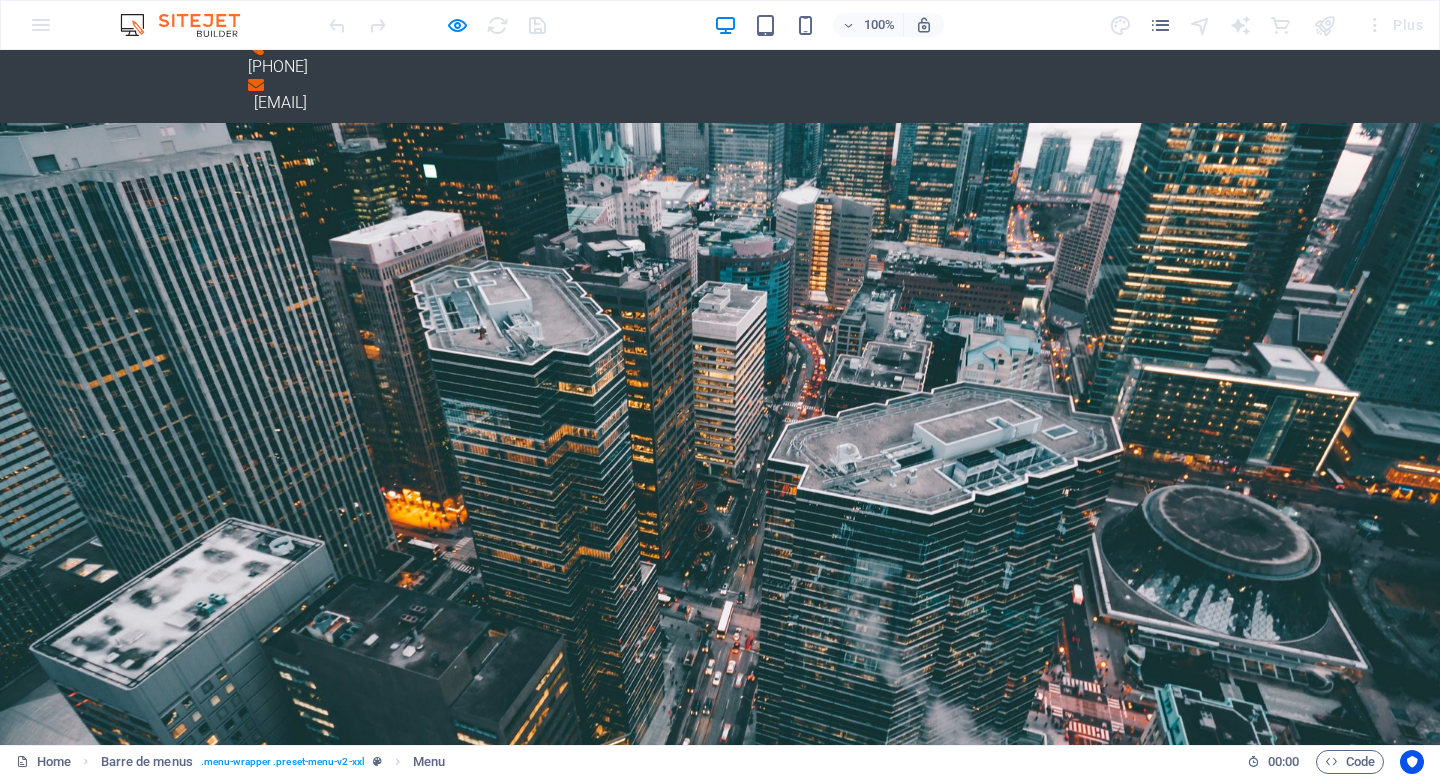 scroll, scrollTop: 41, scrollLeft: 0, axis: vertical 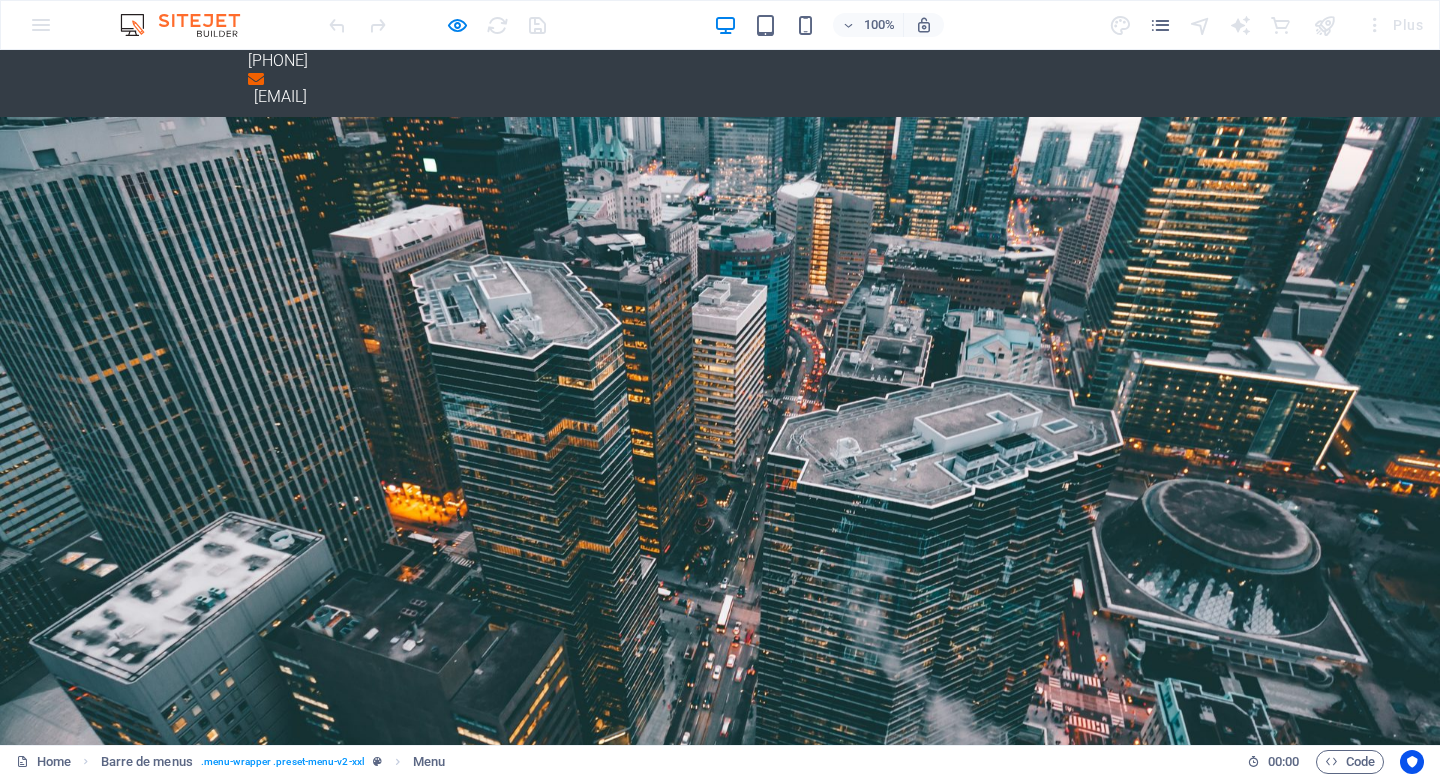 click at bounding box center (720, 2622) 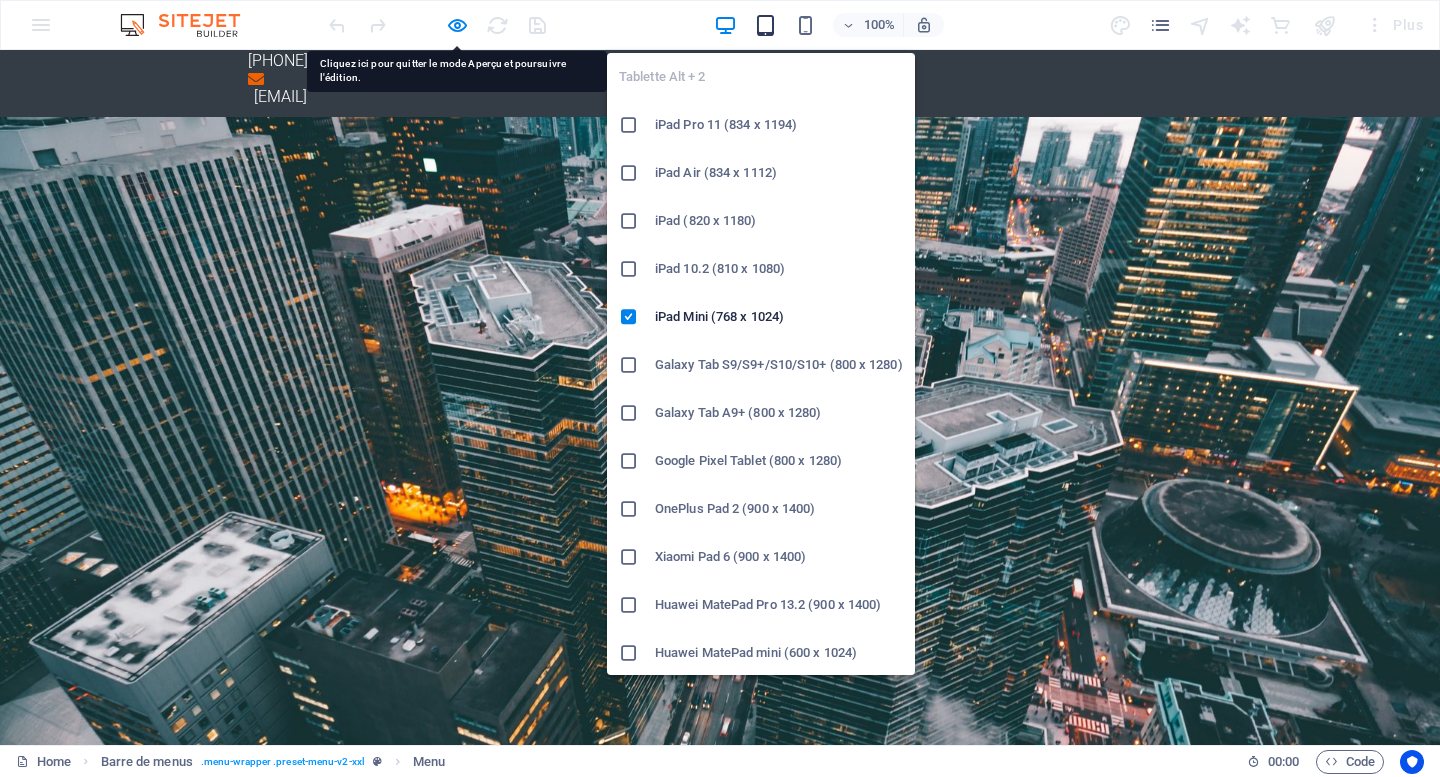 click at bounding box center (765, 25) 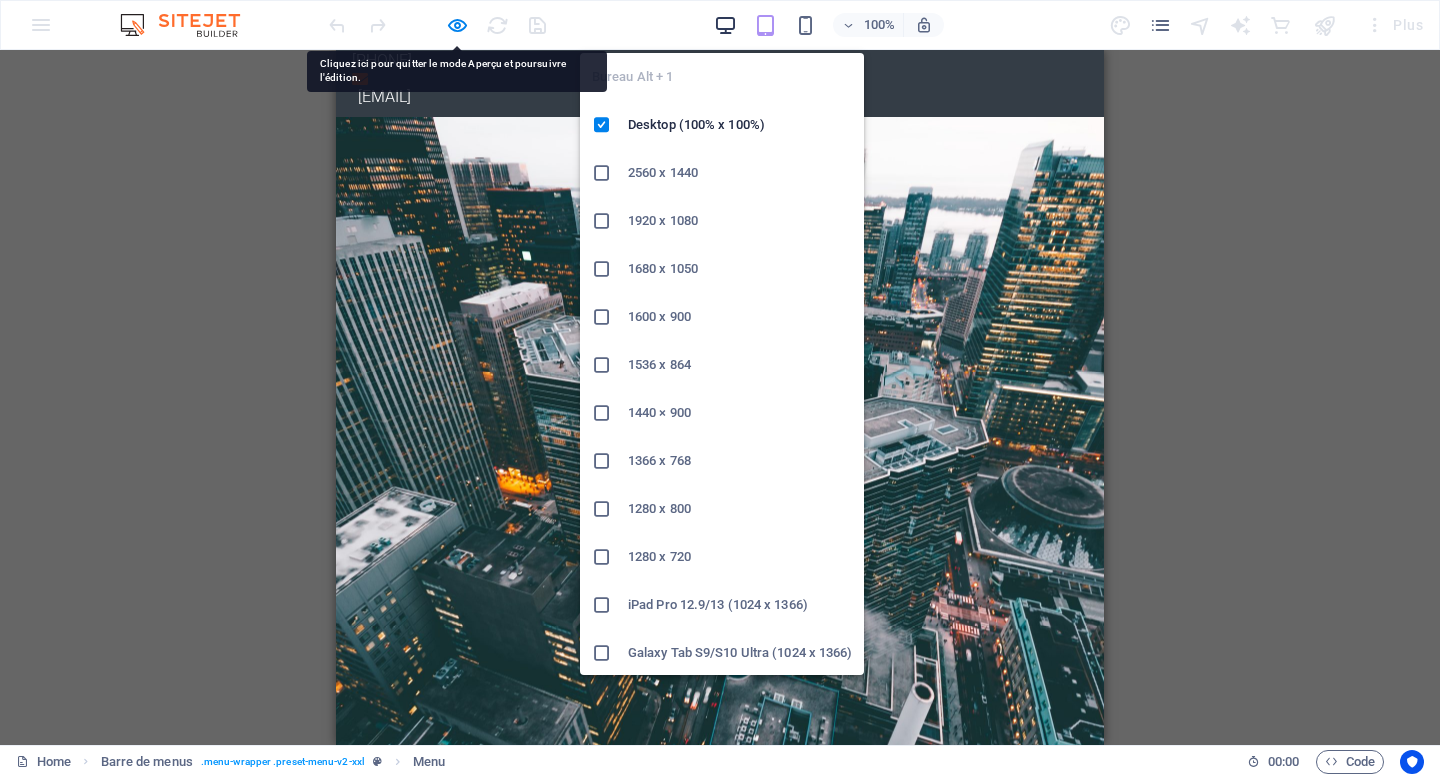 click at bounding box center [725, 25] 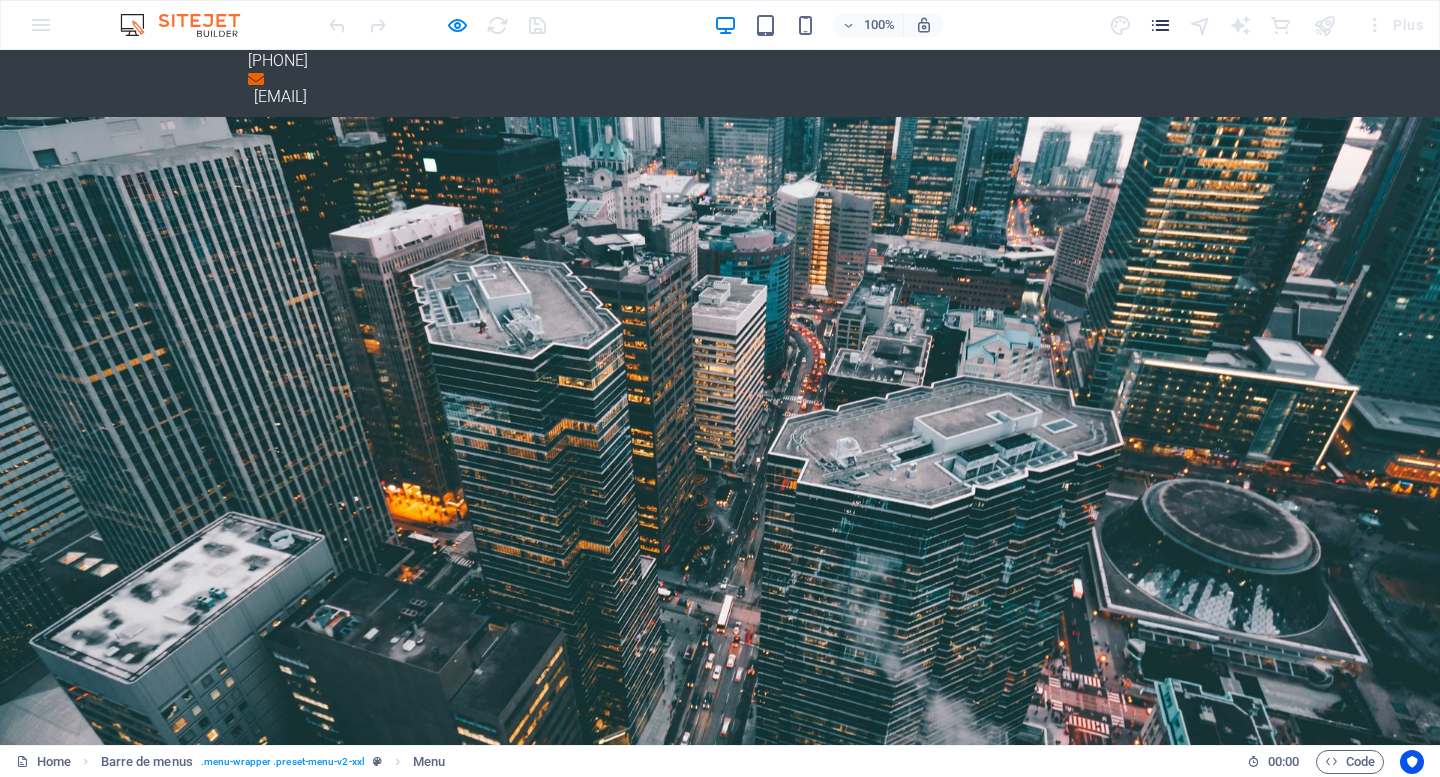 click at bounding box center (1160, 25) 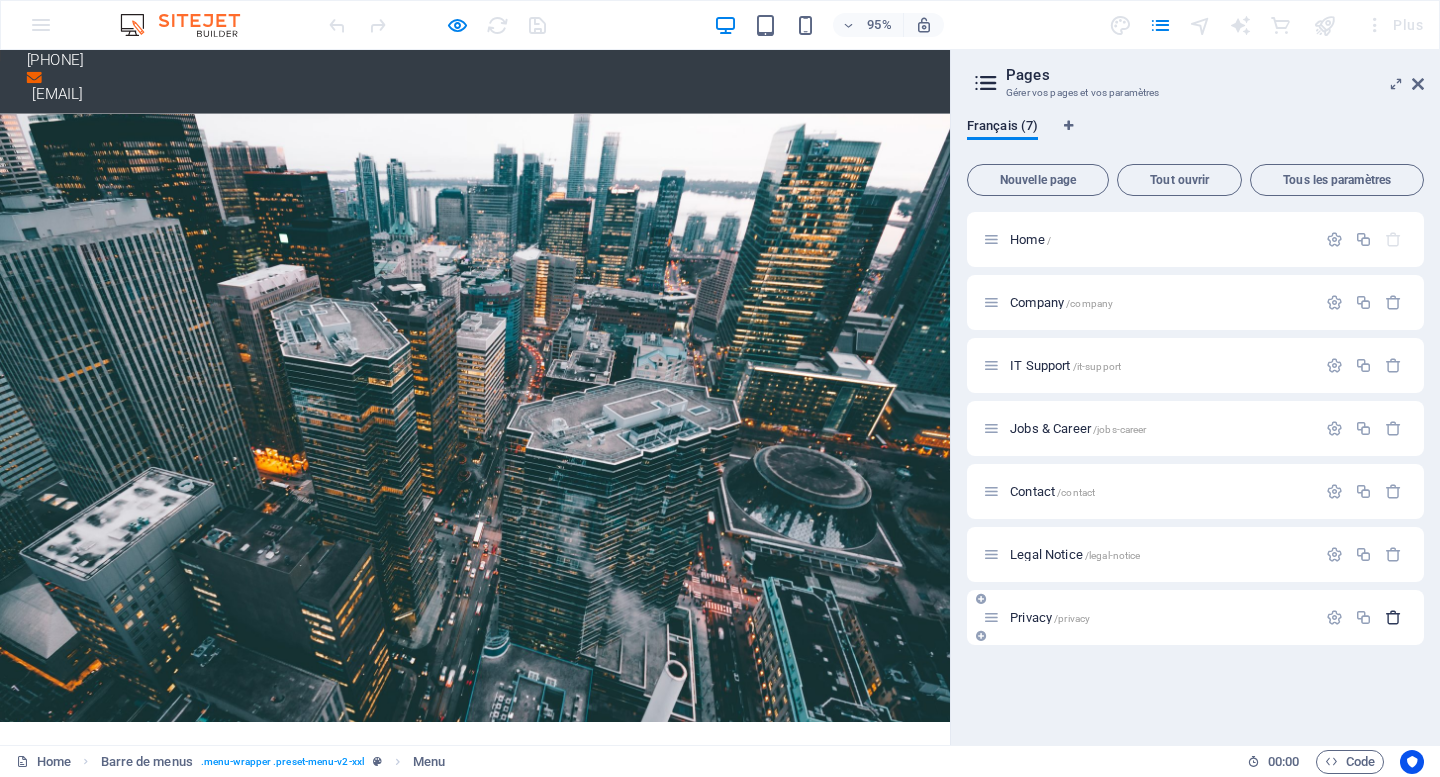 click at bounding box center (1393, 617) 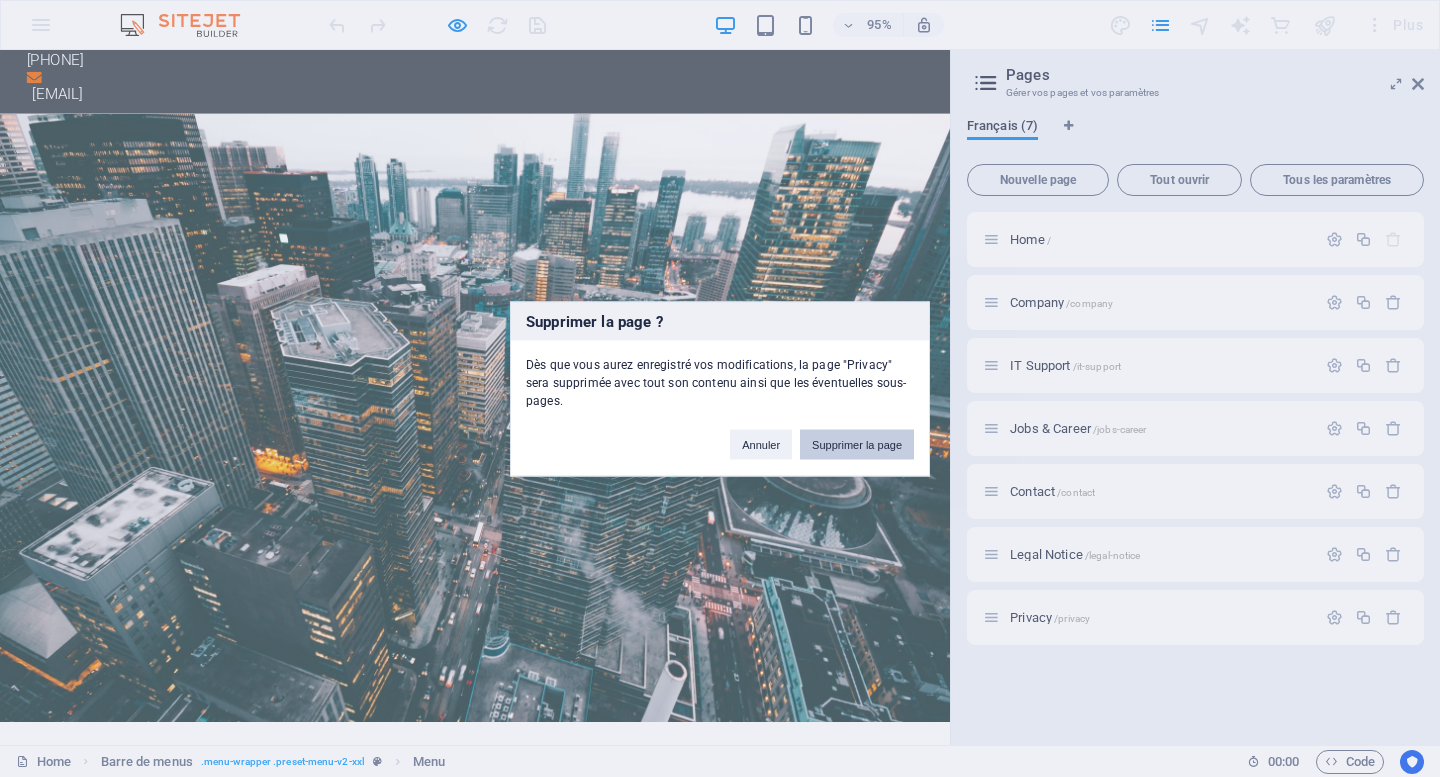 click on "Supprimer la page" at bounding box center [857, 444] 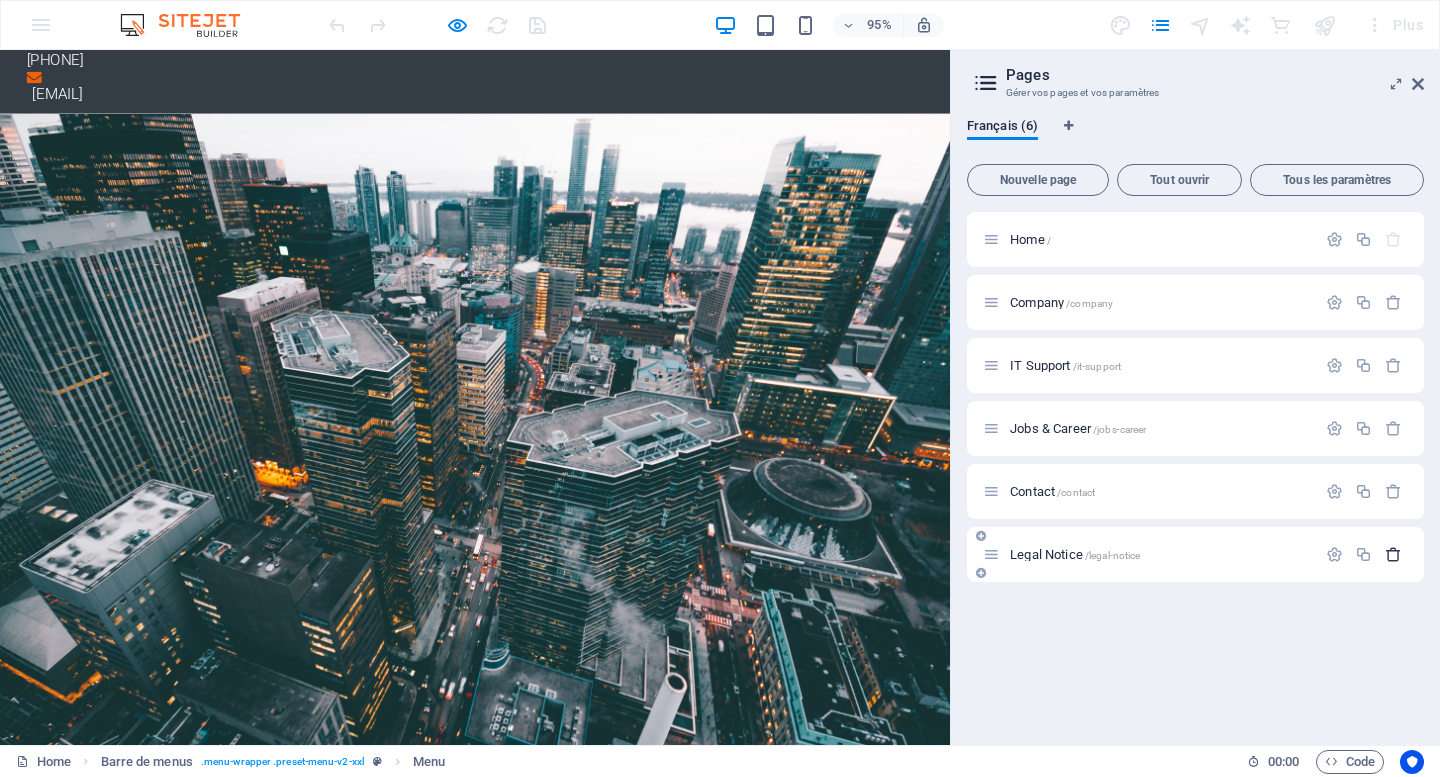 click at bounding box center (1393, 554) 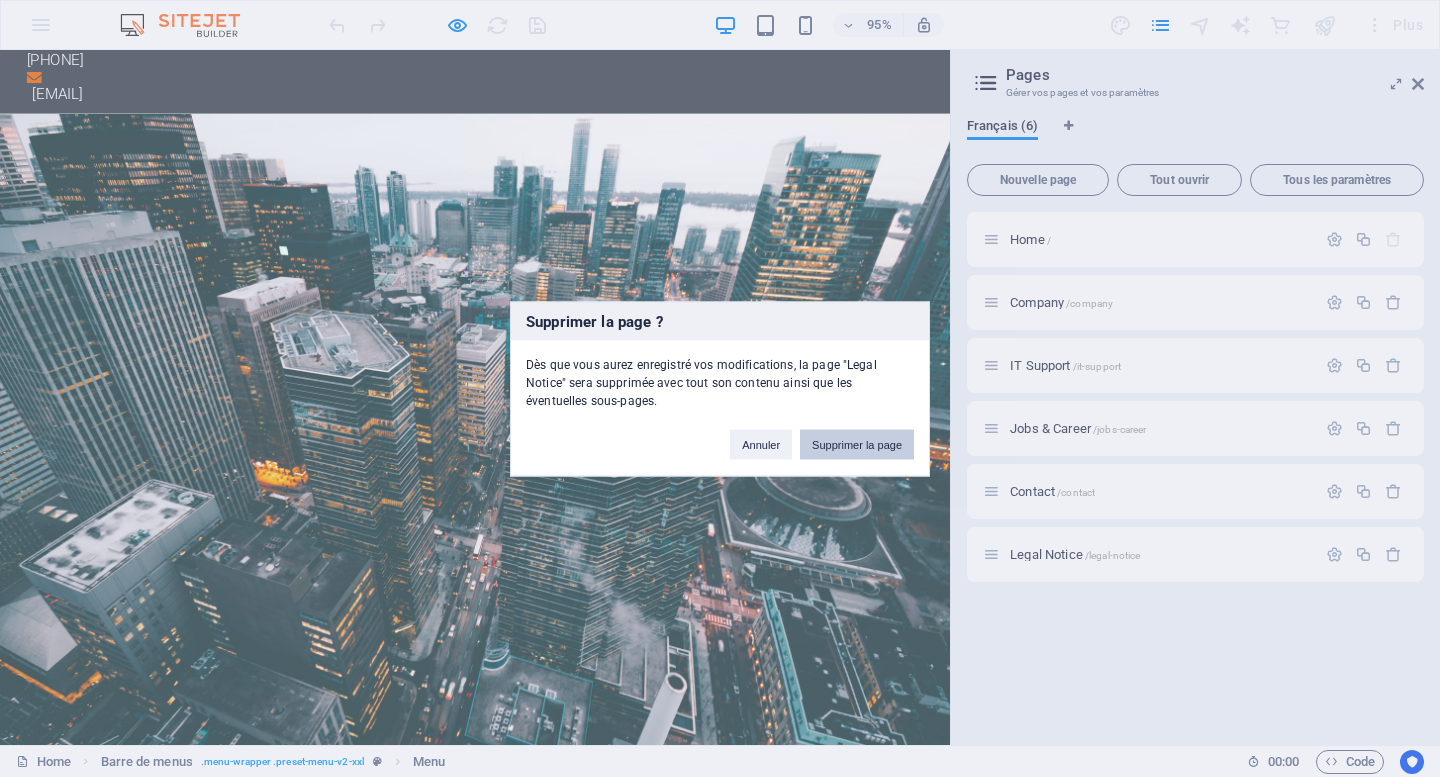 click on "Supprimer la page" at bounding box center (857, 444) 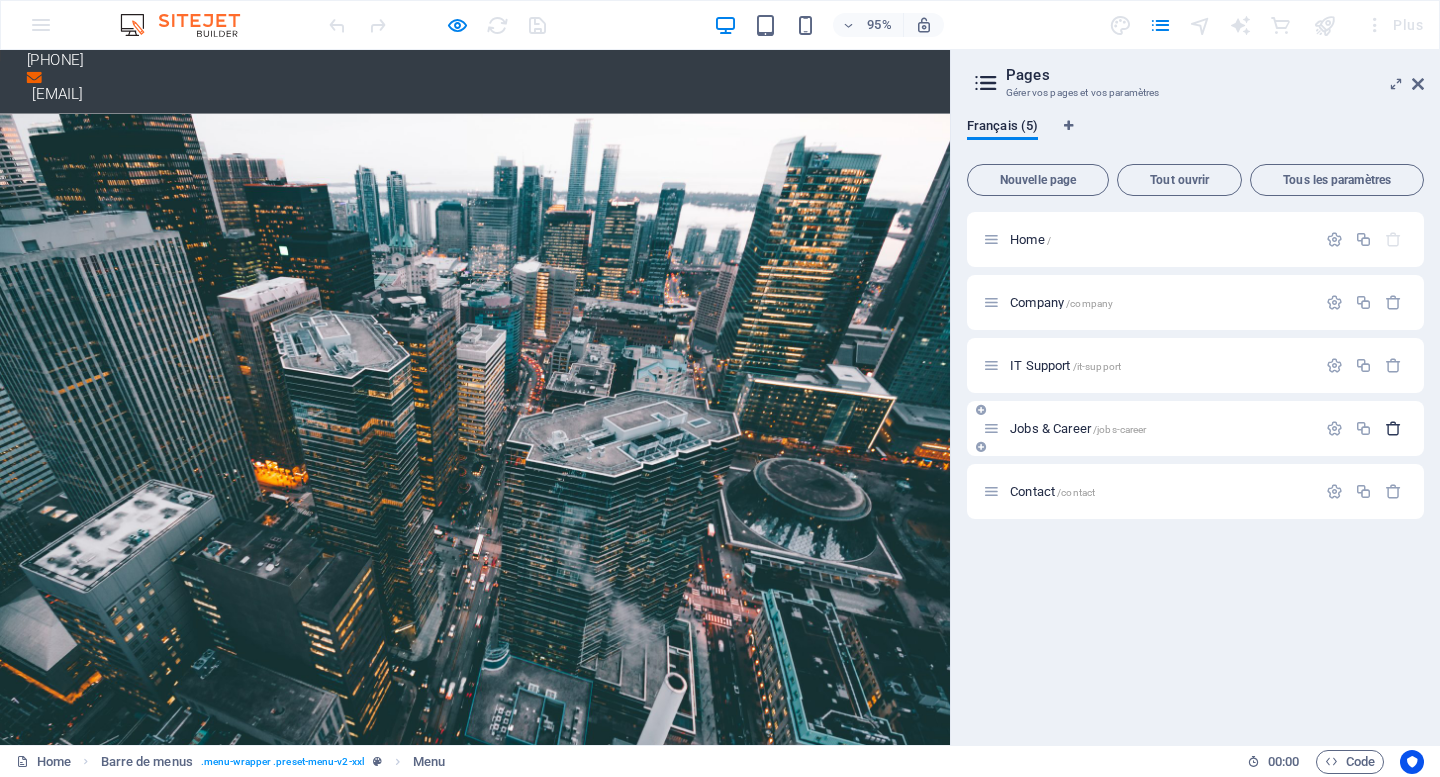 click at bounding box center [1393, 428] 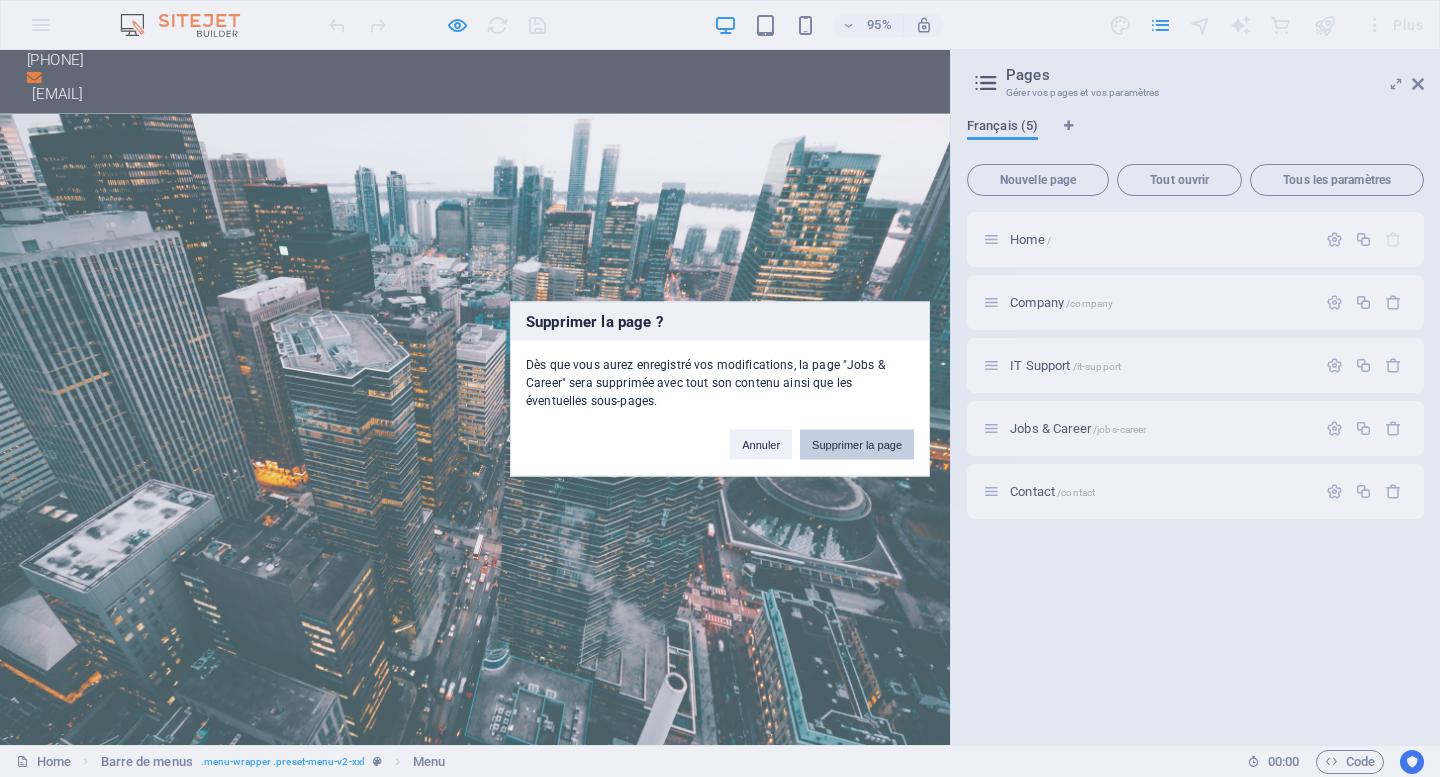 click on "Supprimer la page" at bounding box center (857, 444) 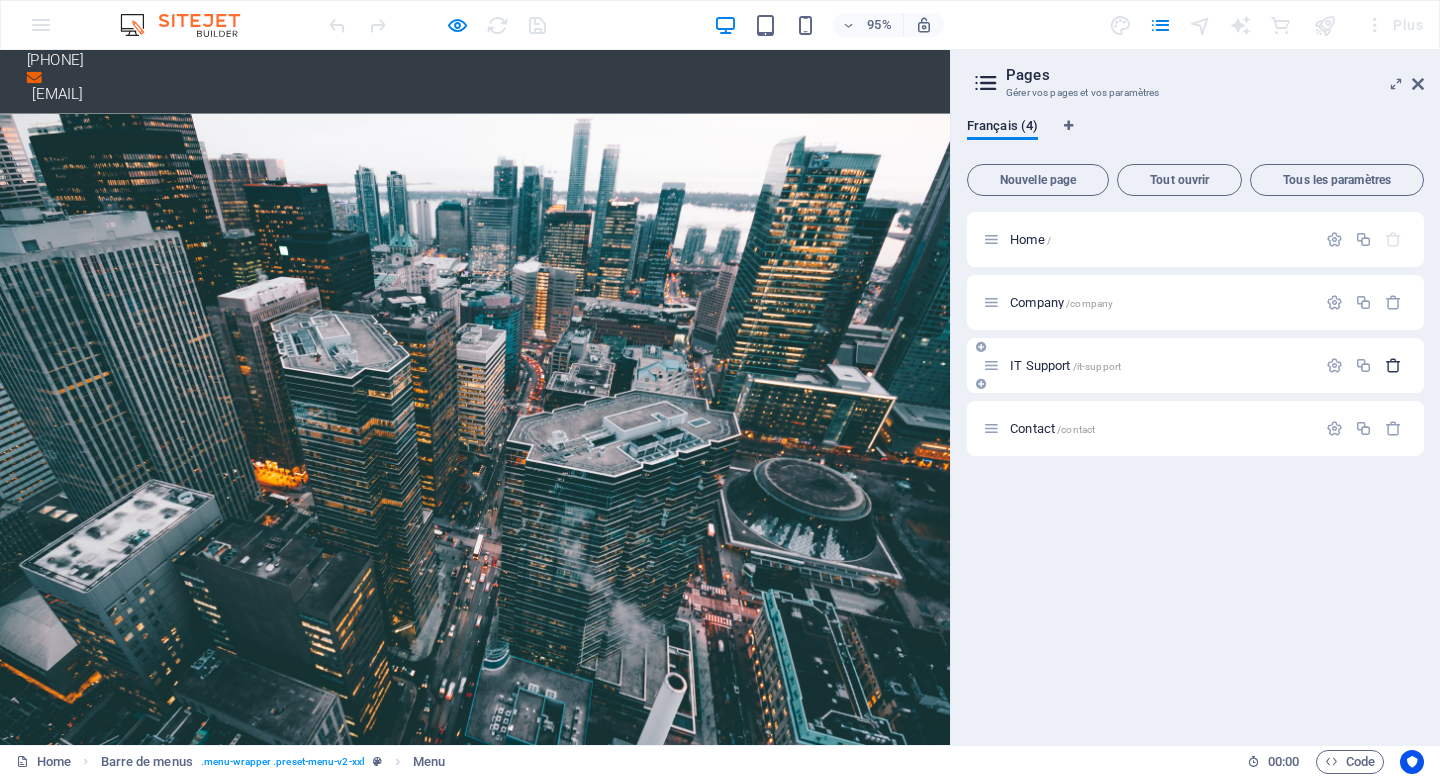 click at bounding box center (1393, 365) 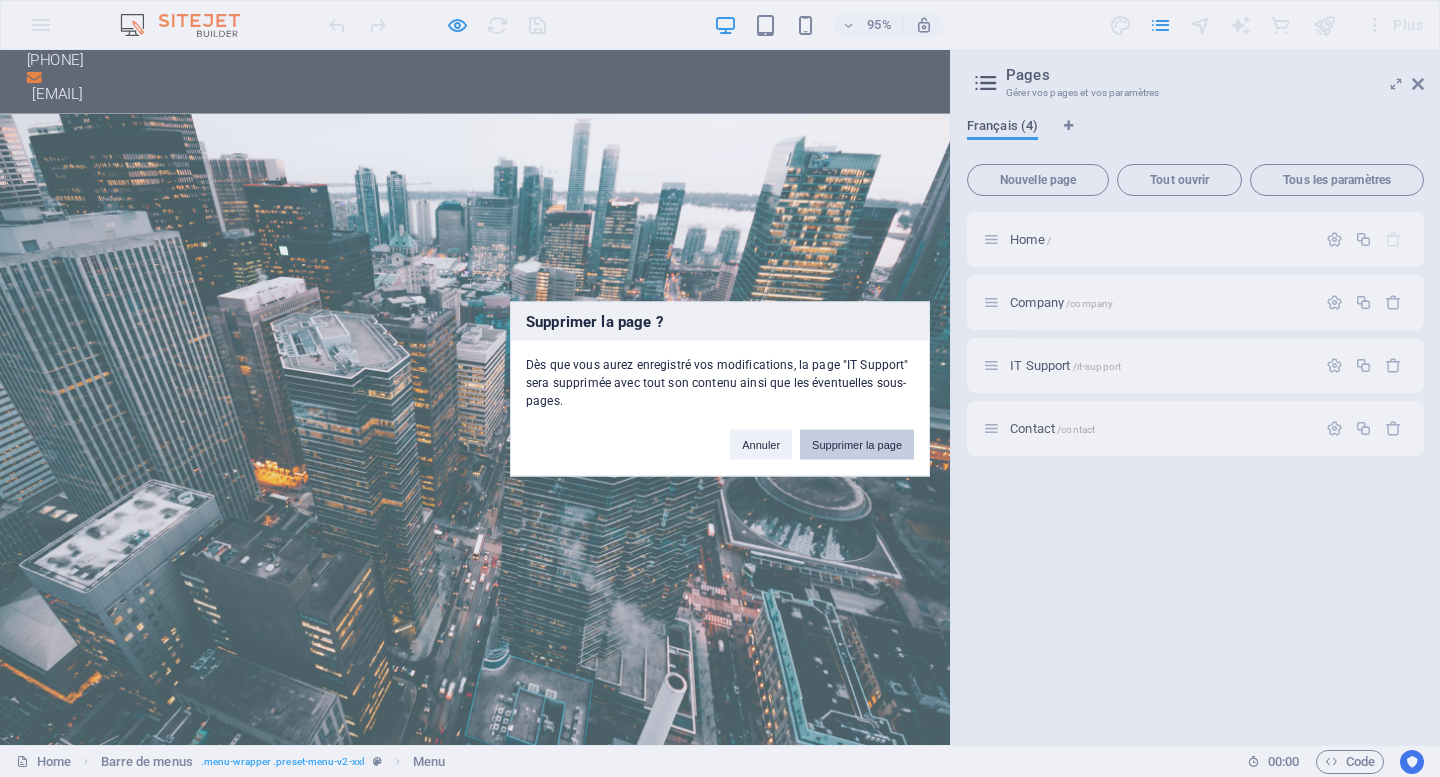 click on "Supprimer la page" at bounding box center [857, 444] 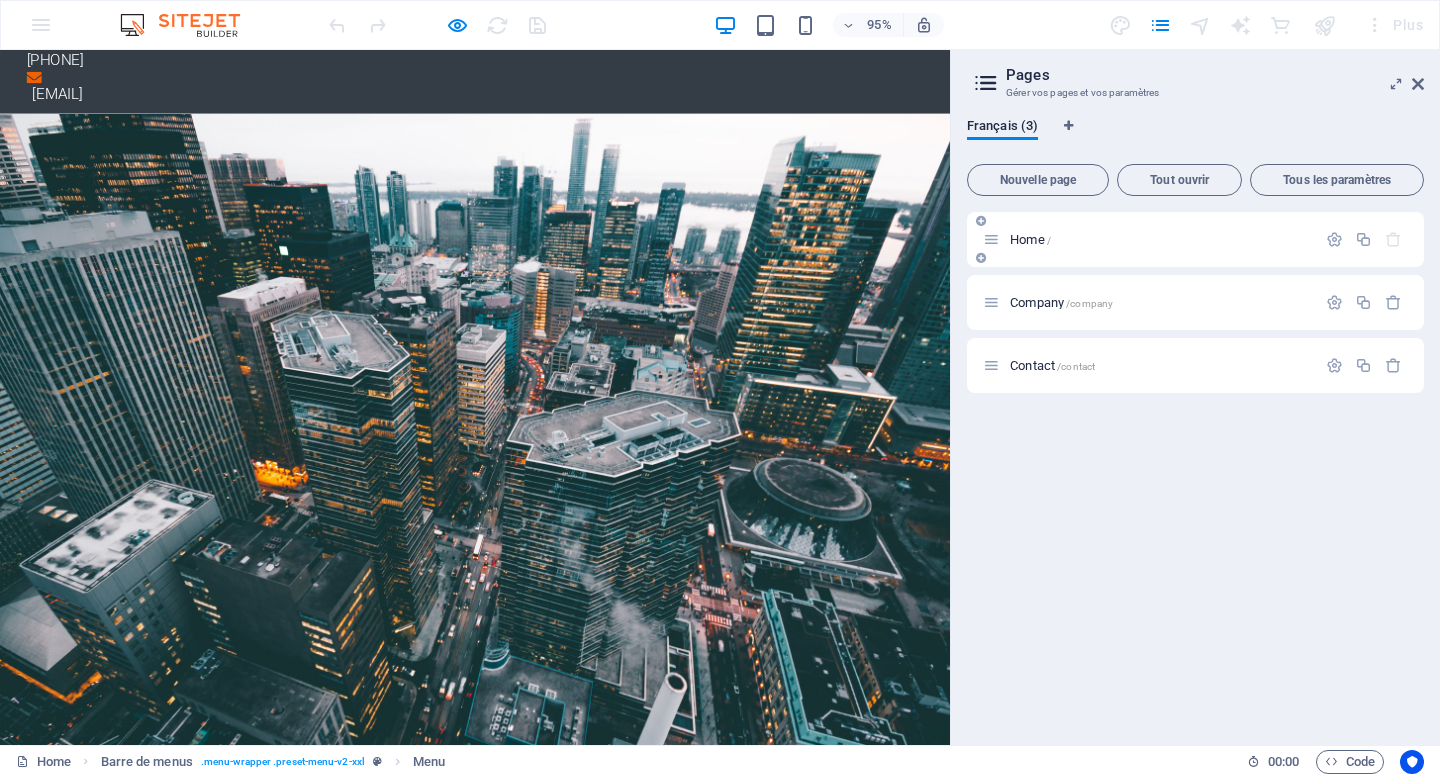 click at bounding box center (1393, 239) 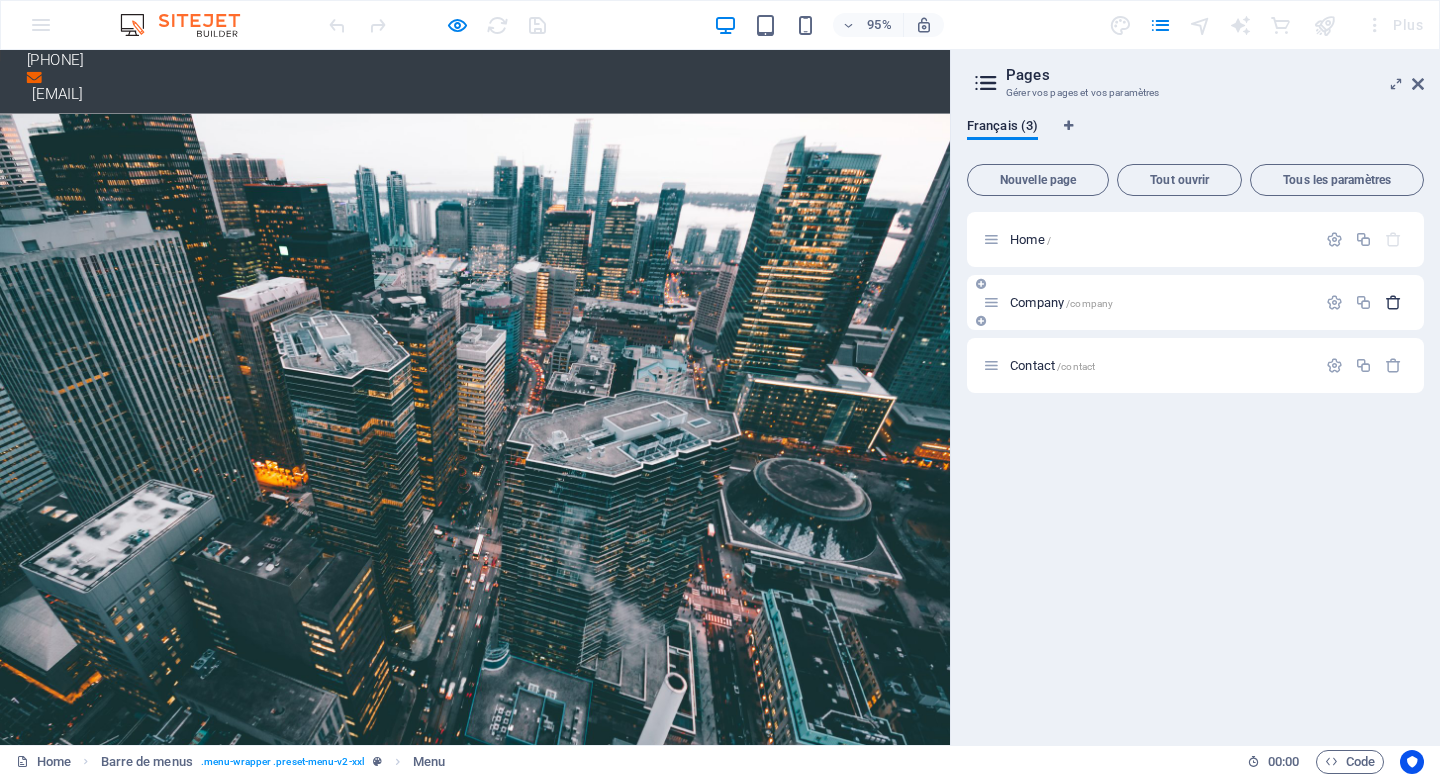 click at bounding box center [1393, 302] 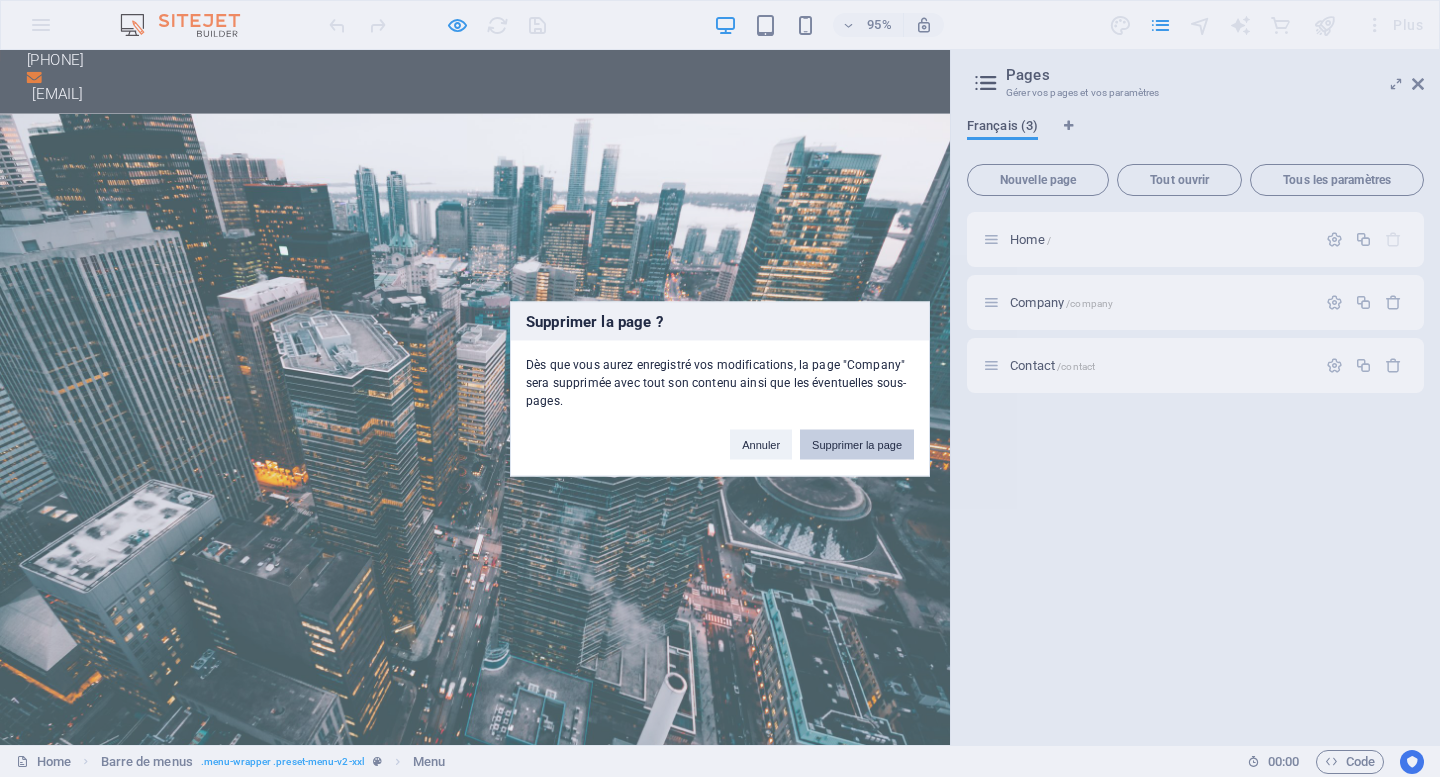 click on "Supprimer la page" at bounding box center (857, 444) 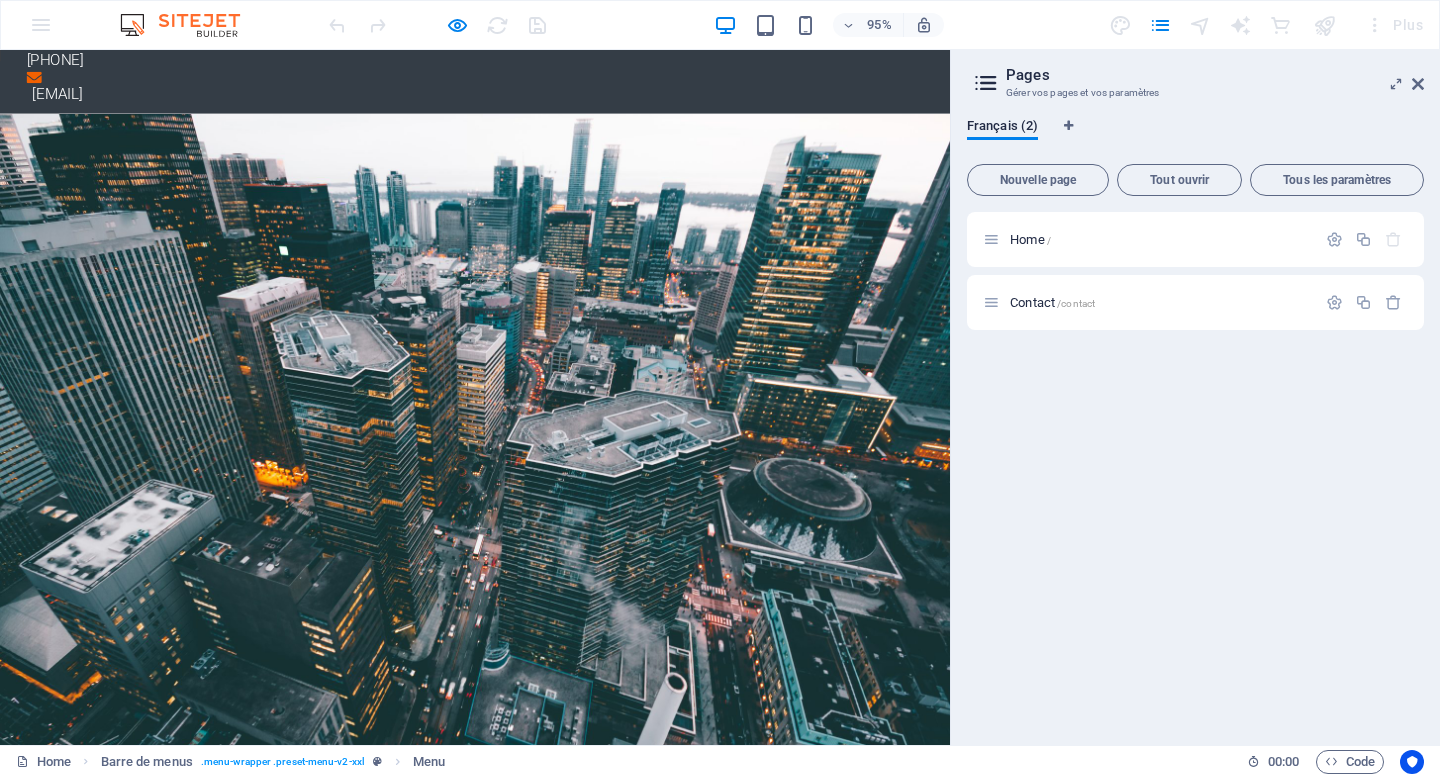 click on "Home / Contact /contact" at bounding box center (1195, 470) 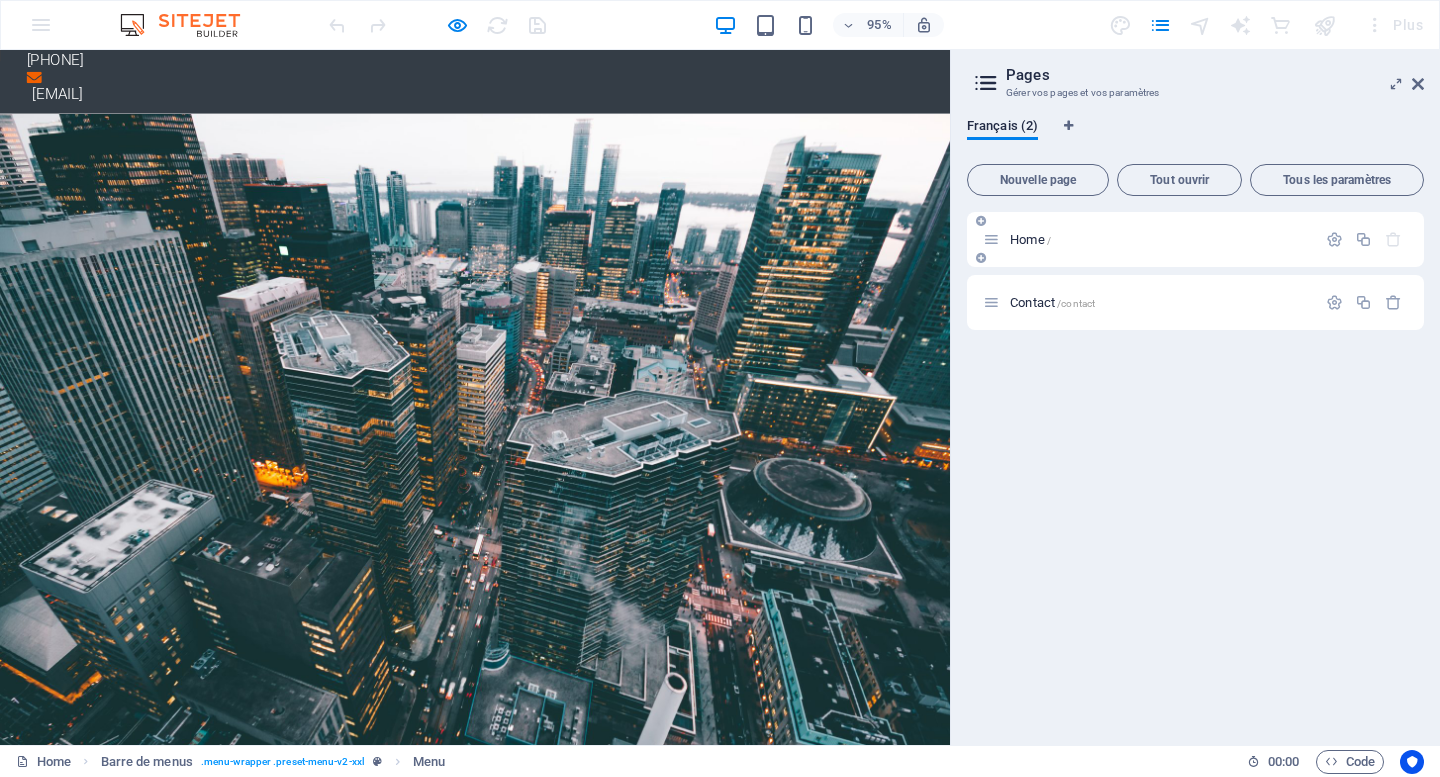click on "Home /" at bounding box center (1195, 239) 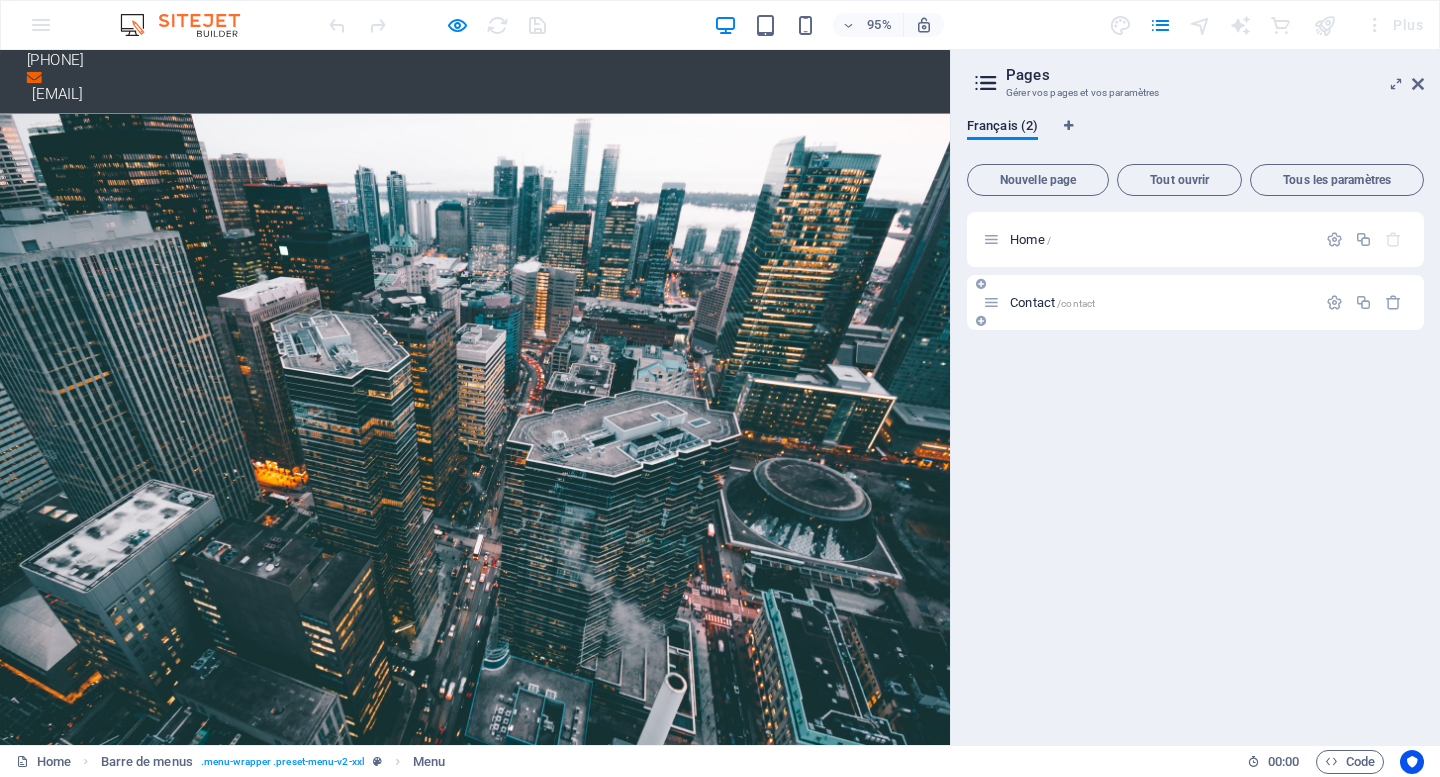 click on "Contact /contact" at bounding box center [1160, 302] 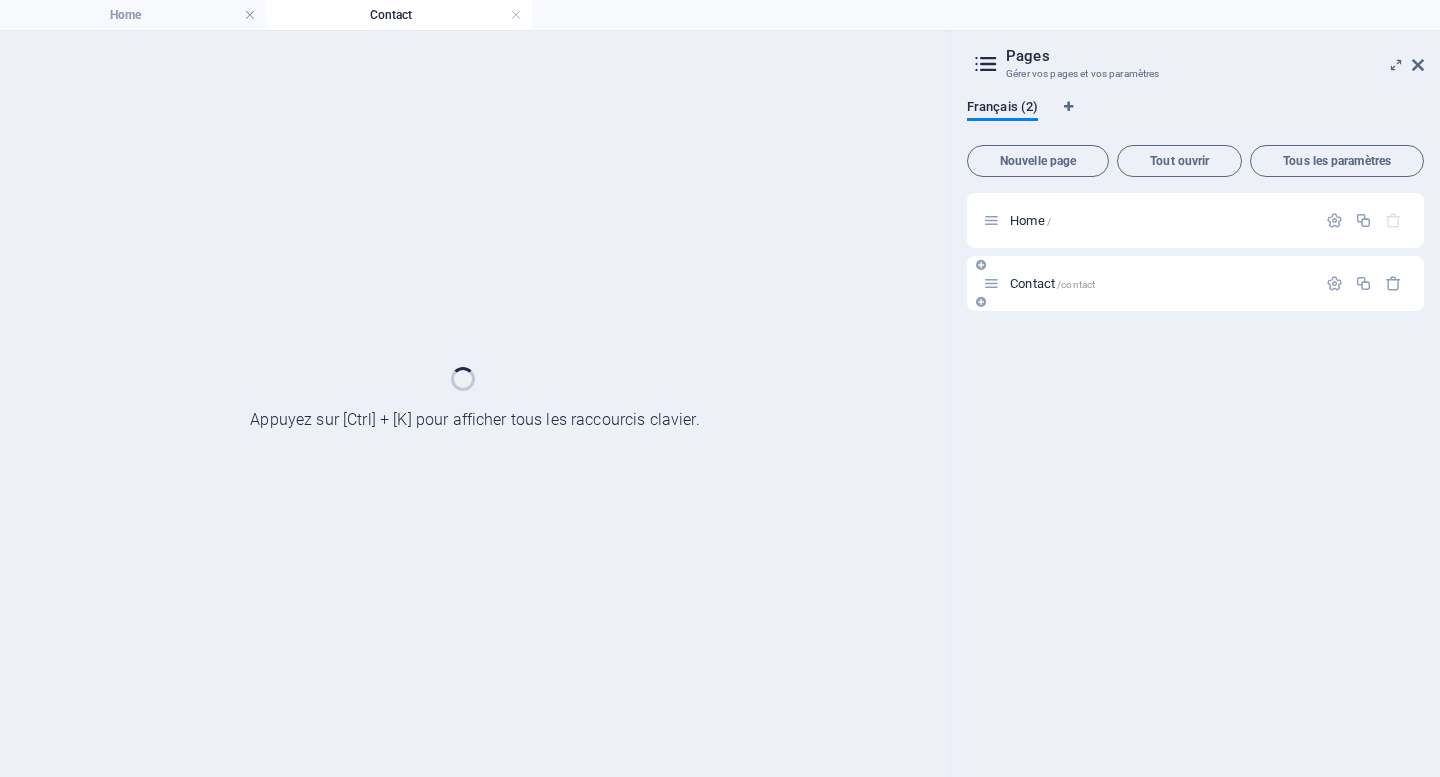scroll, scrollTop: 0, scrollLeft: 0, axis: both 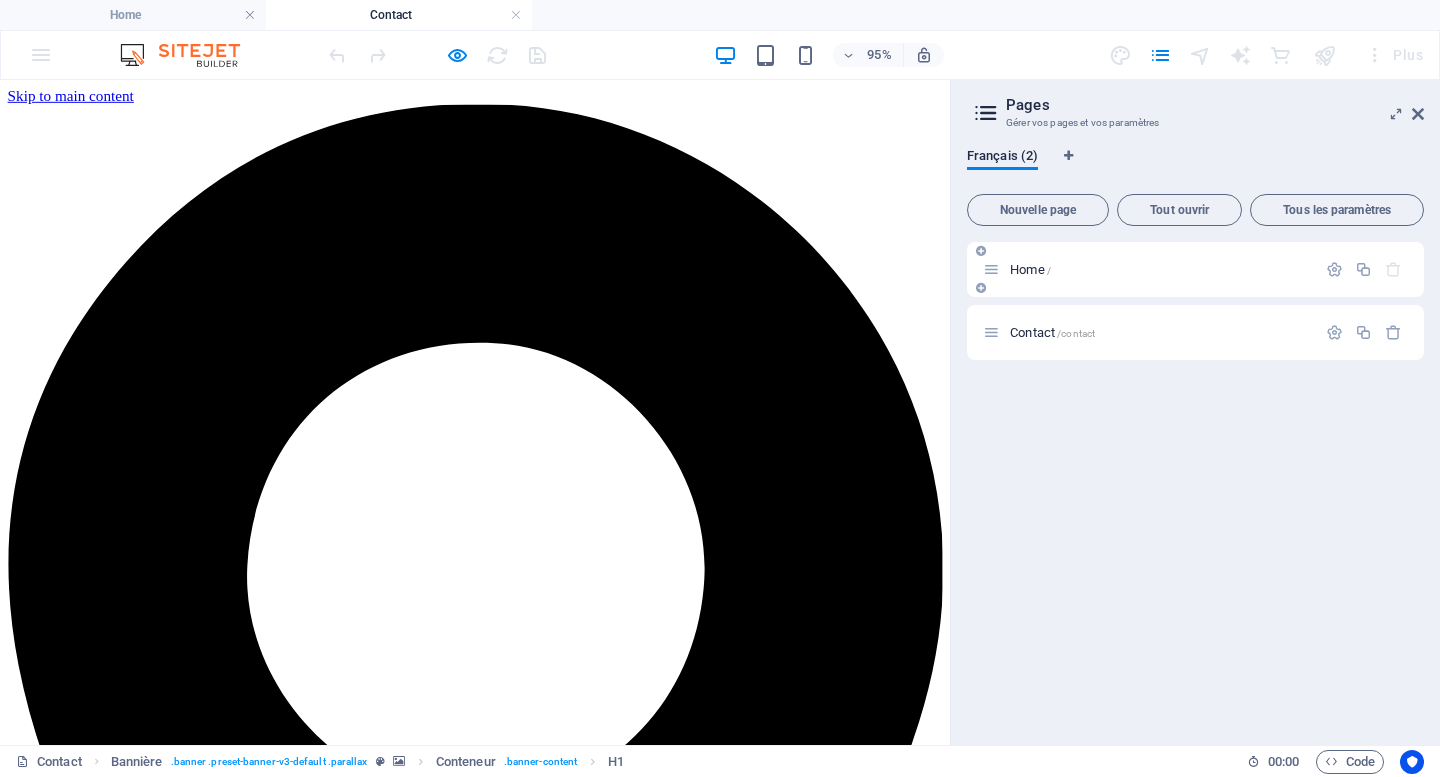 click on "Home /" at bounding box center [1149, 269] 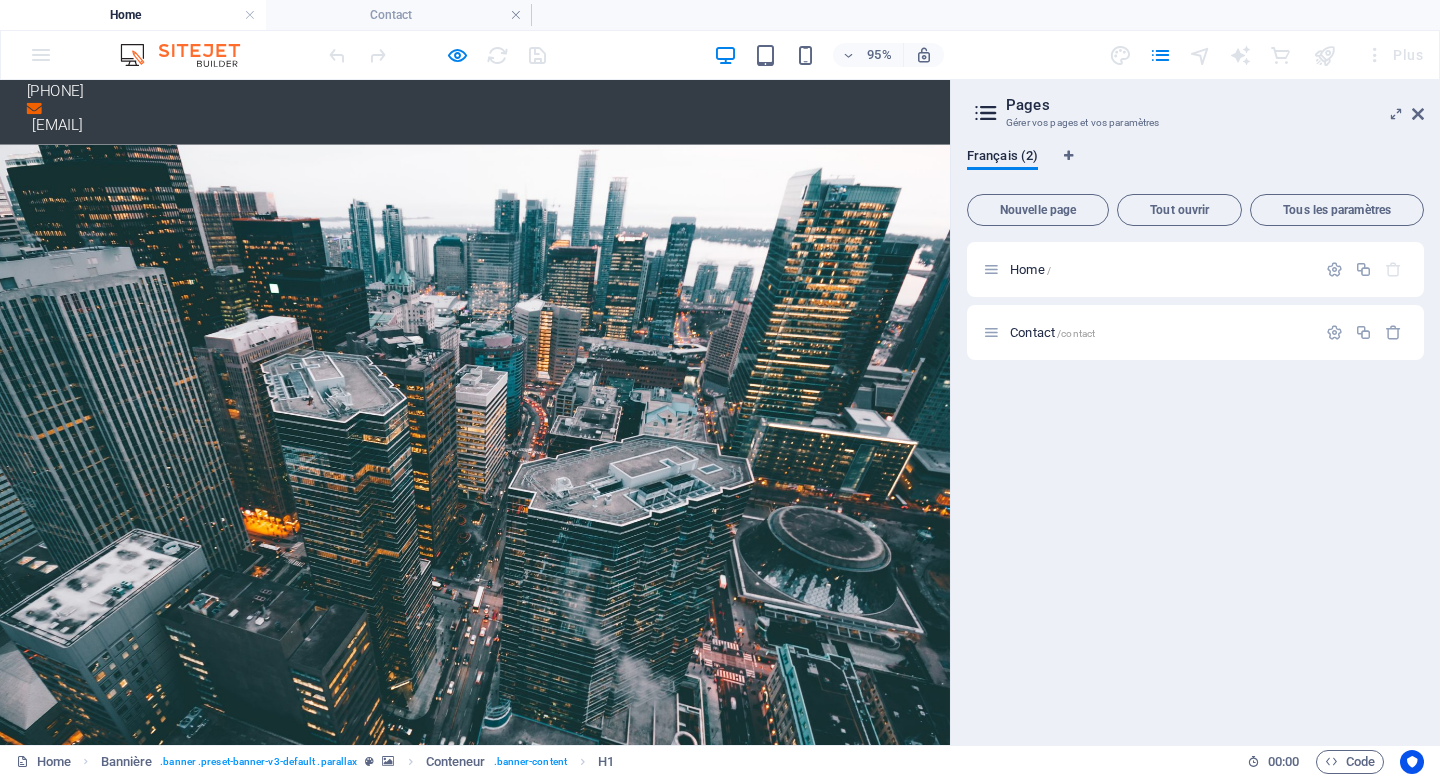 click on "Contact" at bounding box center [740, 3017] 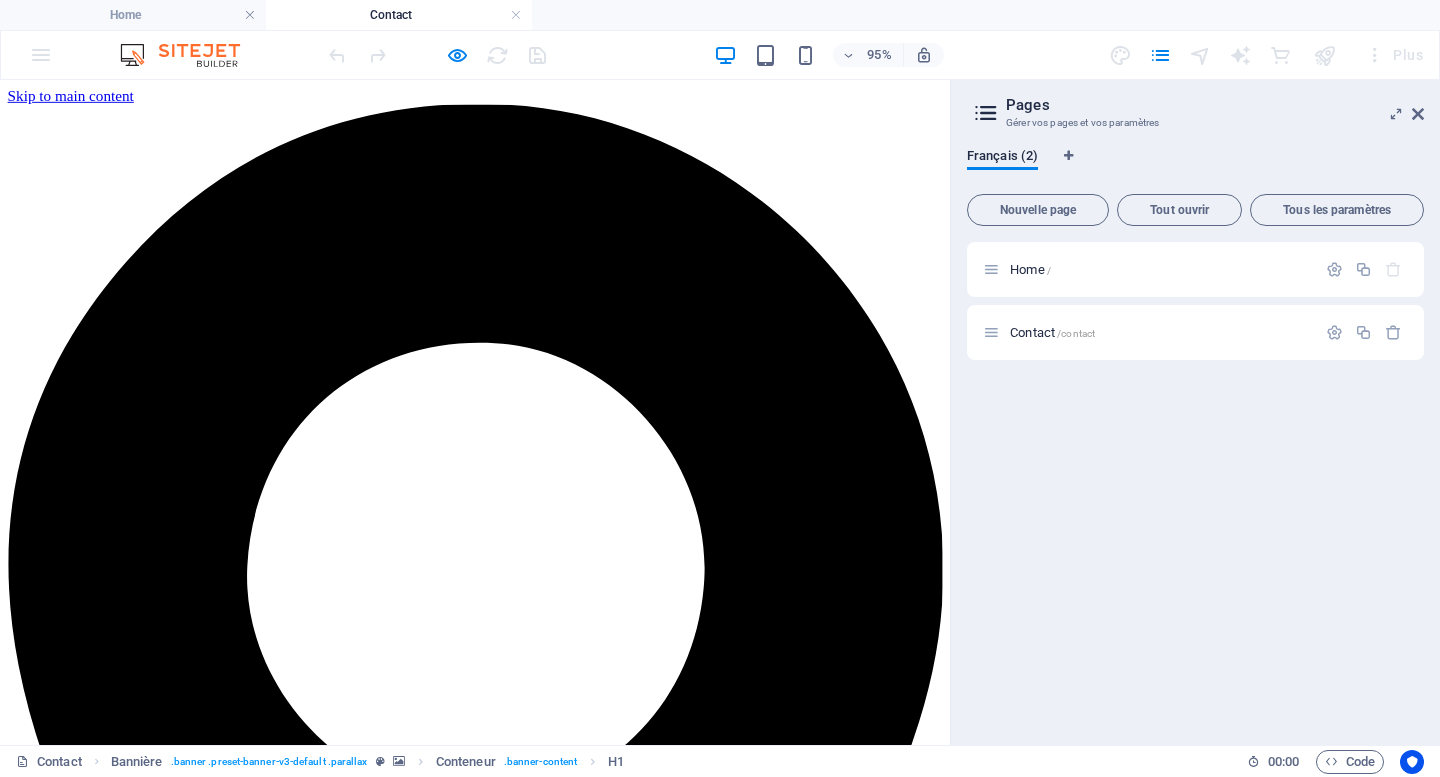 scroll, scrollTop: 0, scrollLeft: 0, axis: both 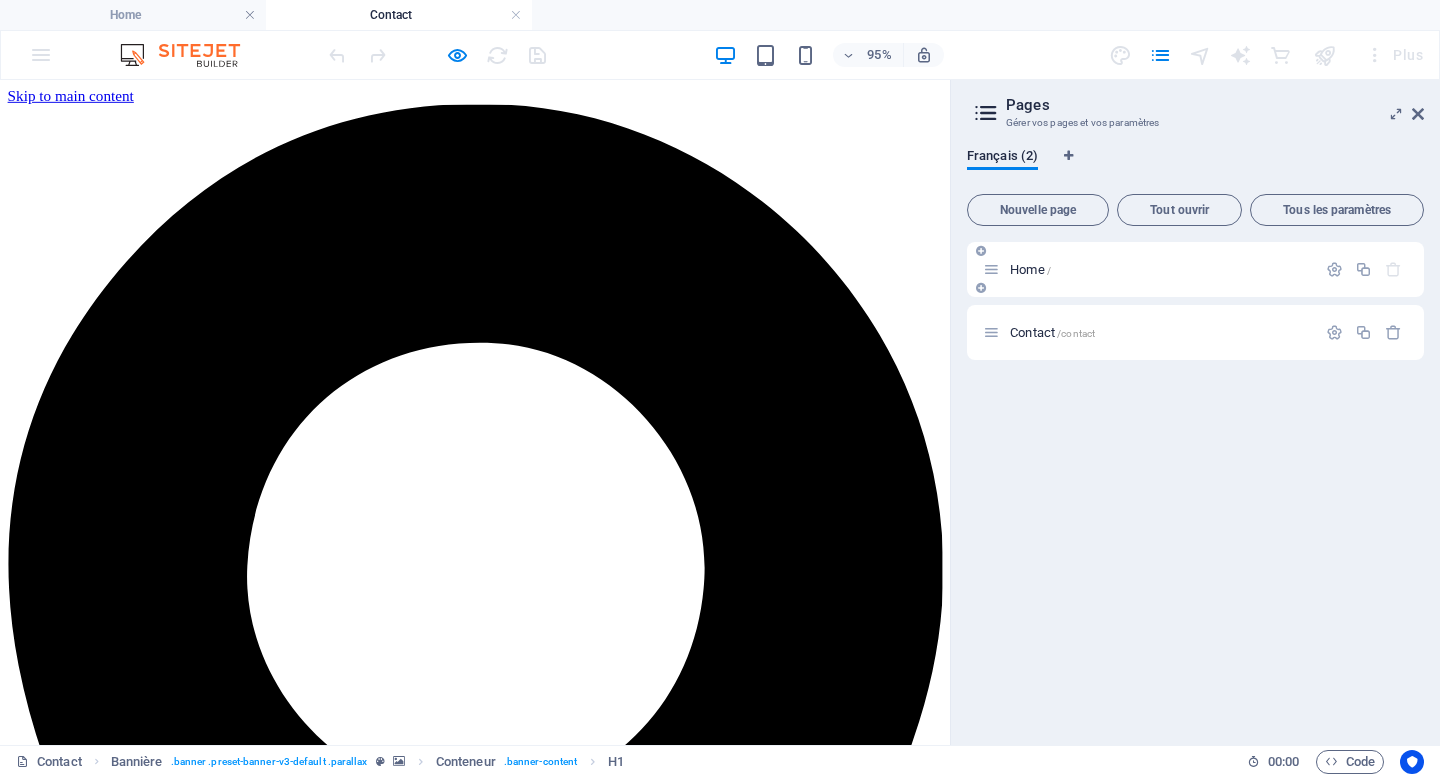 click on "Home /" at bounding box center [1030, 269] 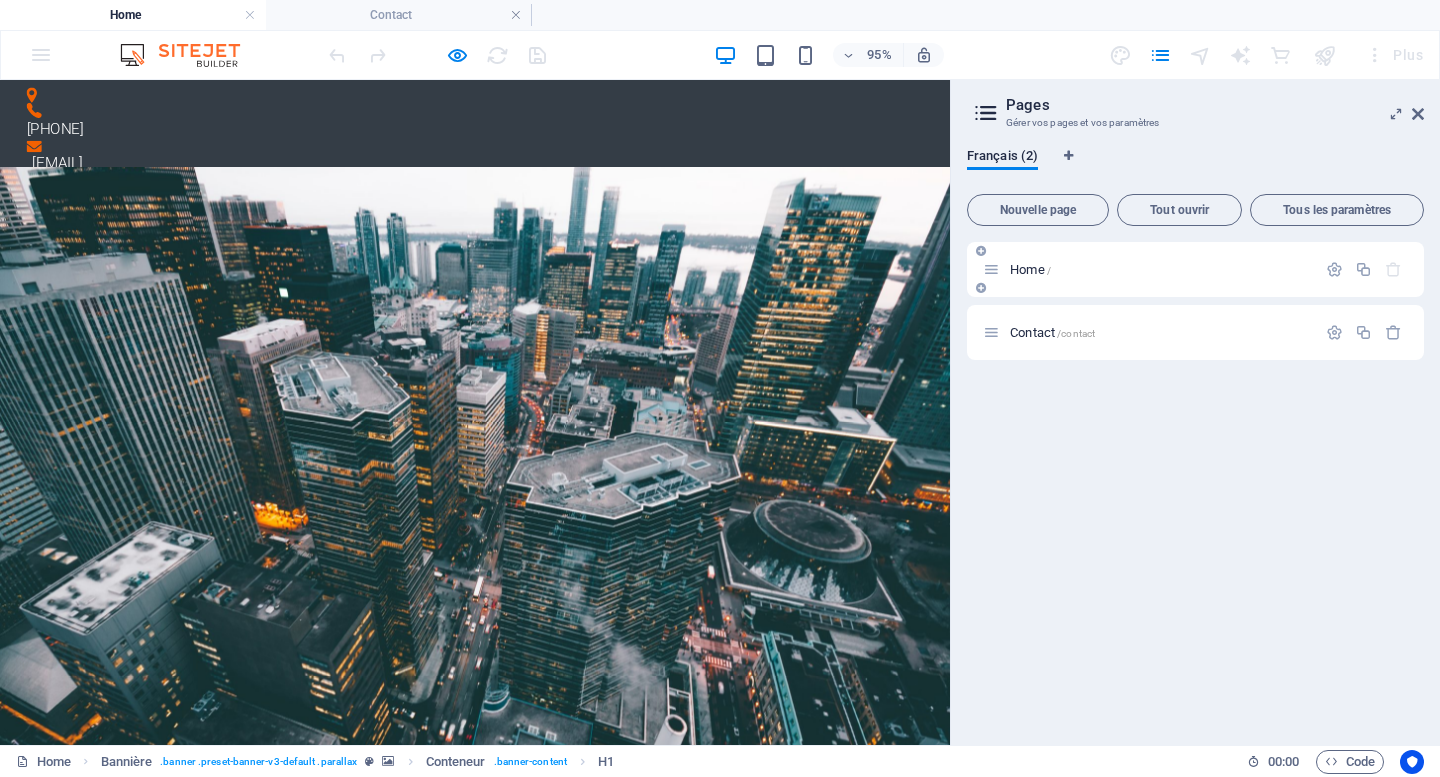 scroll, scrollTop: 41, scrollLeft: 0, axis: vertical 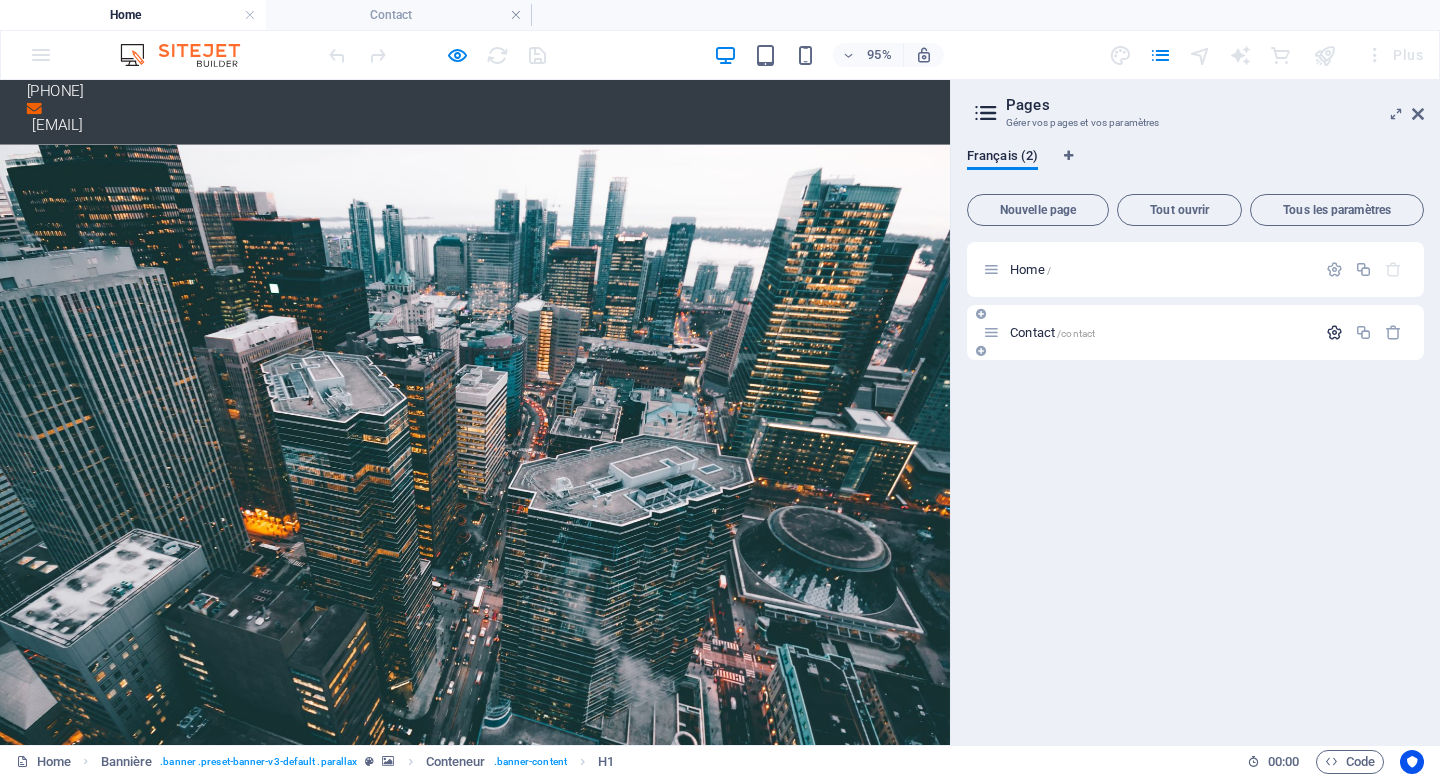 click at bounding box center (1334, 332) 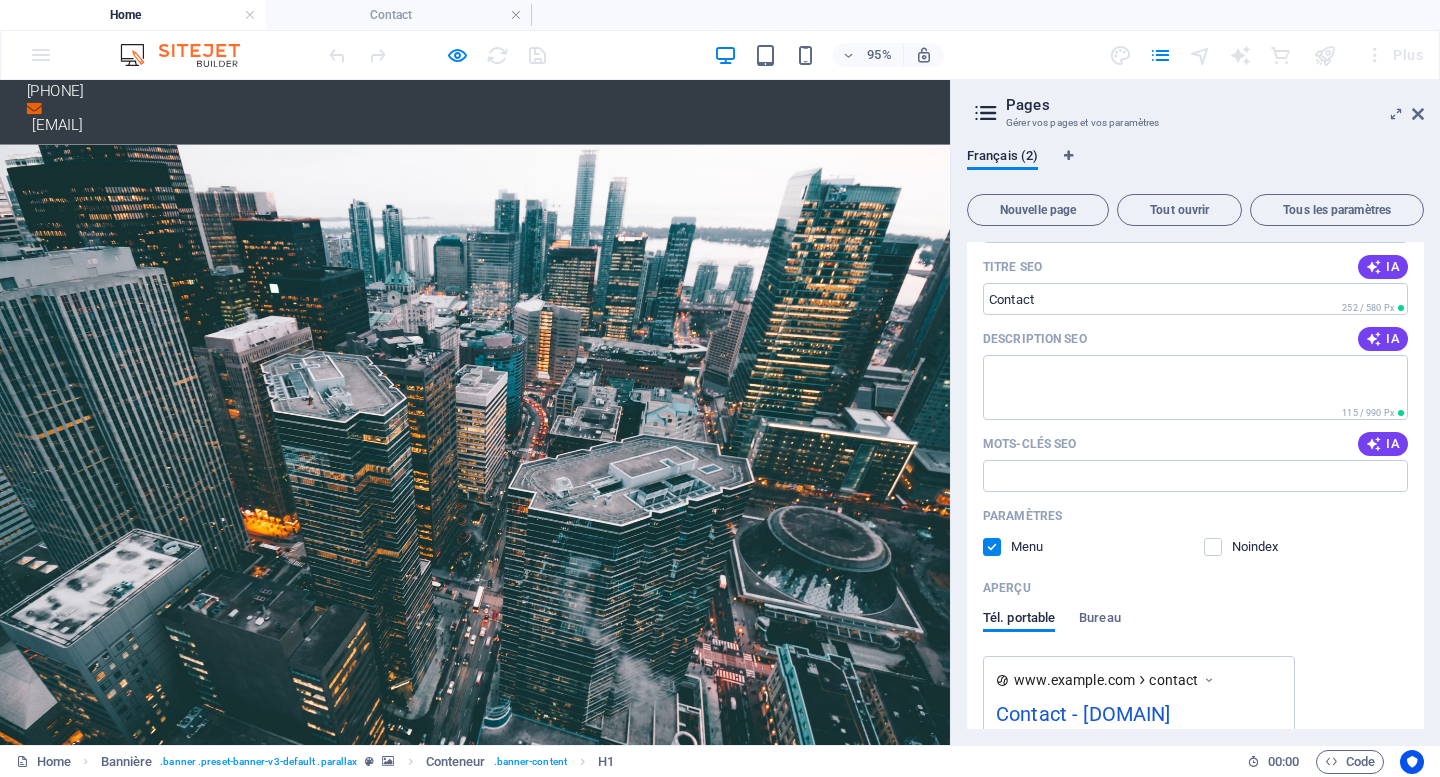scroll, scrollTop: 0, scrollLeft: 0, axis: both 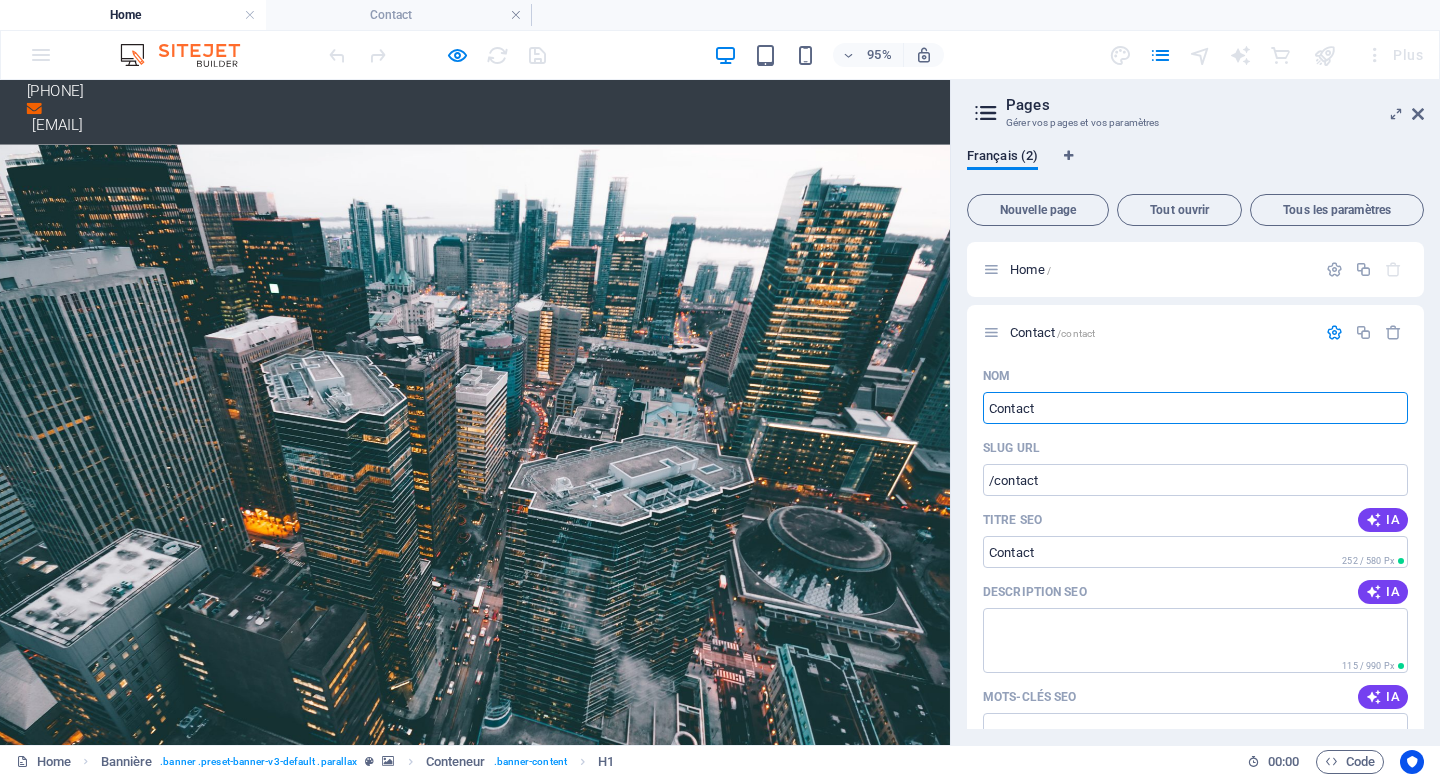 click on "Home Contact" at bounding box center [500, 2975] 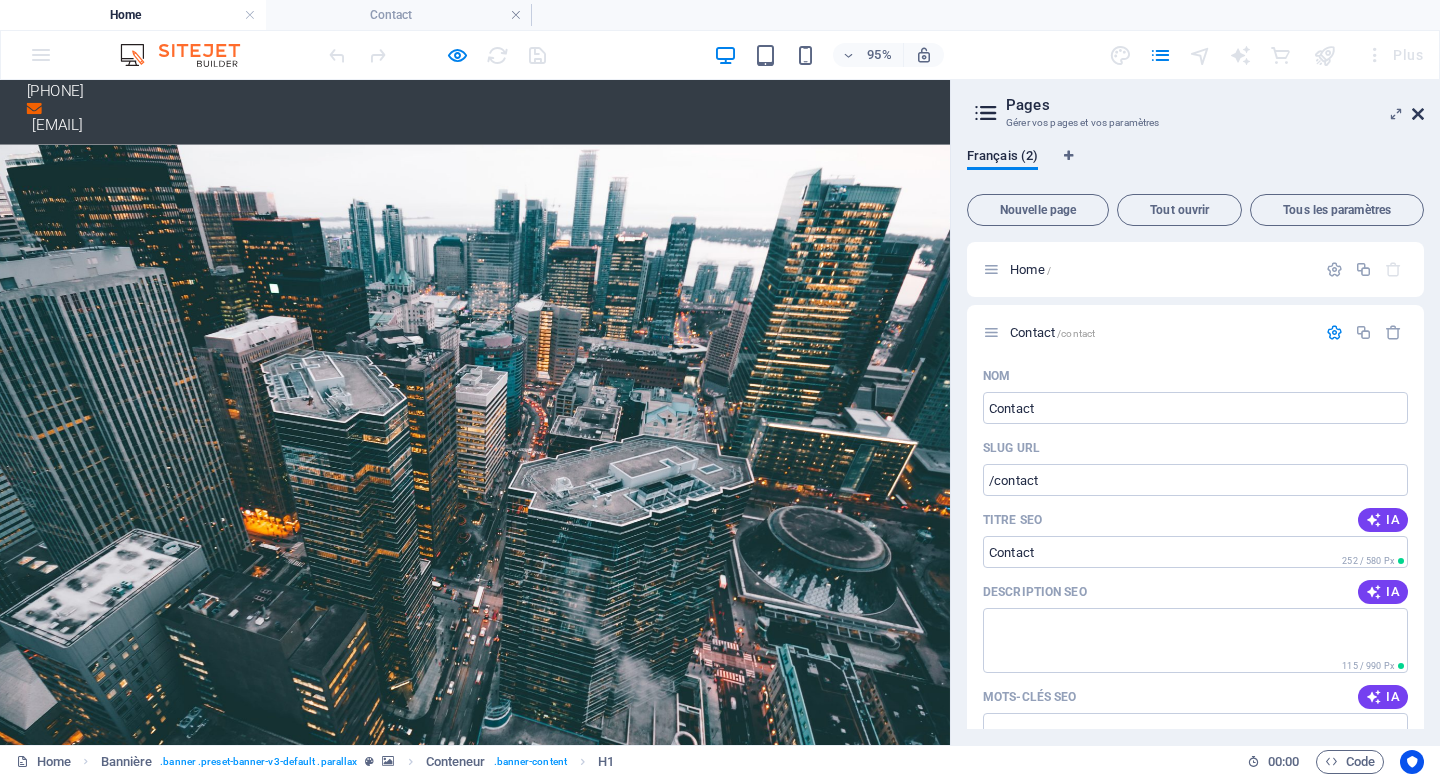 click at bounding box center [1418, 114] 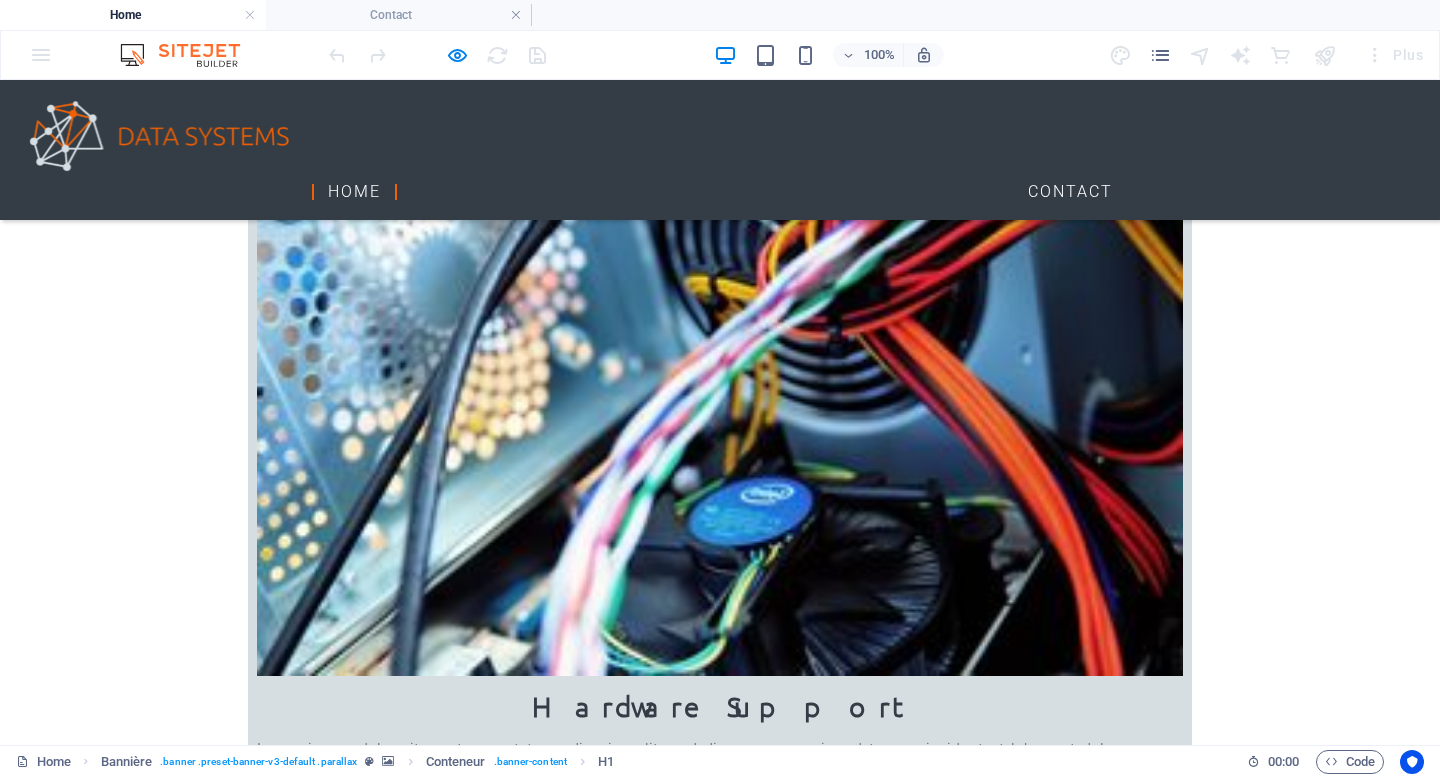 scroll, scrollTop: 0, scrollLeft: 0, axis: both 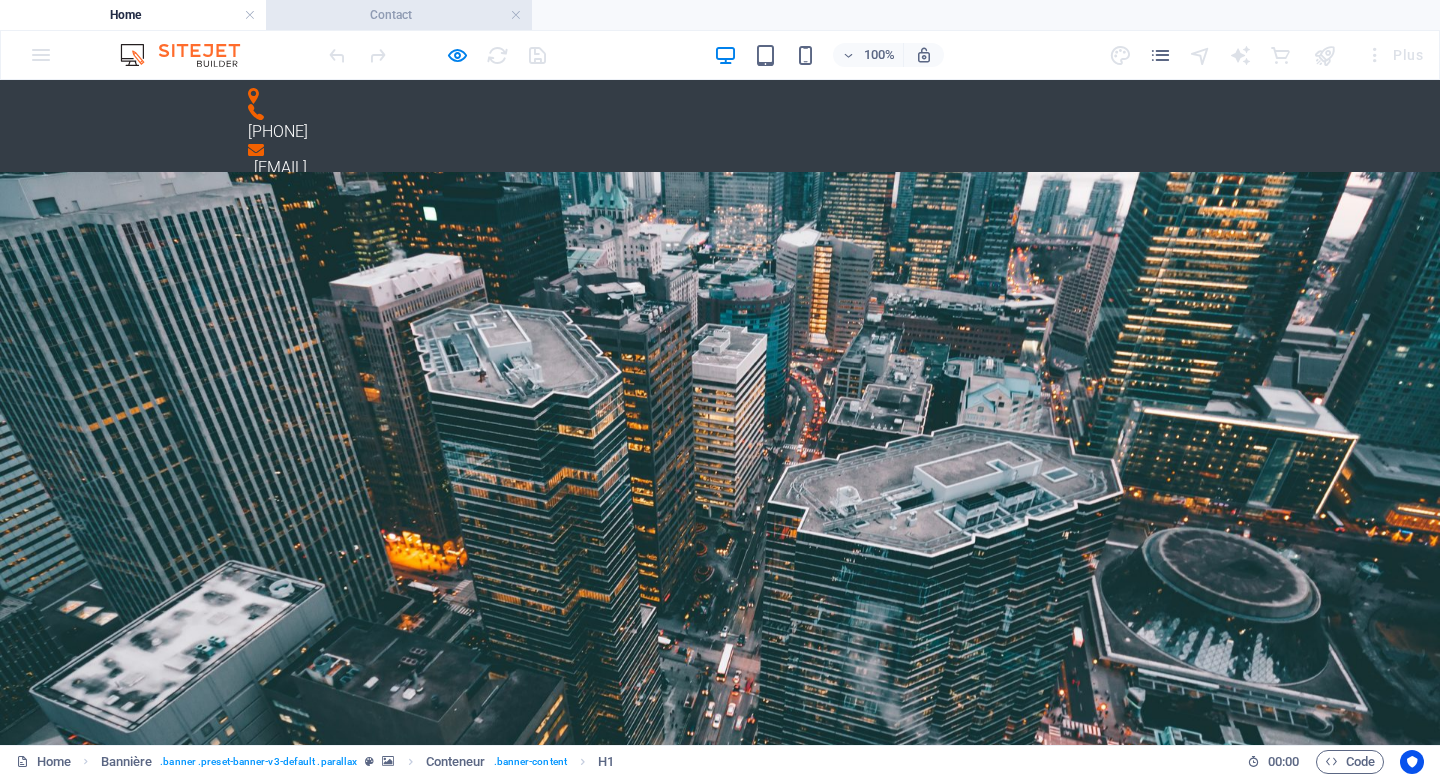 click on "Contact" at bounding box center (399, 15) 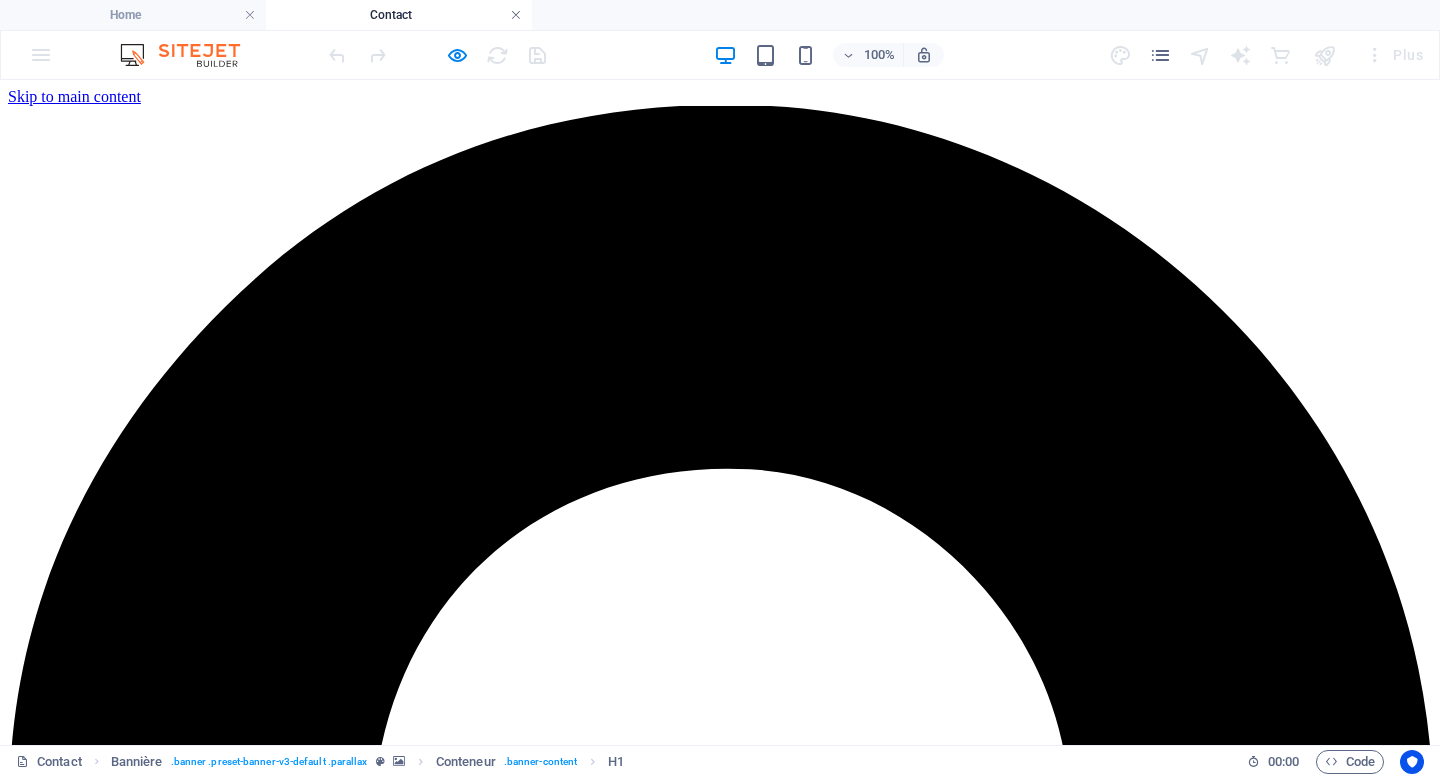click at bounding box center [516, 15] 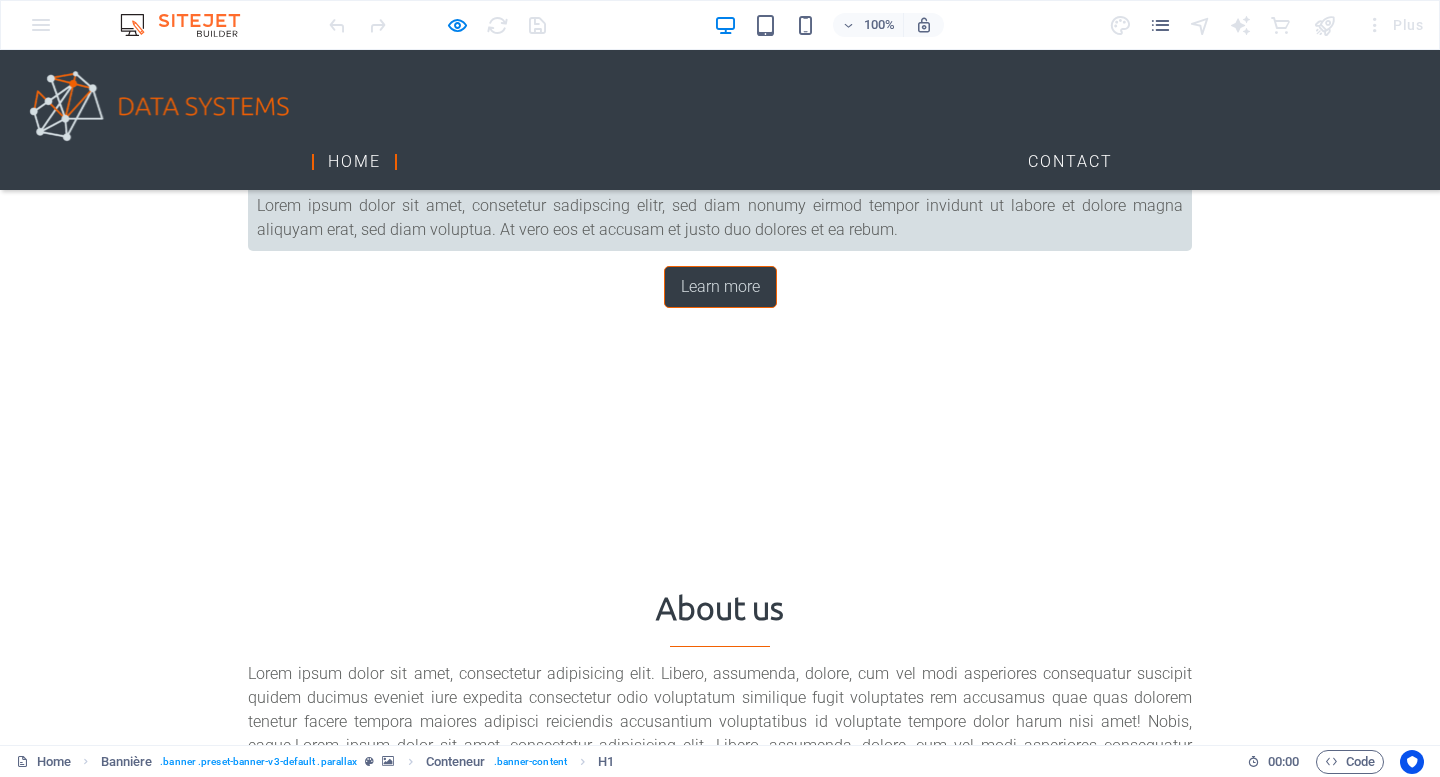 scroll, scrollTop: 2589, scrollLeft: 0, axis: vertical 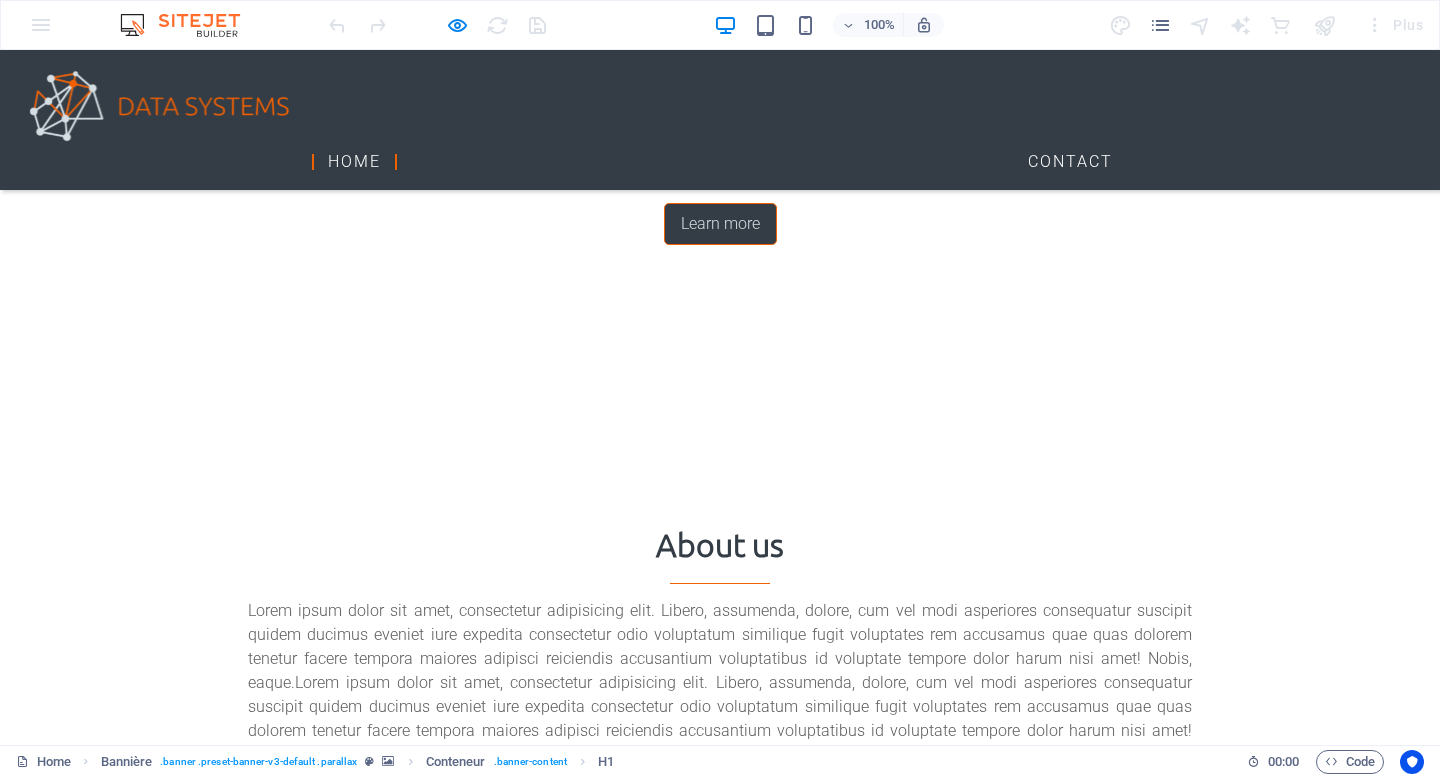 click on "Home Contact" at bounding box center (720, 120) 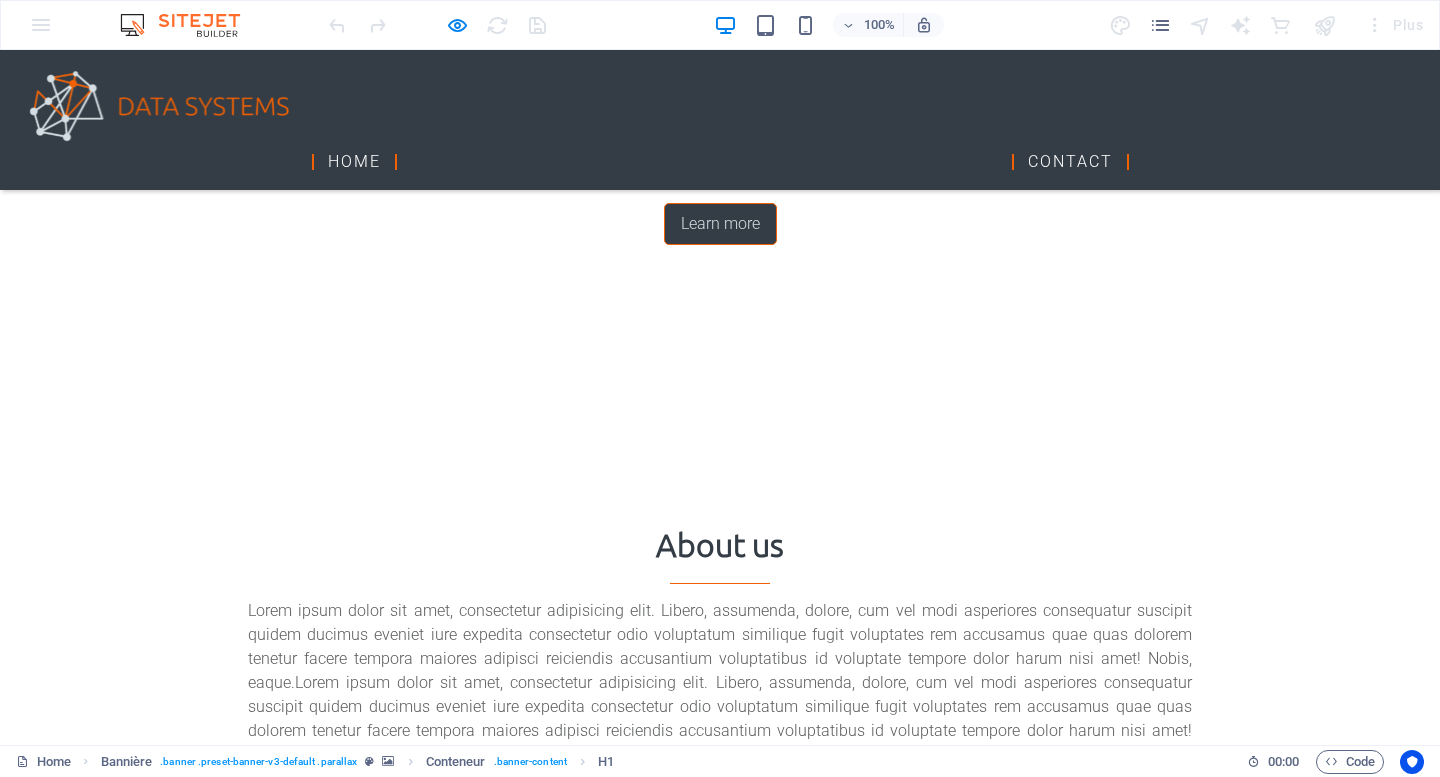 click on "Contact" at bounding box center (1070, 162) 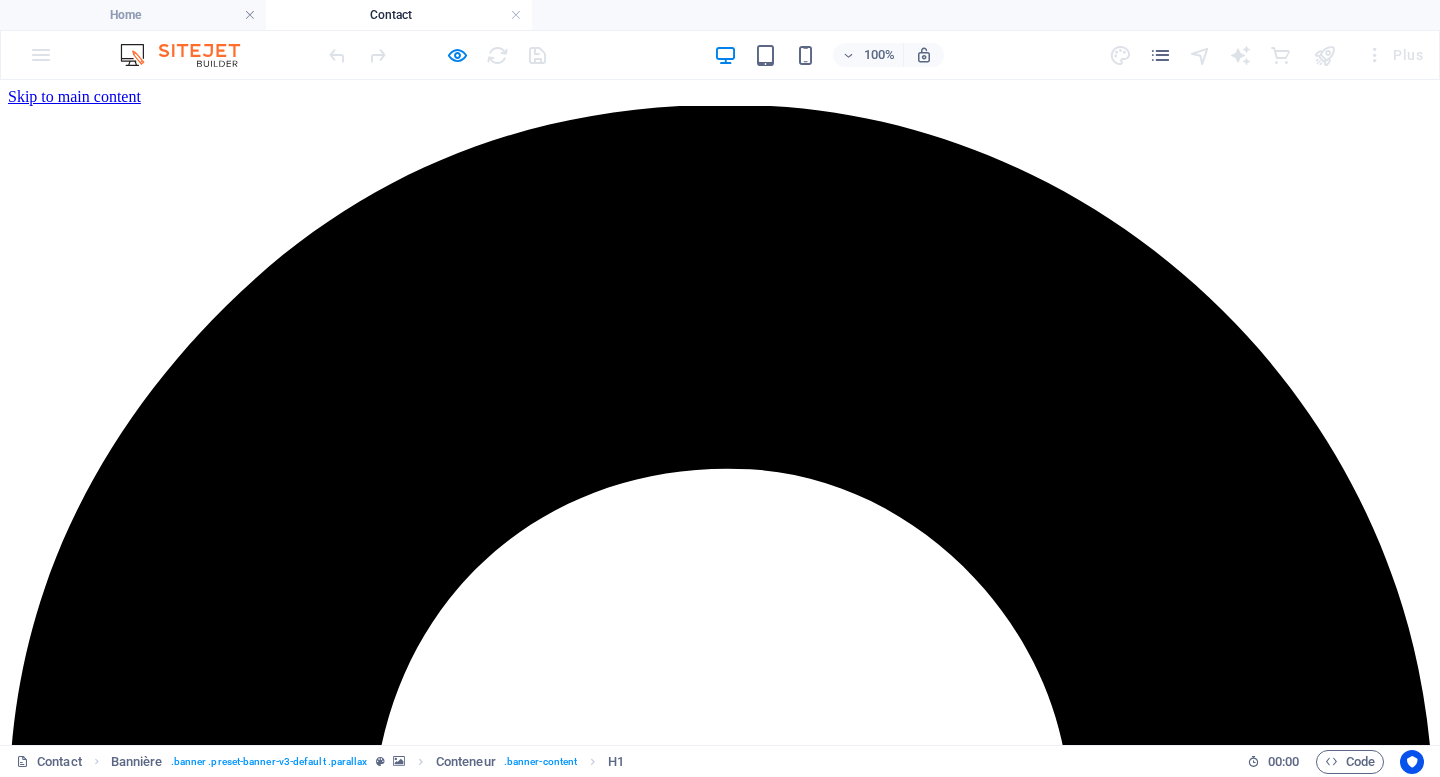 scroll, scrollTop: 0, scrollLeft: 0, axis: both 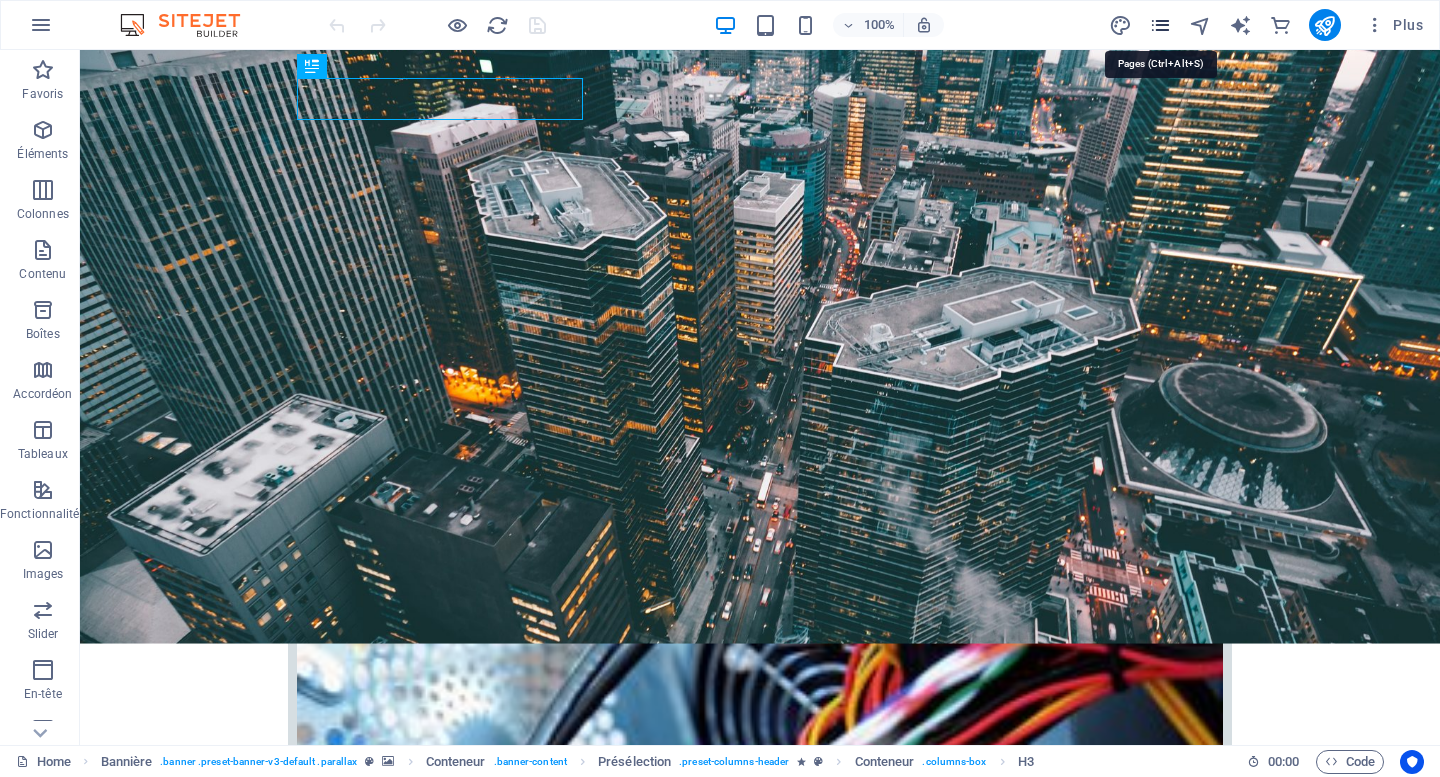 click at bounding box center (1160, 25) 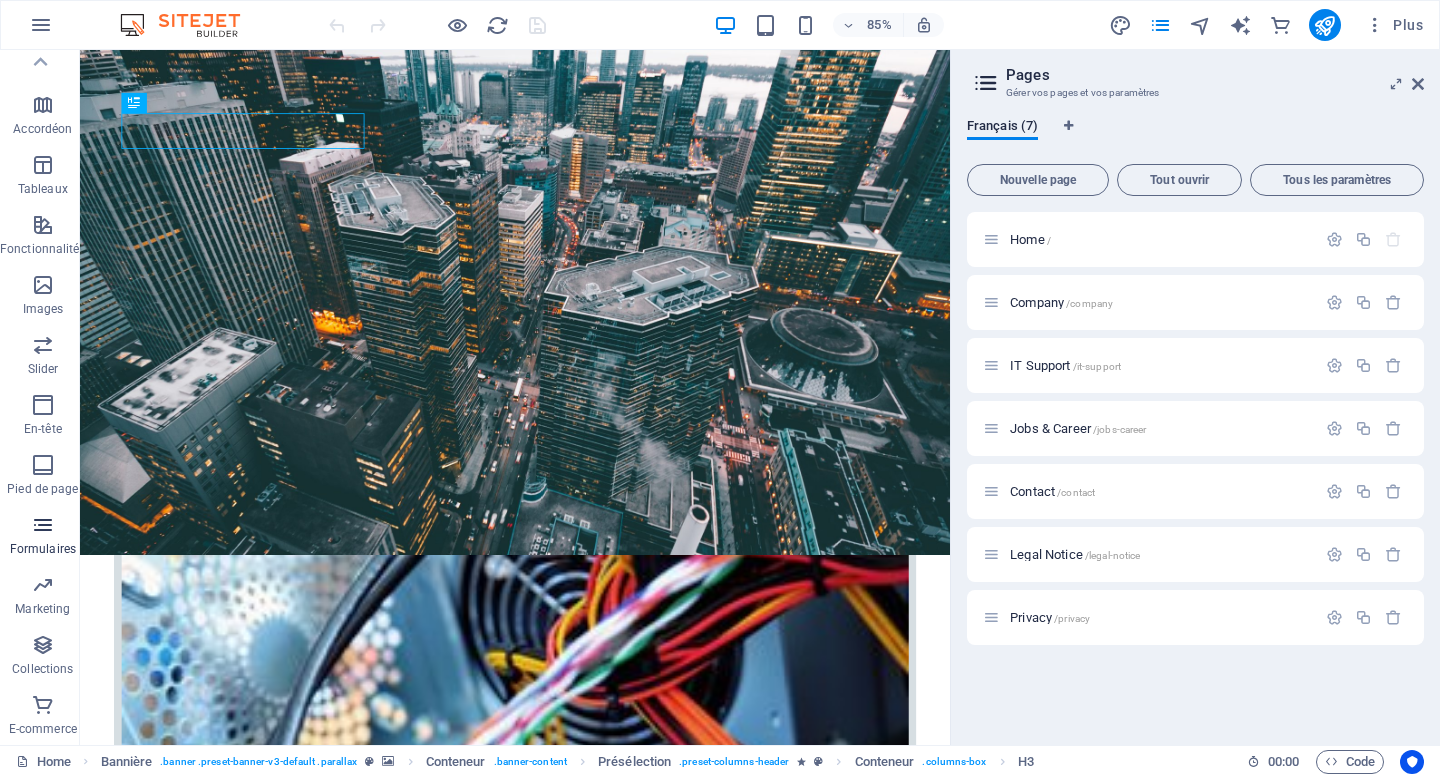 scroll, scrollTop: 0, scrollLeft: 0, axis: both 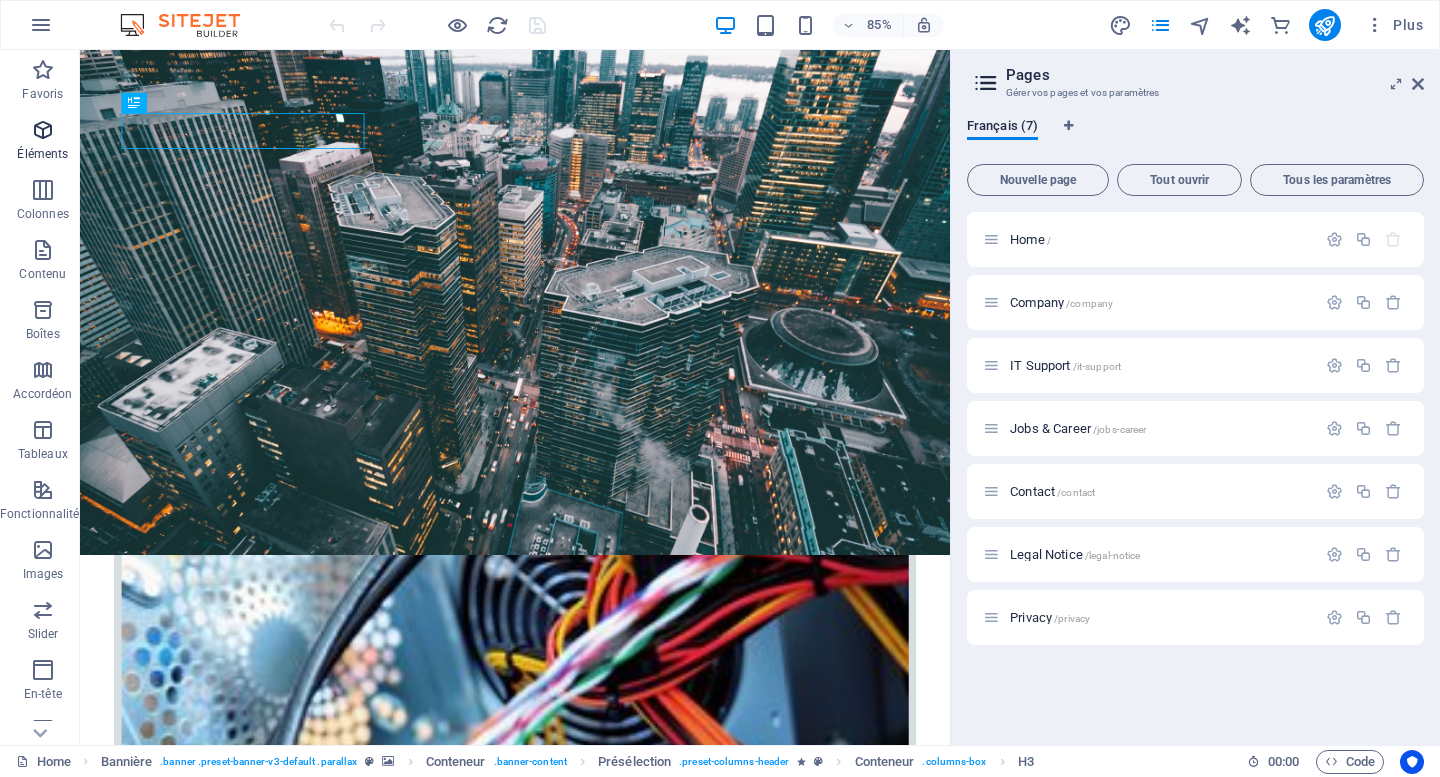 click on "Éléments" at bounding box center (43, 142) 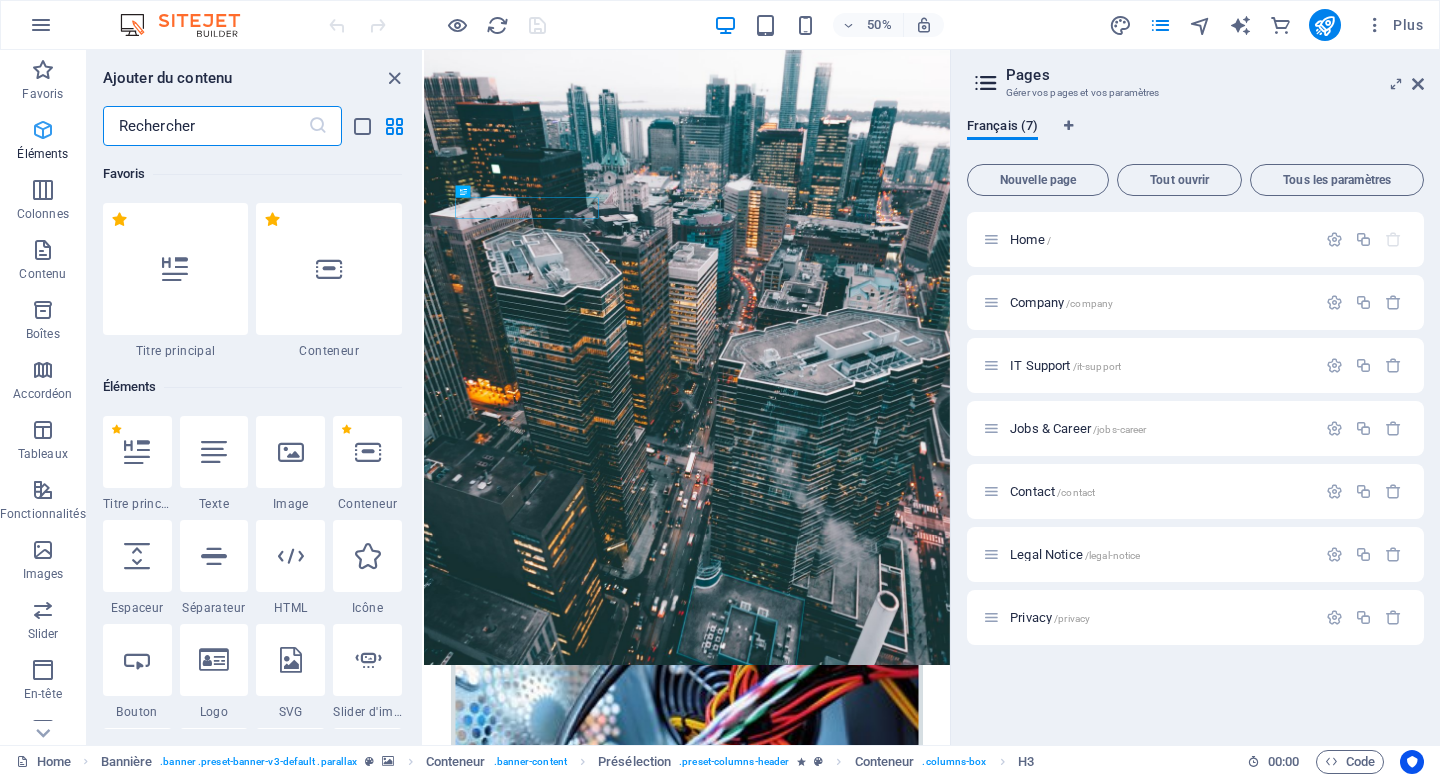 scroll, scrollTop: 295, scrollLeft: 0, axis: vertical 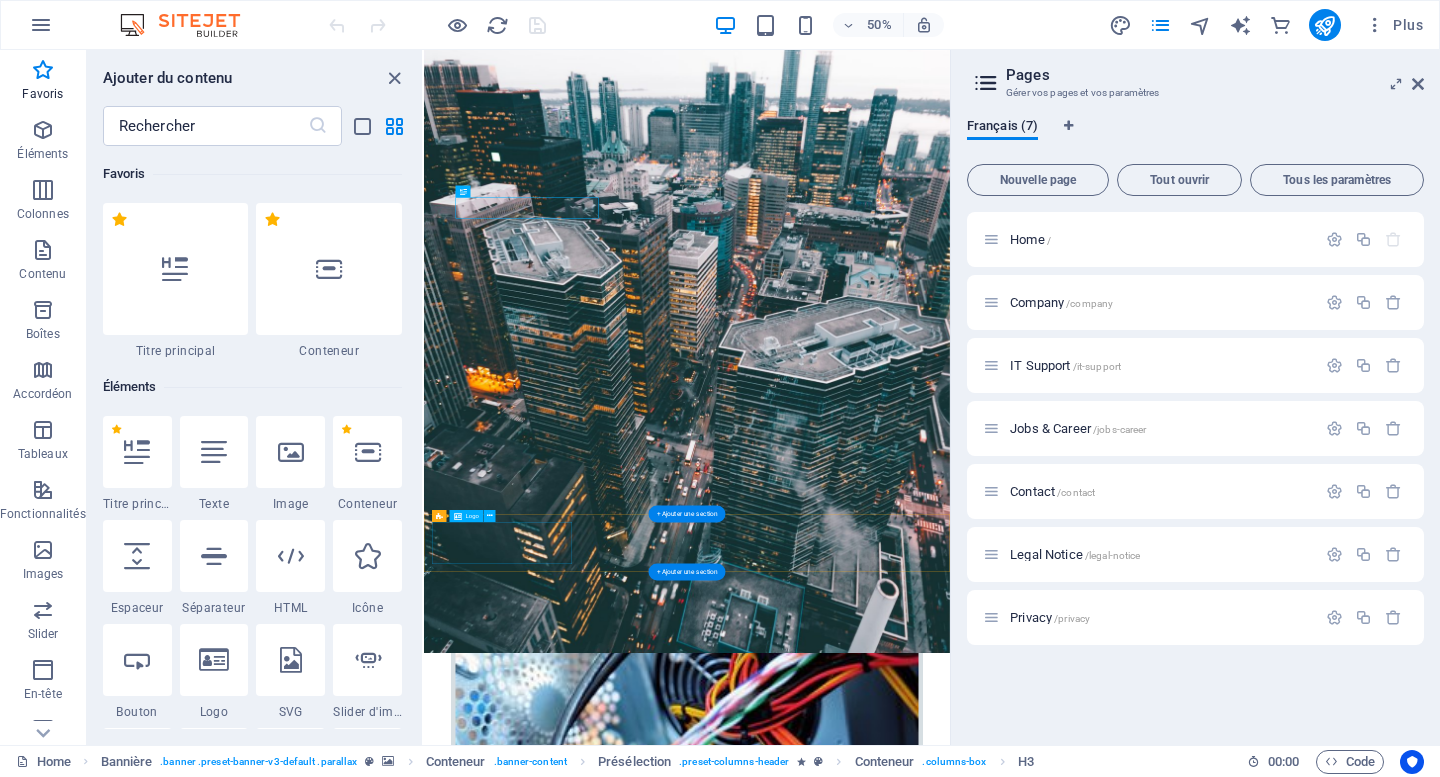 click at bounding box center [950, 3327] 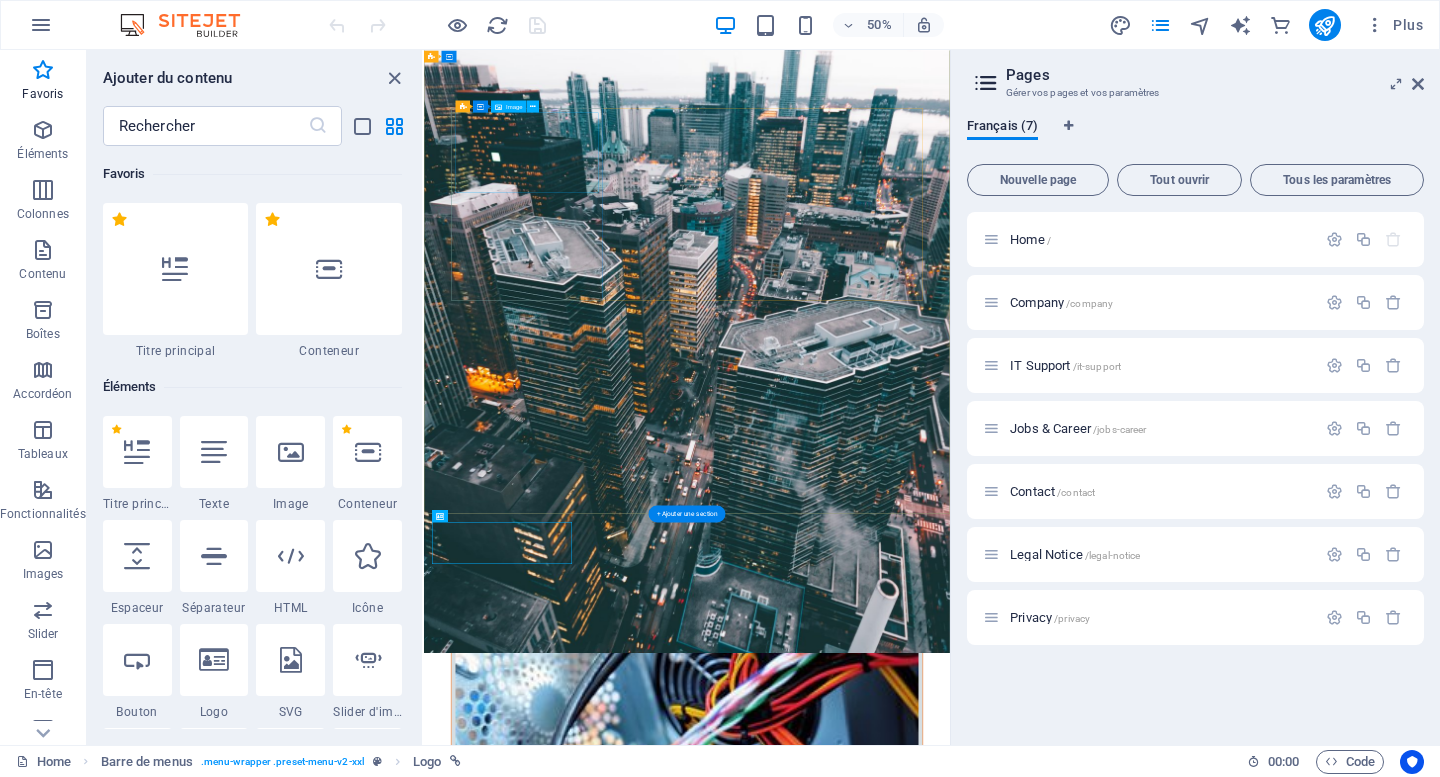 click at bounding box center (950, 1501) 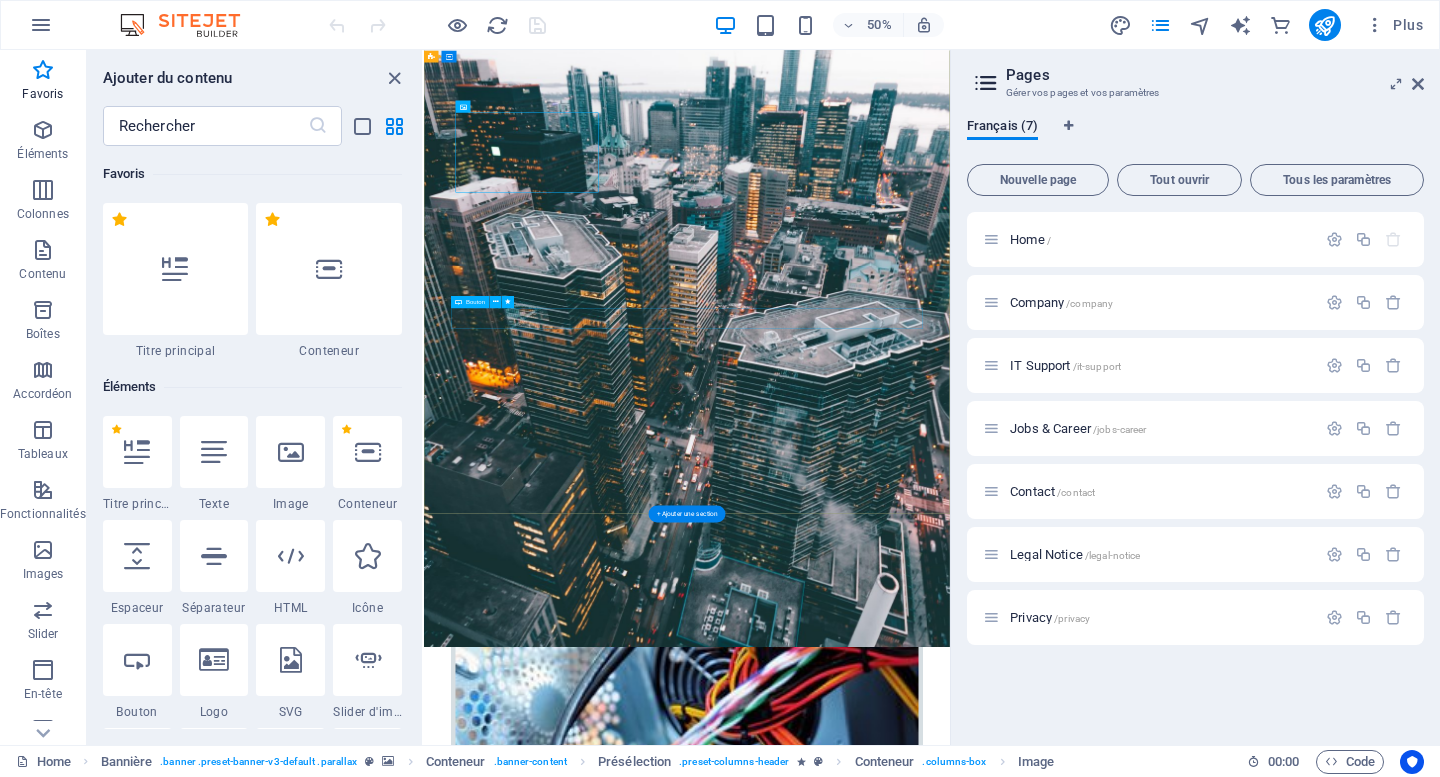 scroll, scrollTop: 0, scrollLeft: 0, axis: both 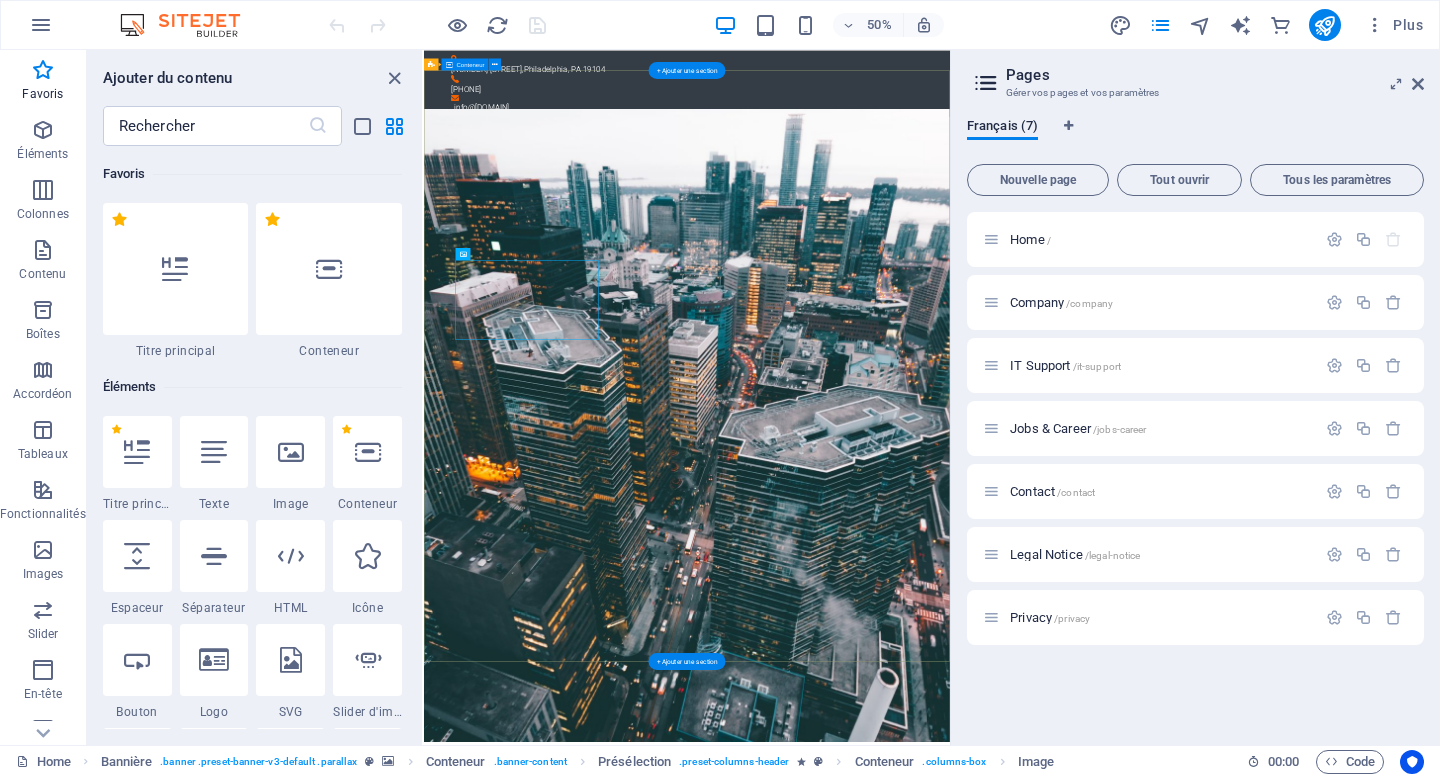 click on "Hardware Support Lorem ipsum dolor sit amet, consetetur sadipscing elitr, sed diam nonumy eirmod tempor invidunt ut labore et dolore magna aliquyam erat, sed diam voluptua. At vero eos et accusam et justo duo dolores et ea rebum. Networking Lorem ipsum dolor sit amet, consetetur sadipscing elitr, sed diam nonumy eirmod tempor invidunt ut labore et dolore magna aliquyam erat, sed diam voluptua. At vero eos et accusam et justo duo dolores et ea rebum. Circuit Boards Lorem ipsum dolor sit amet, consetetur sadipscing elitr, sed diam nonumy eirmod tempor invidunt ut labore et dolore magna aliquyam erat, sed diam voluptua. At vero eos et accusam et justo duo dolores et ea rebum. Learn more" at bounding box center [950, 2506] 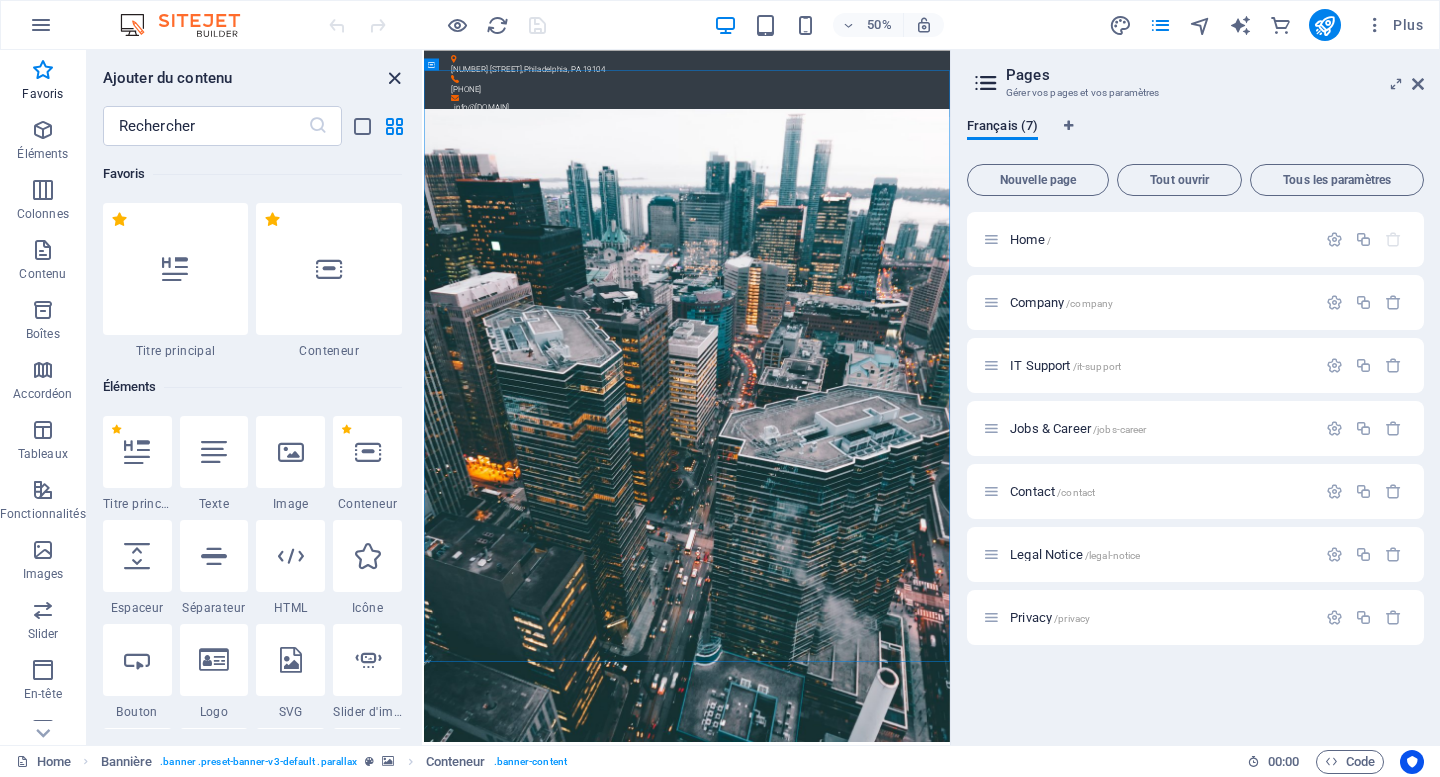 click at bounding box center (394, 78) 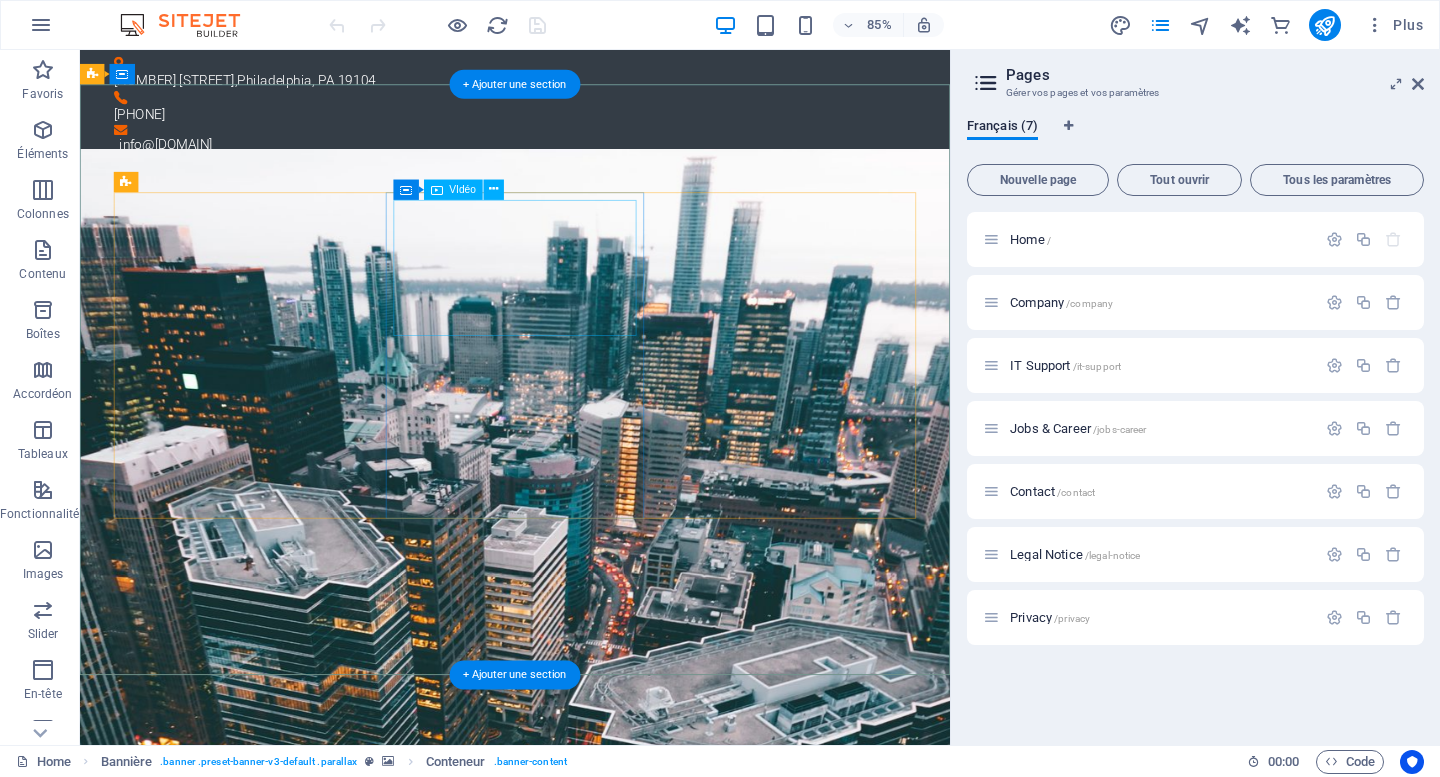 click at bounding box center (592, 2422) 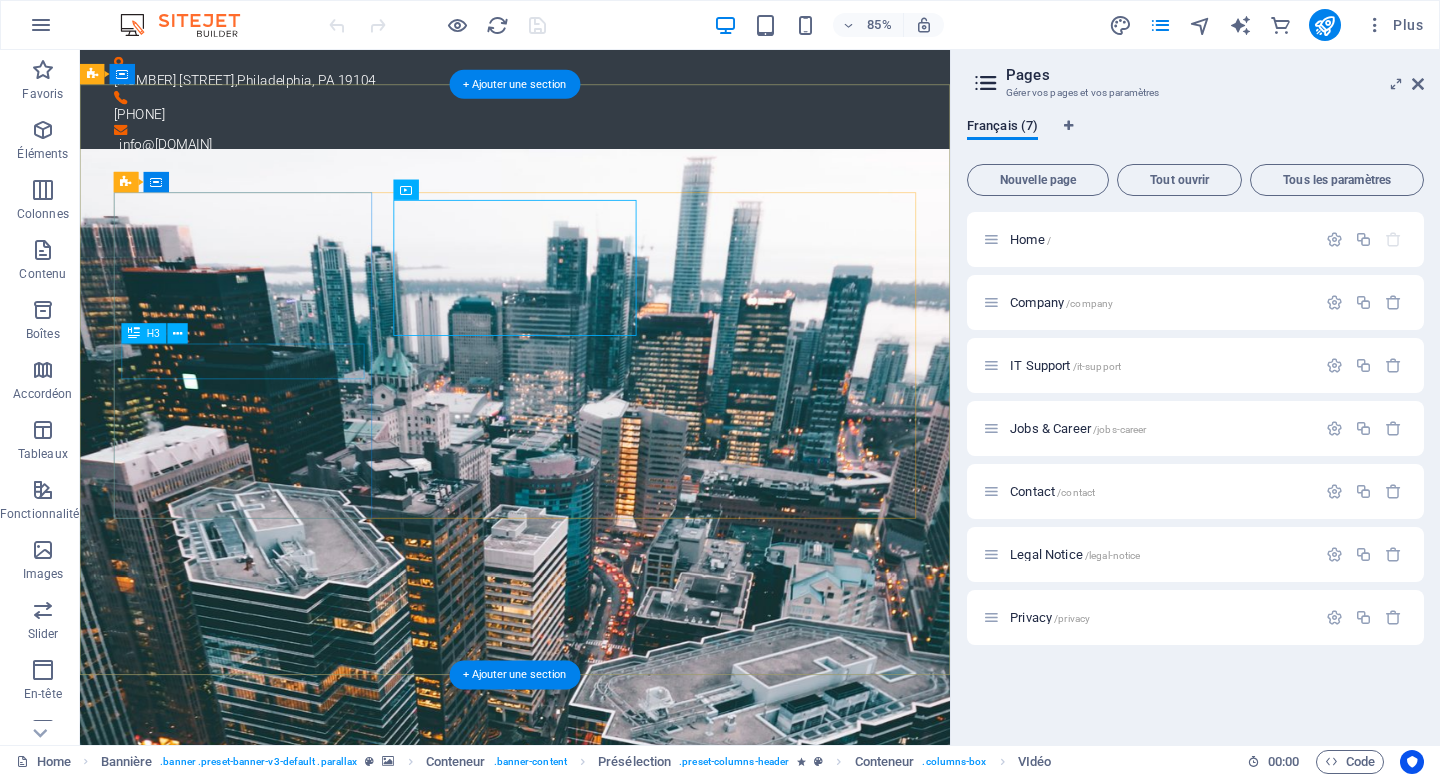 click on "Hardware Support" at bounding box center (592, 2086) 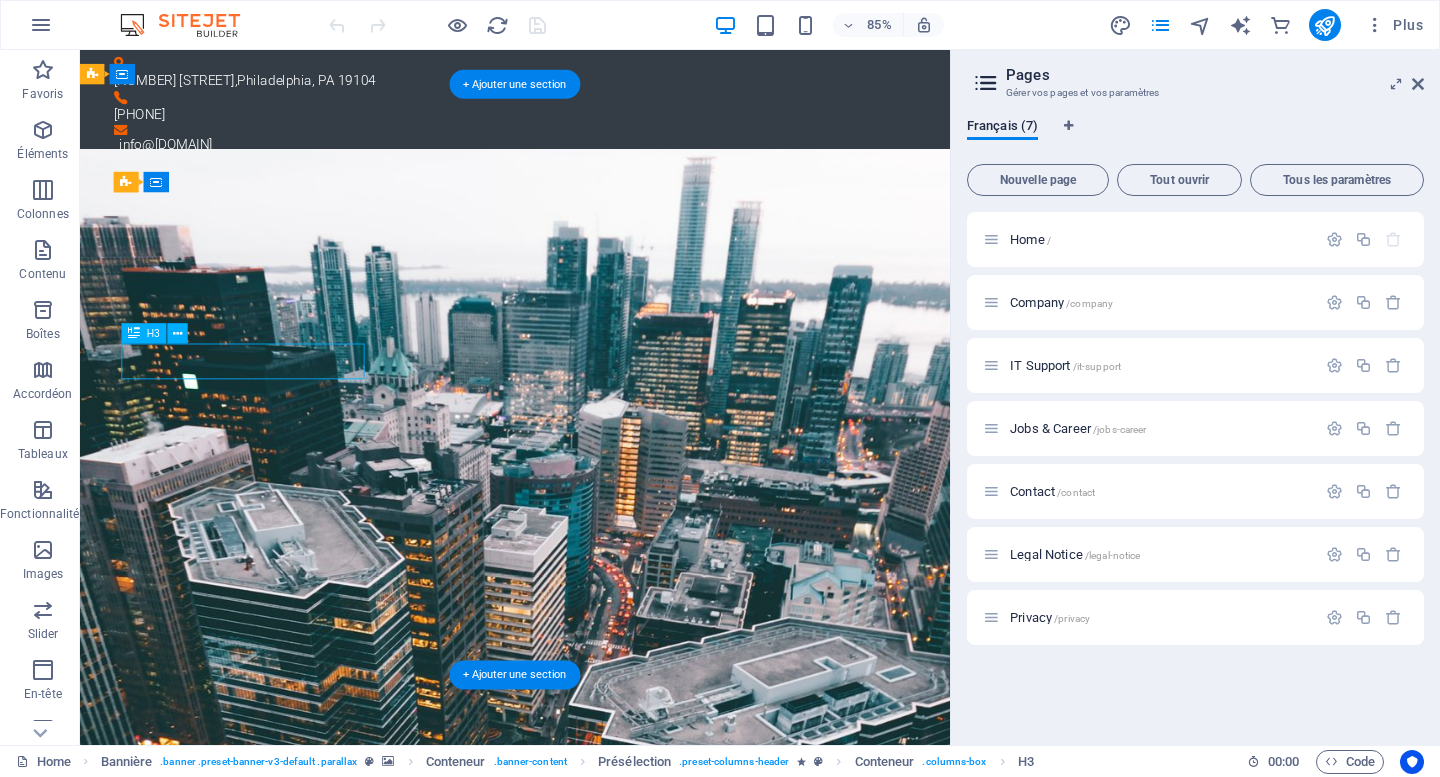 click on "Hardware Support" at bounding box center [592, 2086] 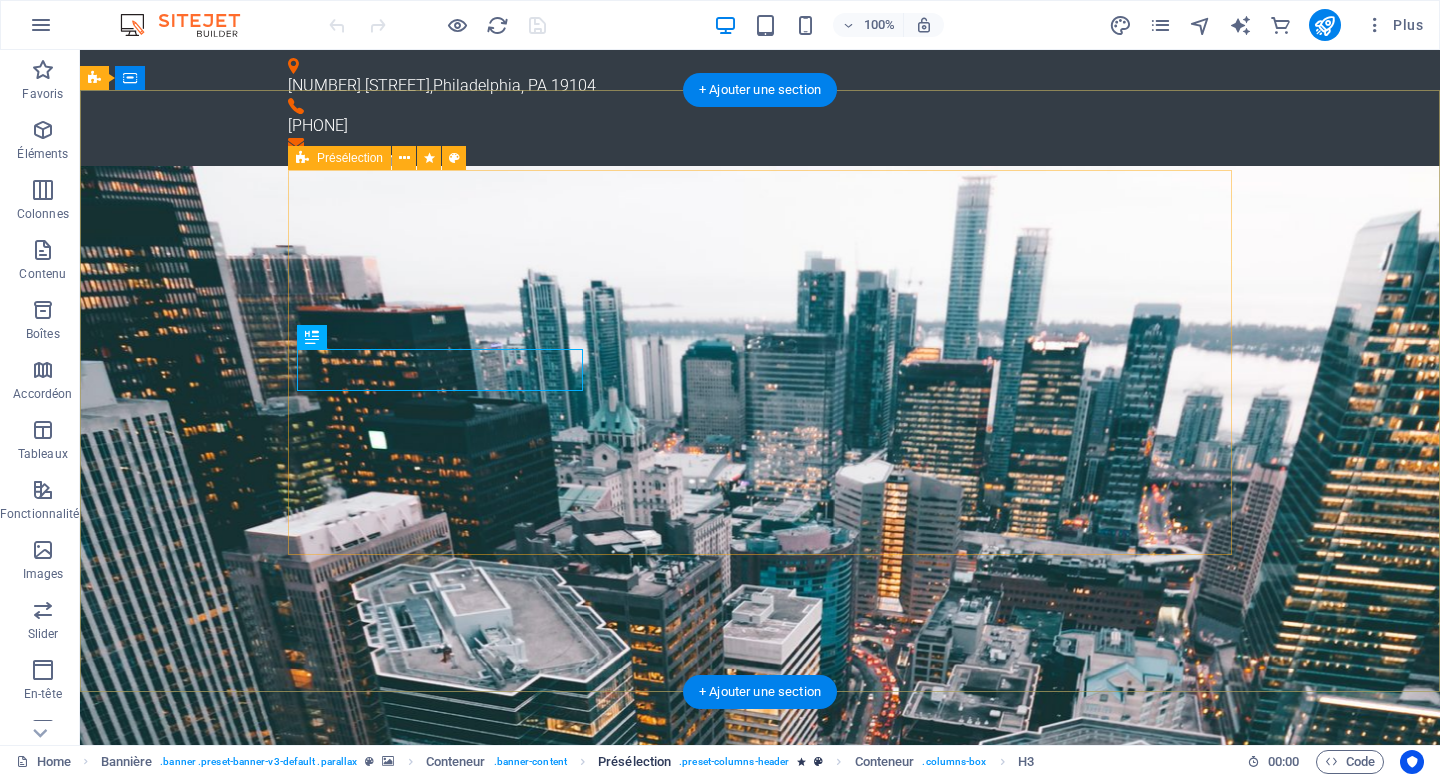 click on ". preset-columns-header" at bounding box center [734, 762] 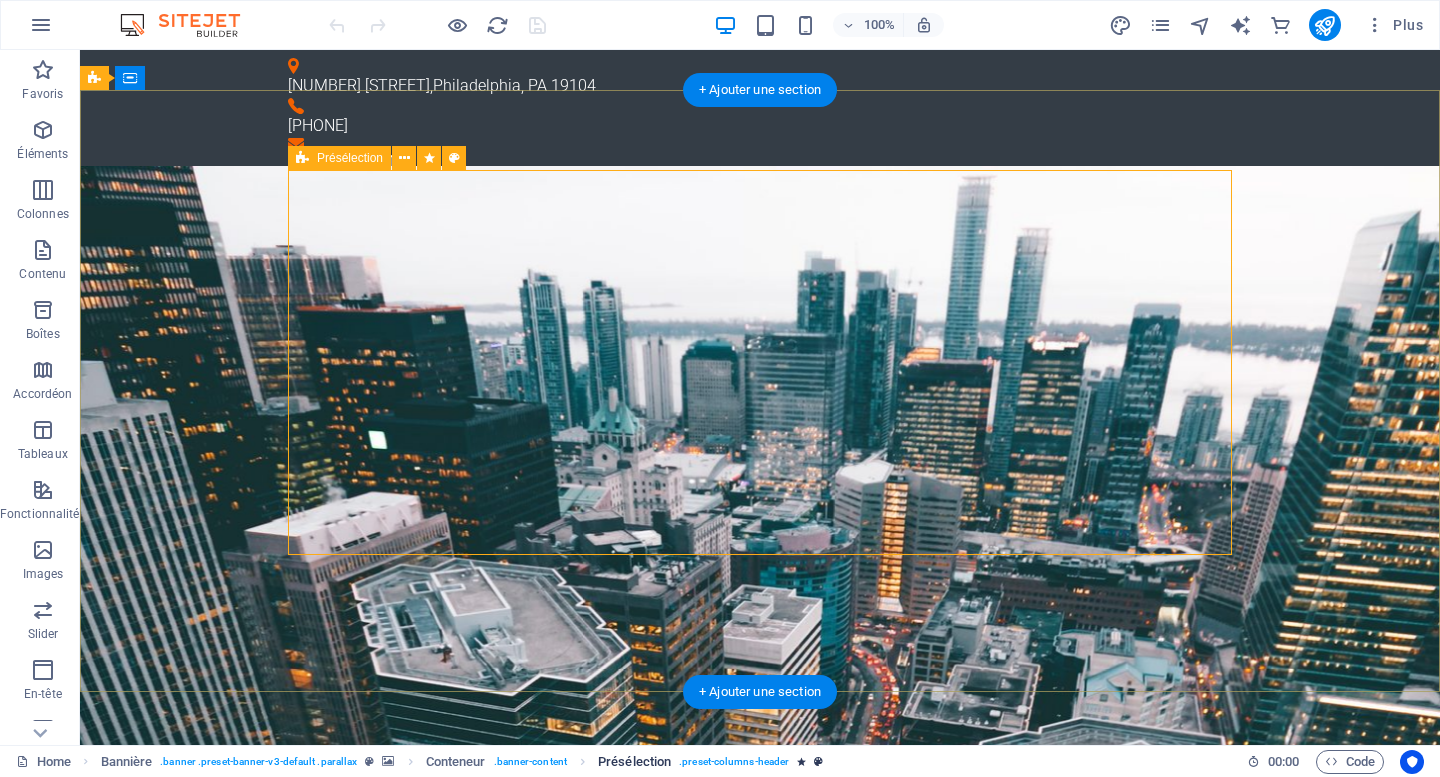 click on ". preset-columns-header" at bounding box center (734, 762) 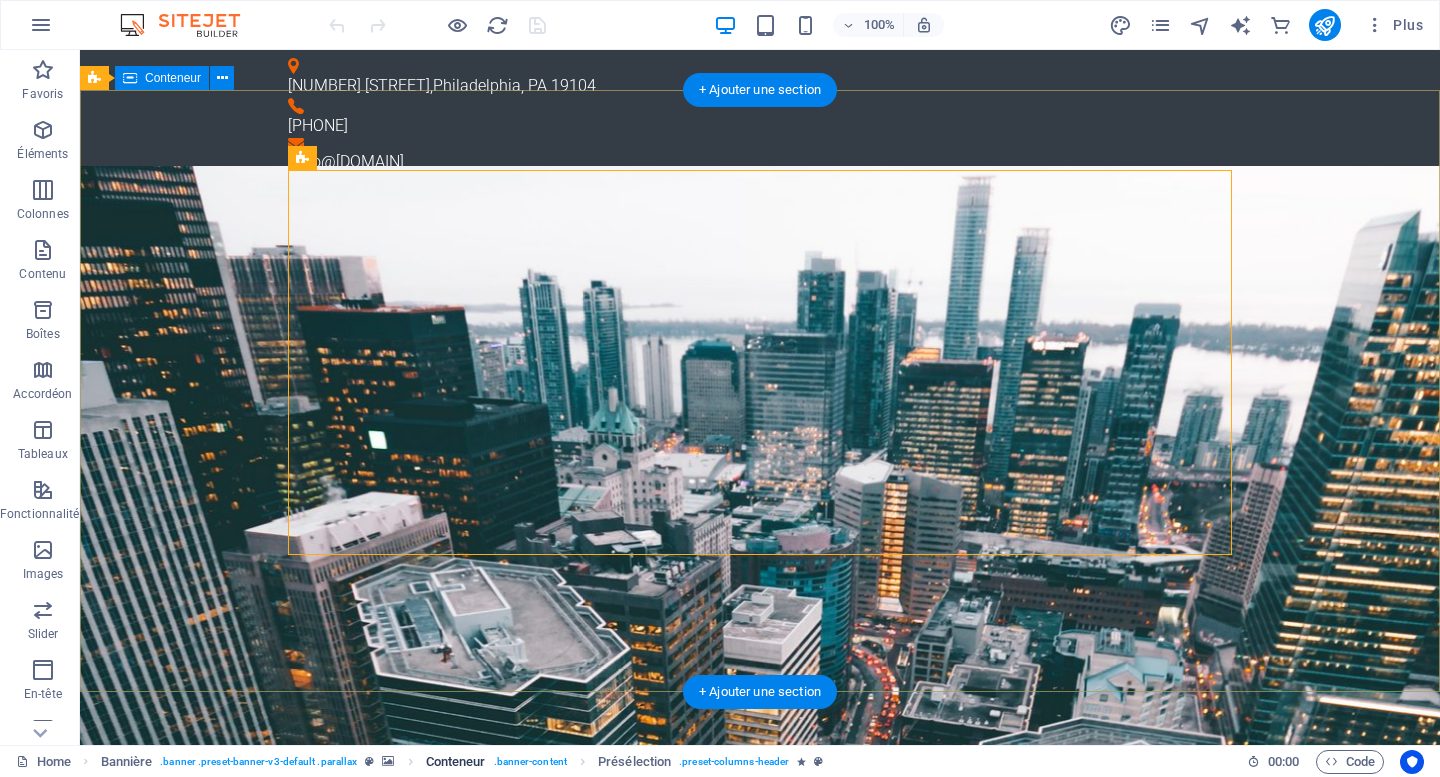 click on ". banner-content" at bounding box center (530, 762) 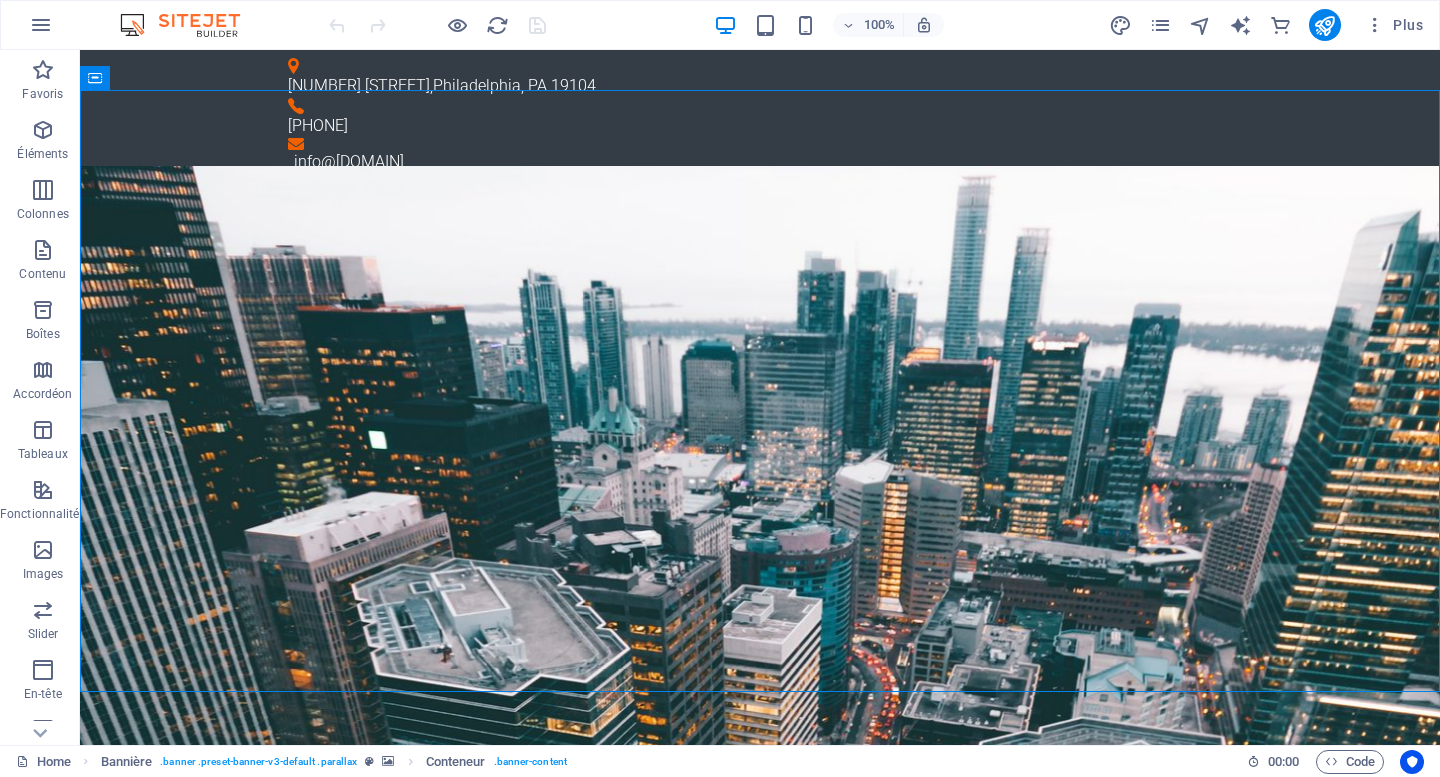 click on "Home Bannière . banner .preset-banner-v3-default .parallax Conteneur . banner-content" at bounding box center [623, 762] 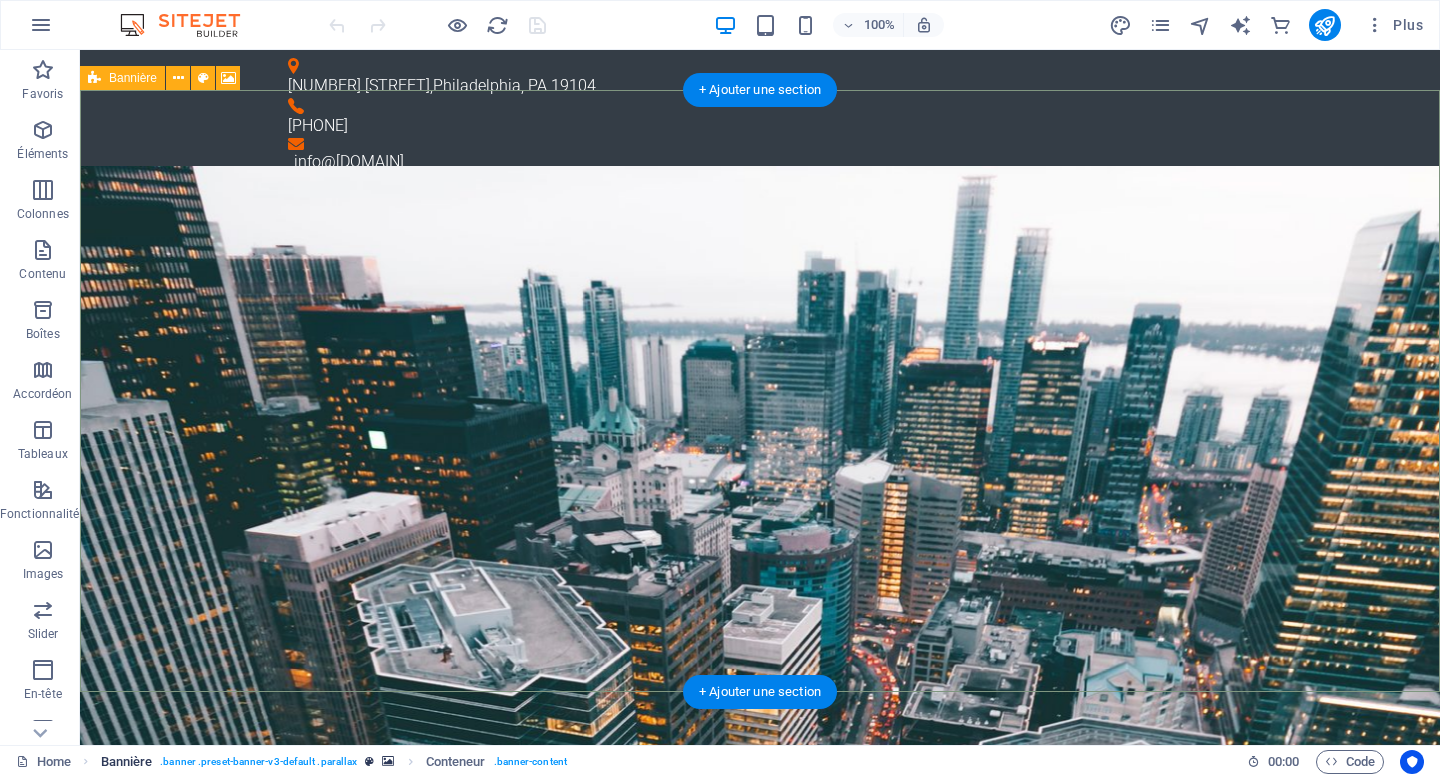 click on ". banner .preset-banner-v3-default .parallax" at bounding box center [258, 762] 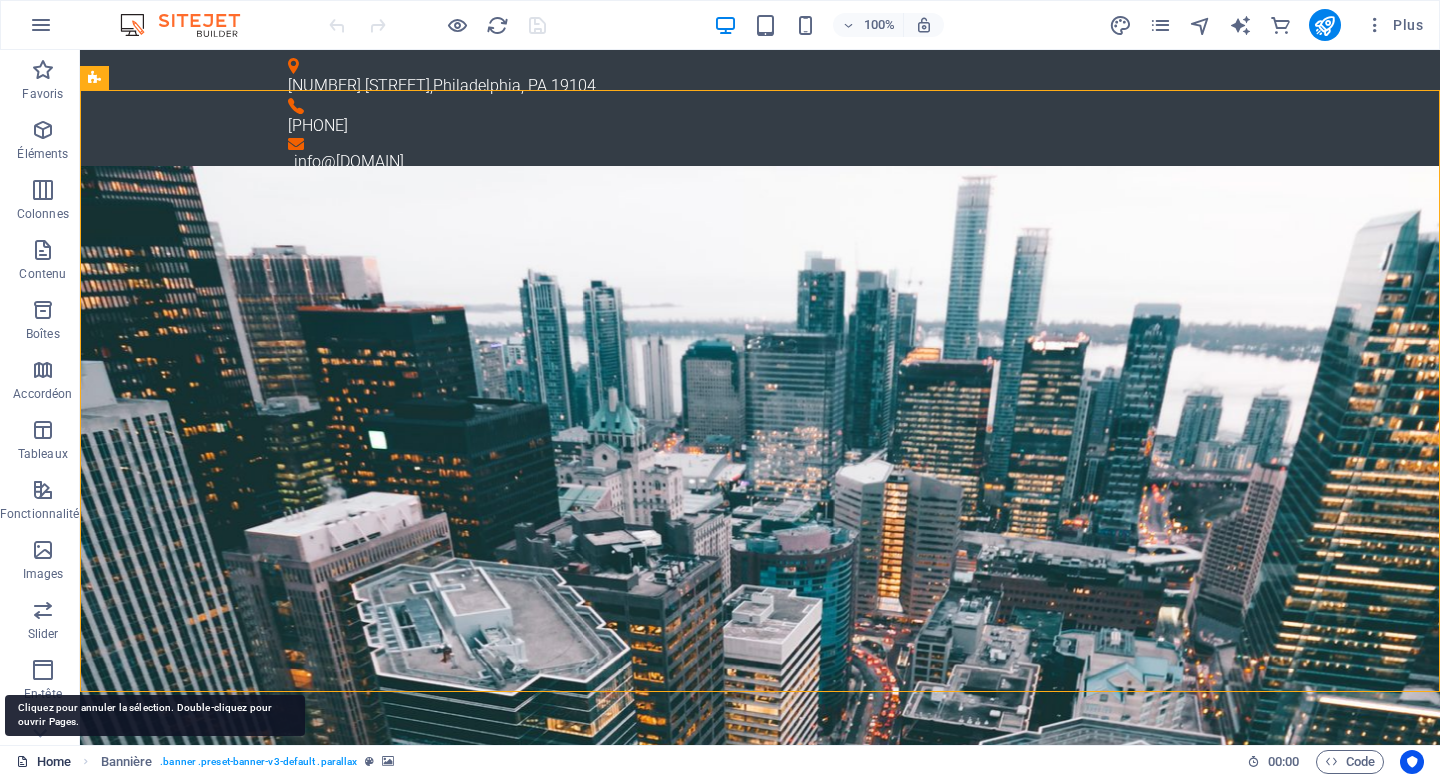 click on "Home" at bounding box center (43, 762) 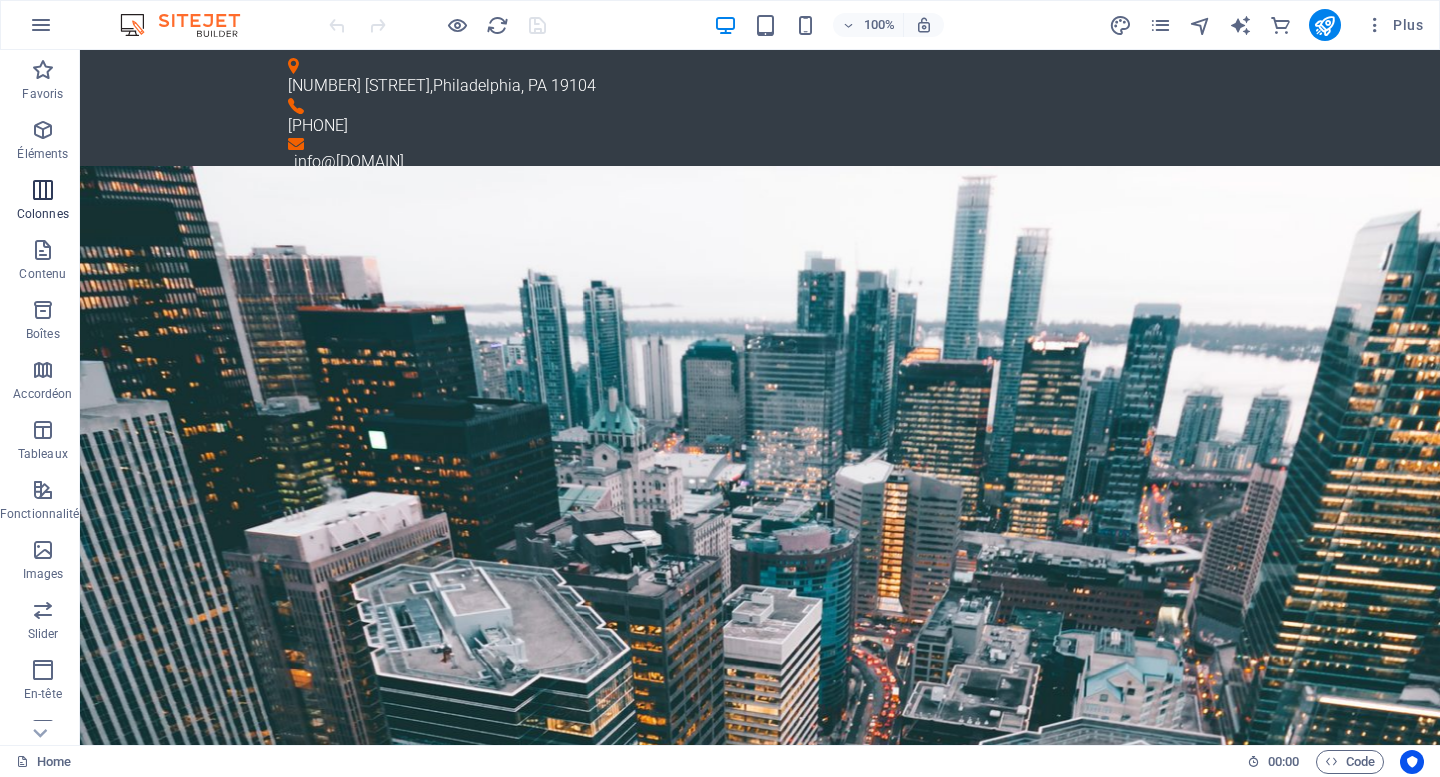 click on "Colonnes" at bounding box center [43, 202] 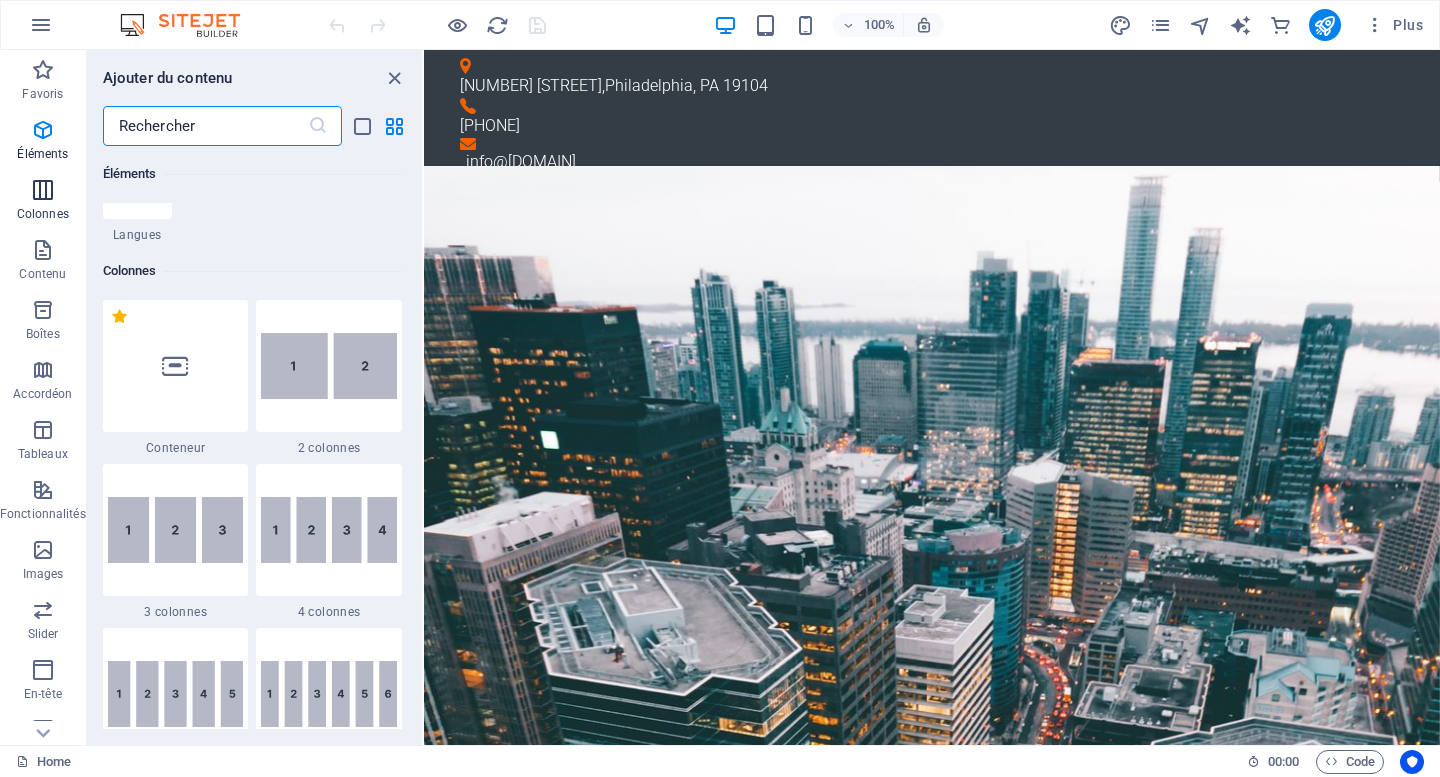scroll, scrollTop: 990, scrollLeft: 0, axis: vertical 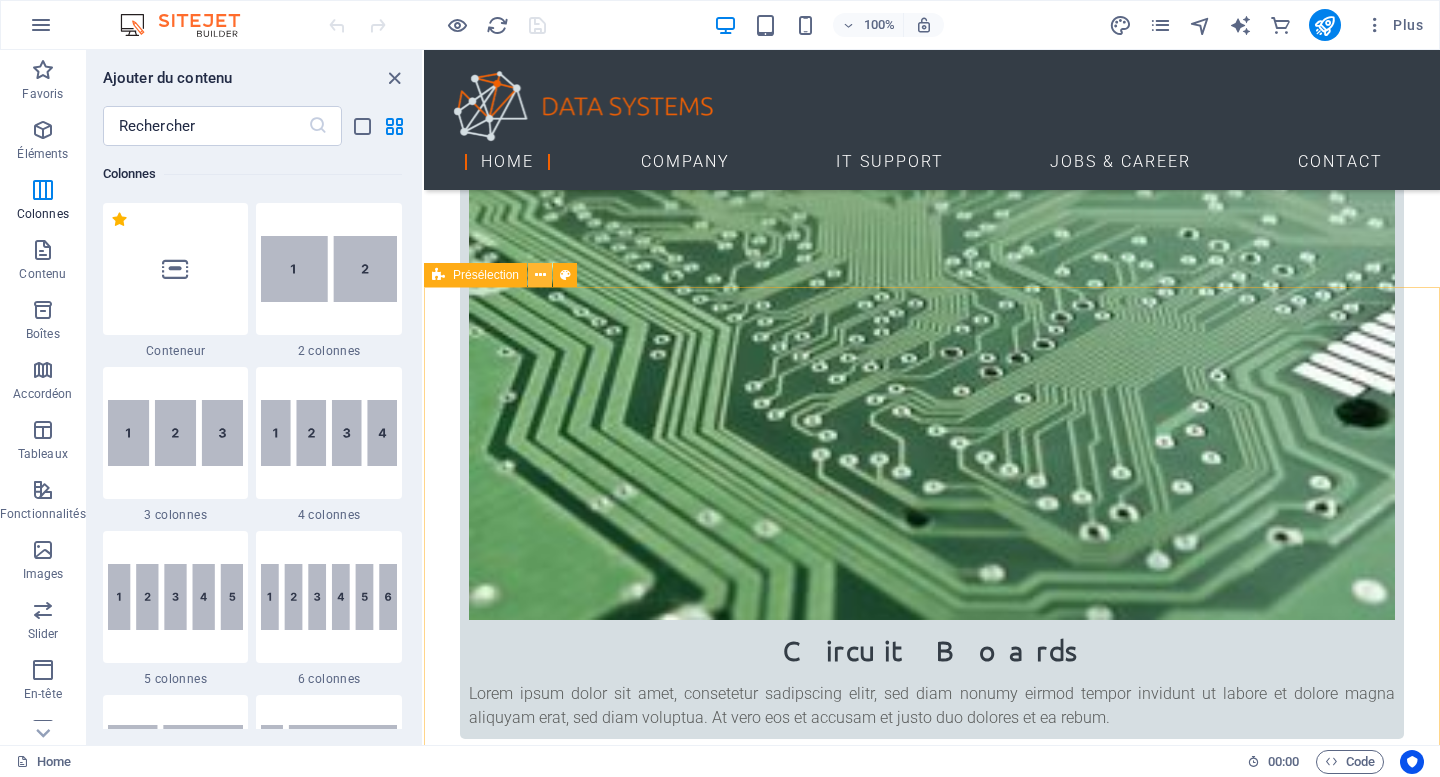 click at bounding box center [540, 275] 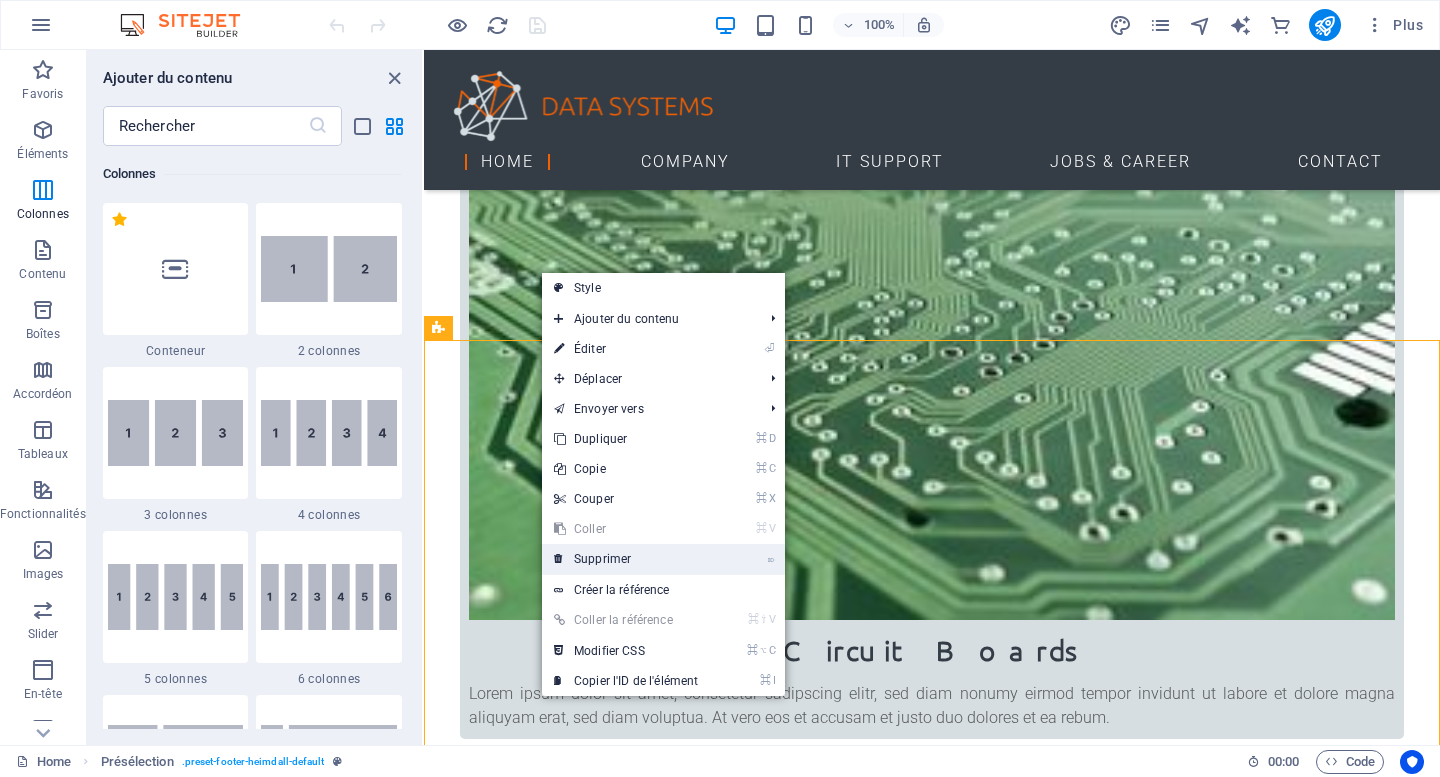 click on "⌦  Supprimer" at bounding box center [626, 559] 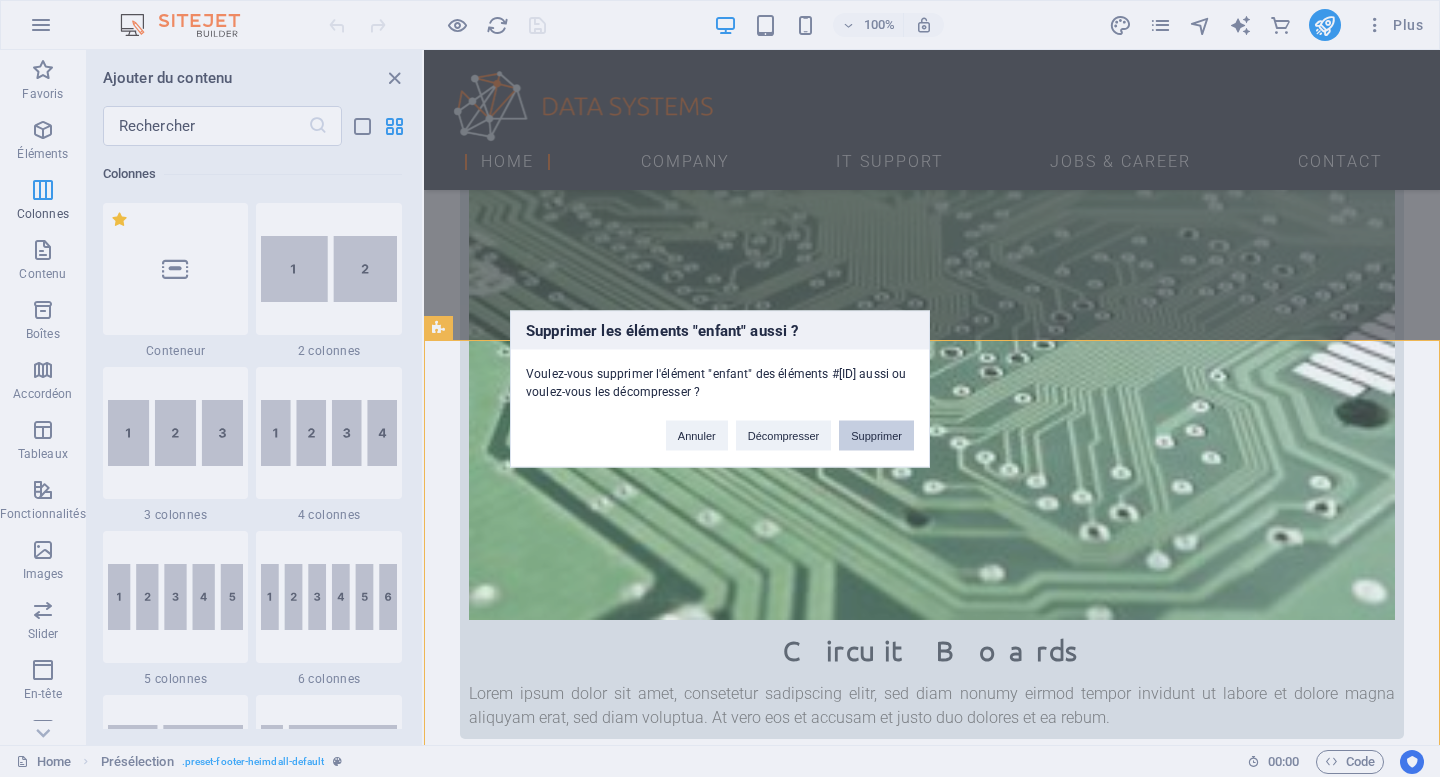 click on "Supprimer" at bounding box center [876, 435] 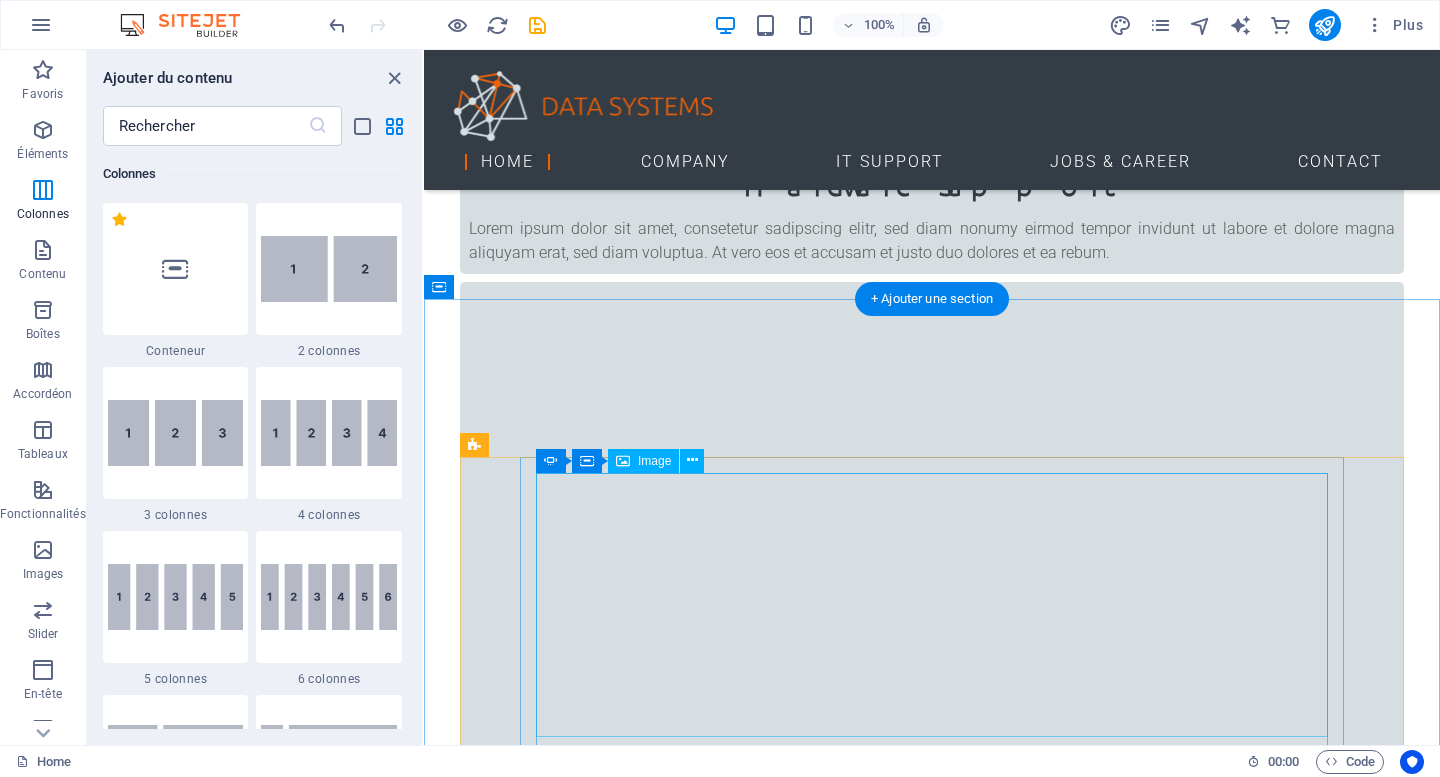 scroll, scrollTop: 1265, scrollLeft: 0, axis: vertical 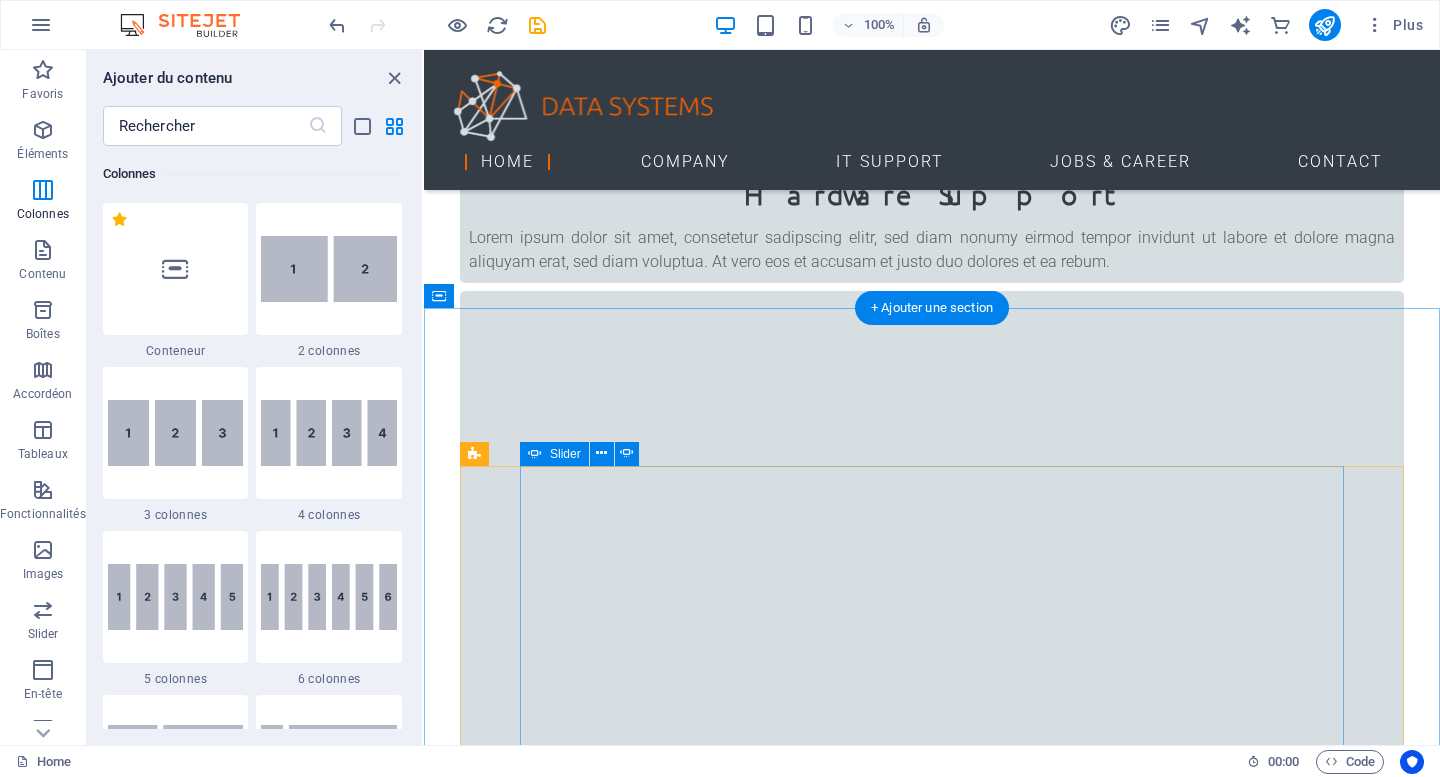 click at bounding box center [932, 3559] 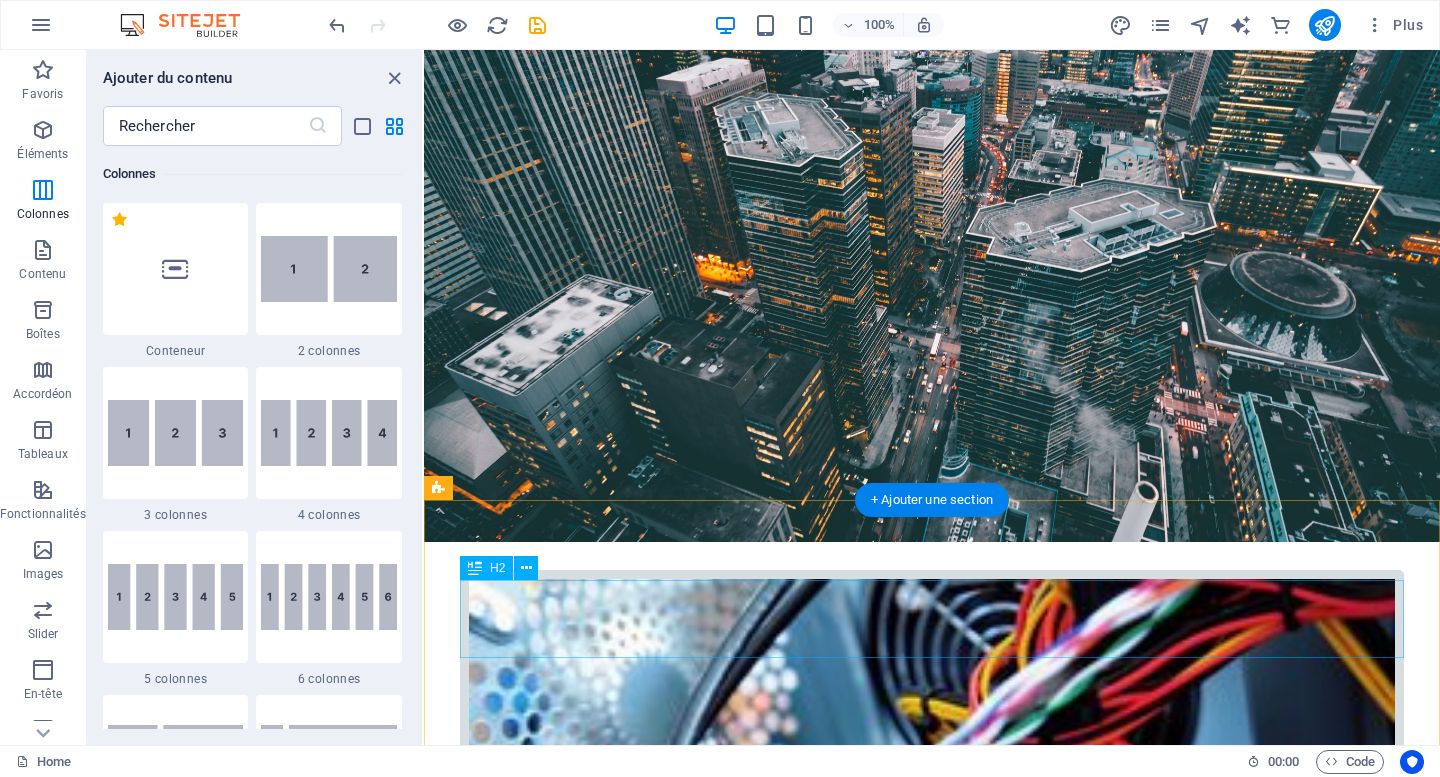 scroll, scrollTop: 0, scrollLeft: 0, axis: both 